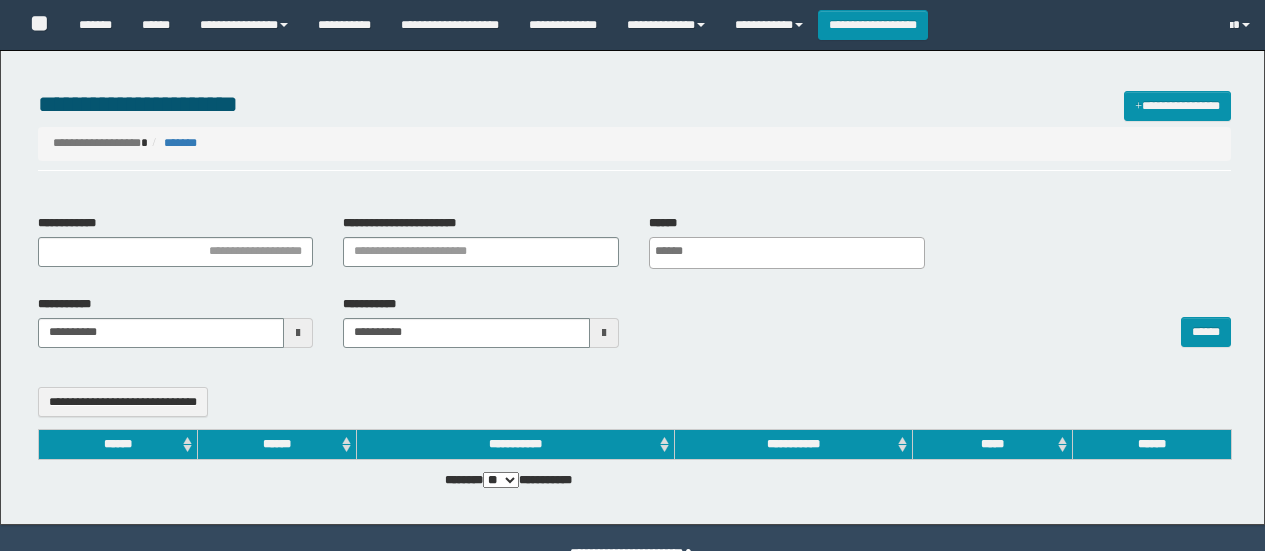select 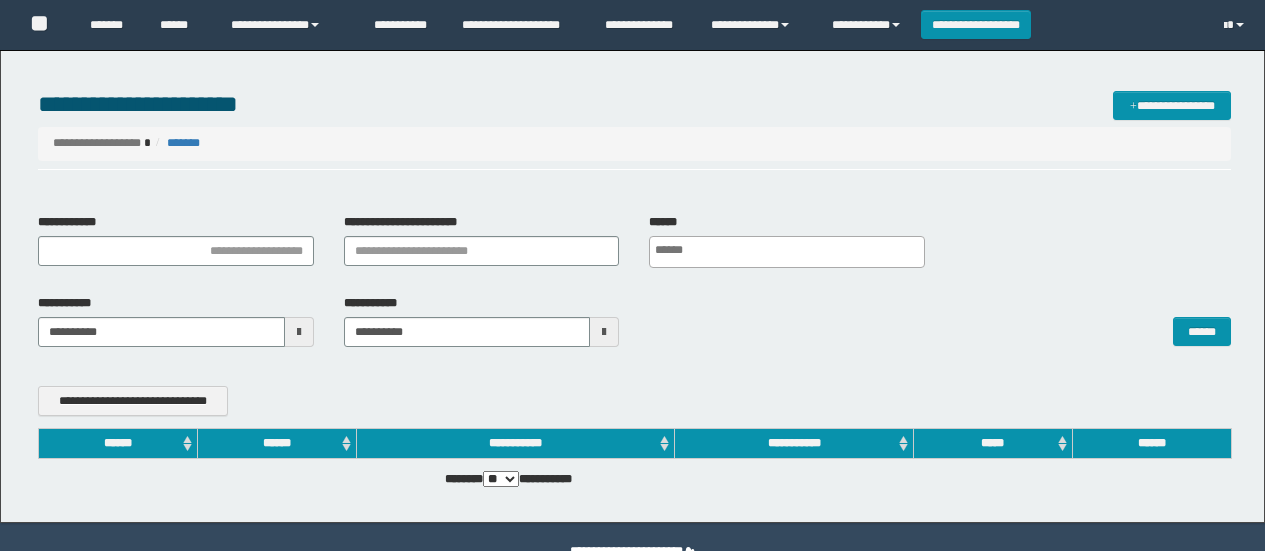 scroll, scrollTop: 0, scrollLeft: 0, axis: both 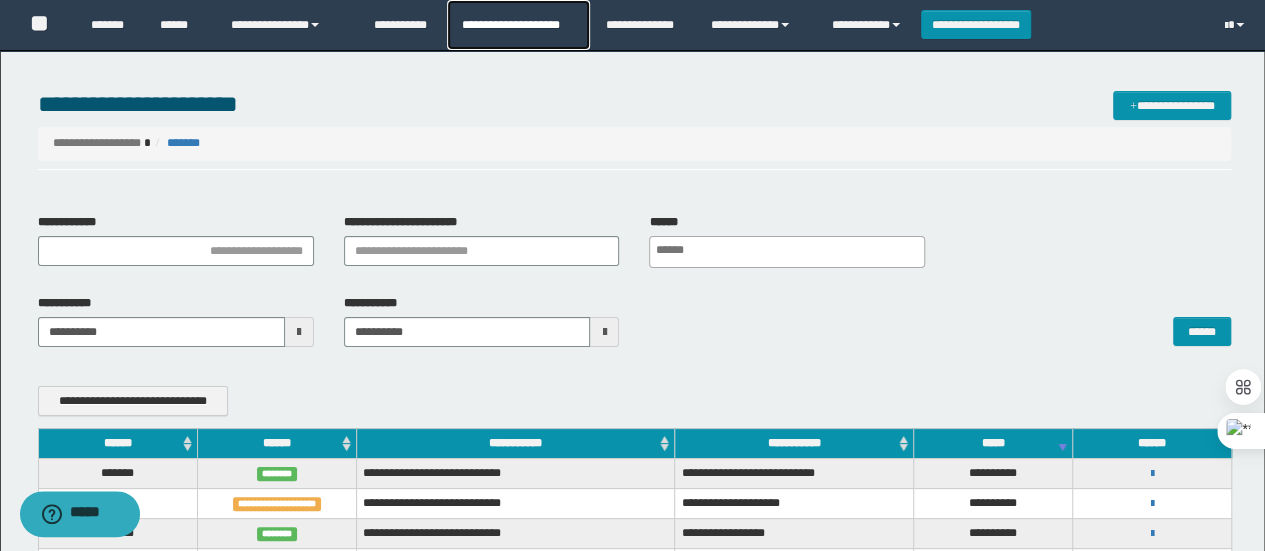 click on "**********" at bounding box center [518, 25] 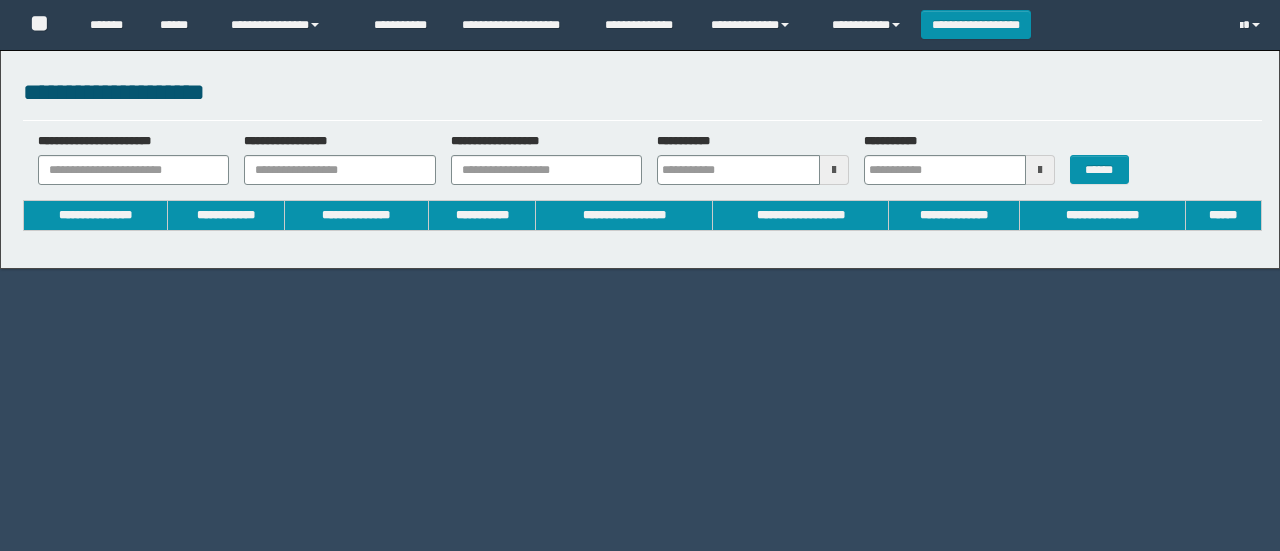 scroll, scrollTop: 0, scrollLeft: 0, axis: both 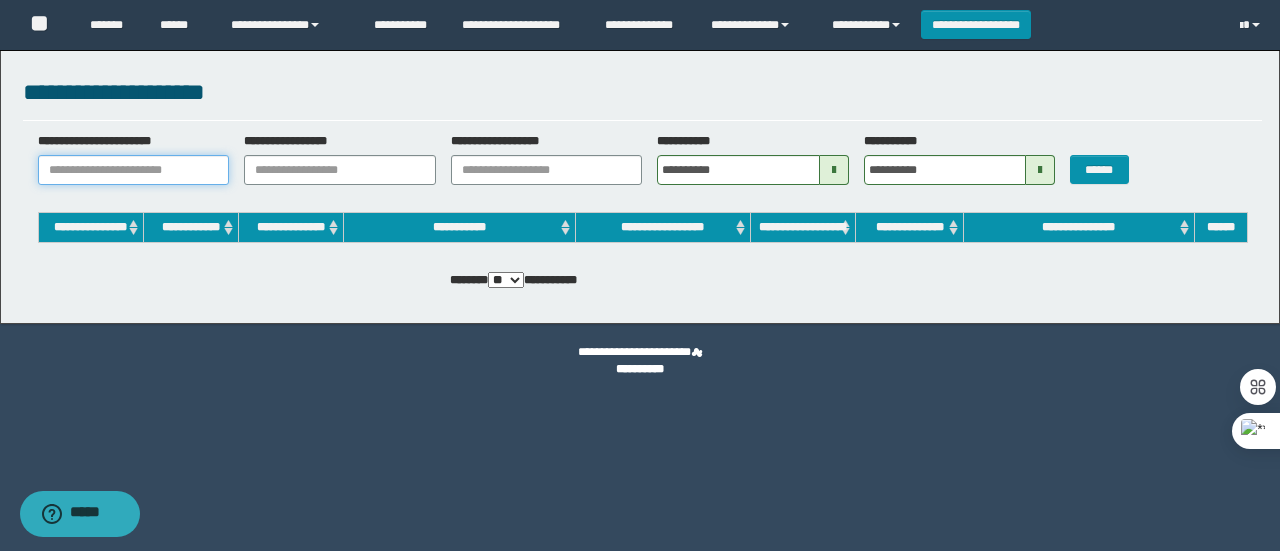 click on "**********" at bounding box center (134, 170) 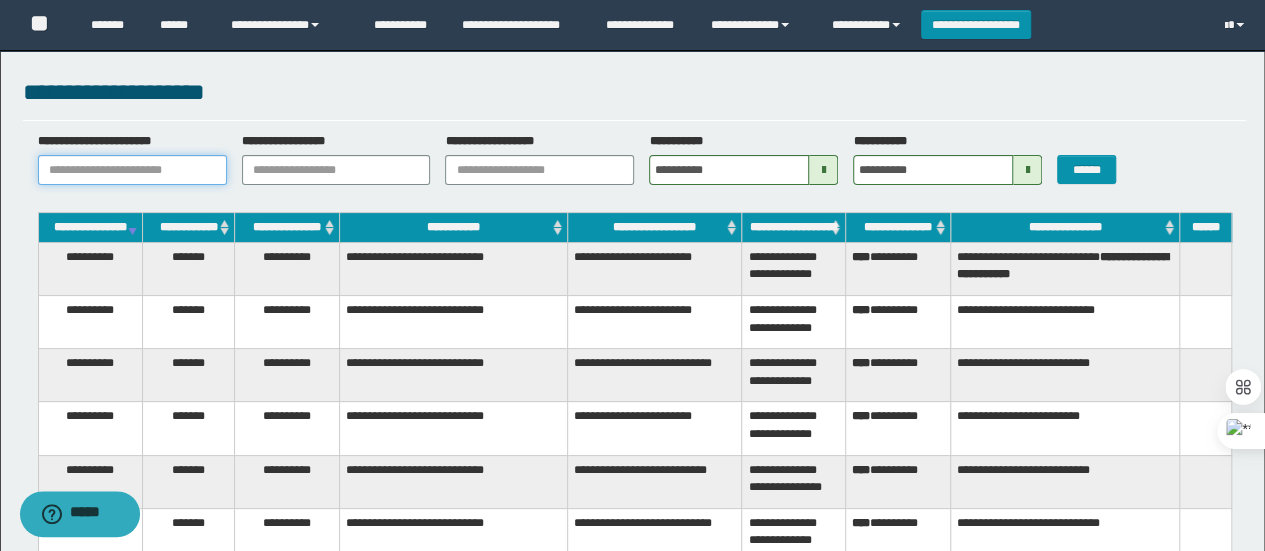 click on "**********" at bounding box center [132, 170] 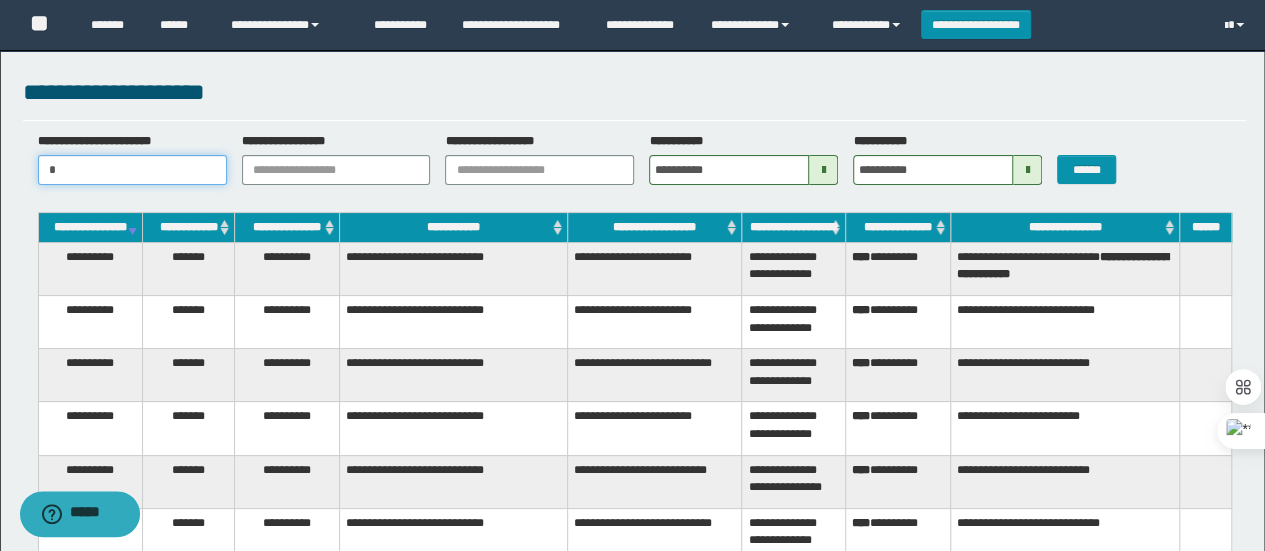 type 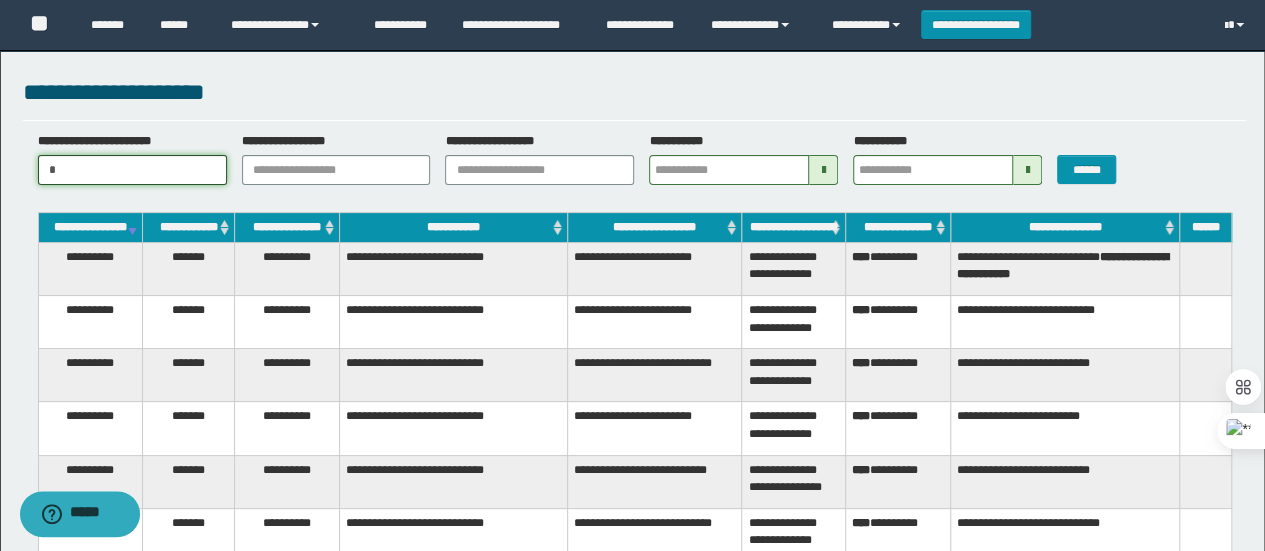 type on "**" 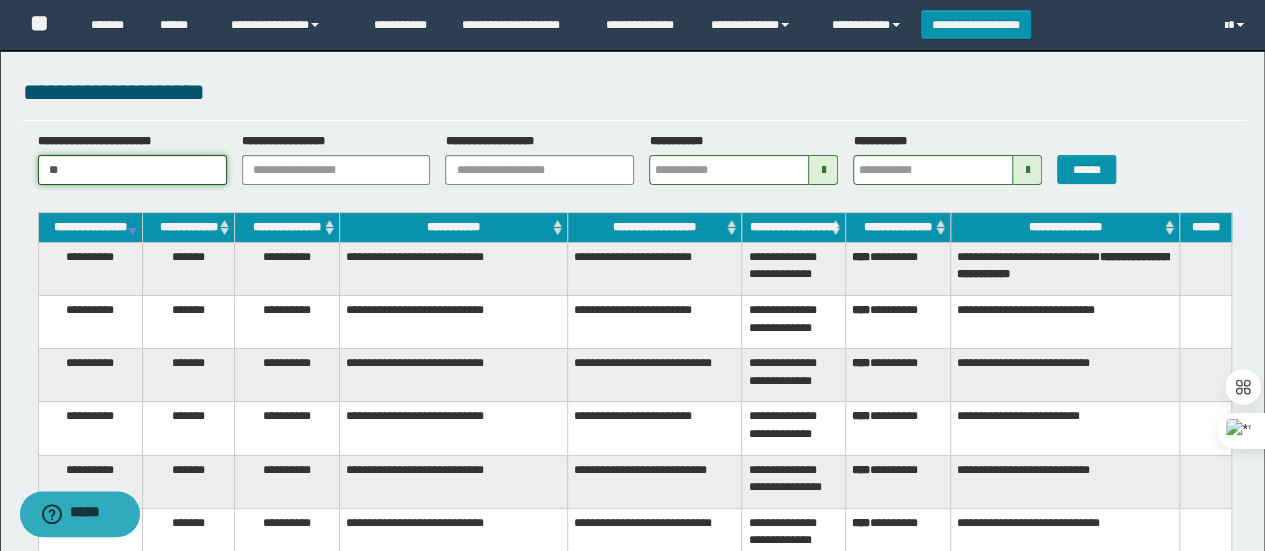 type 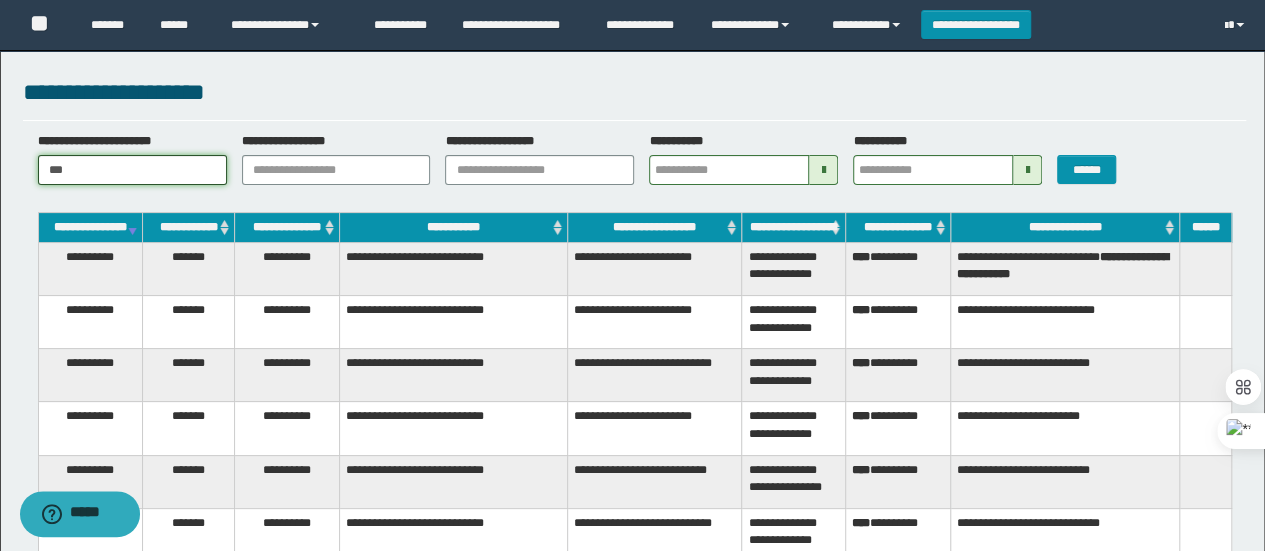 type 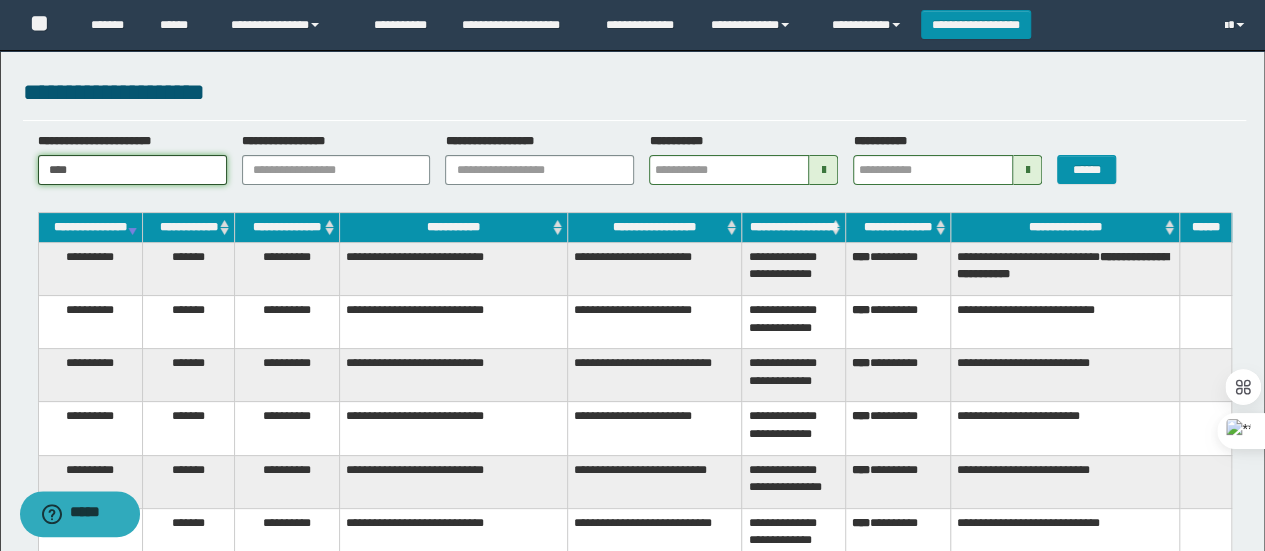type 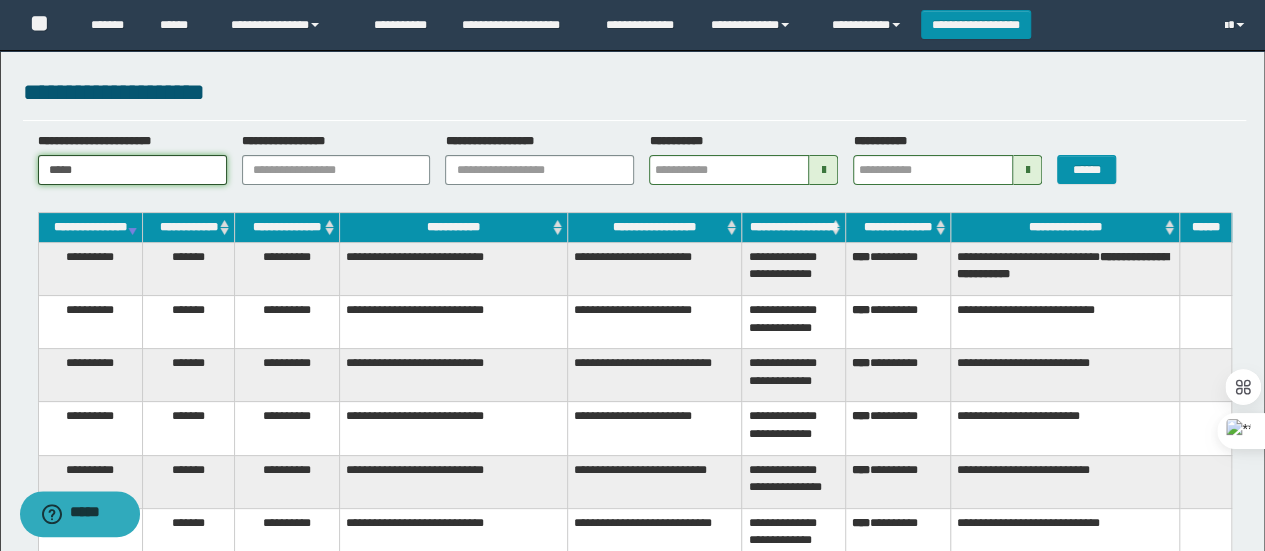 type 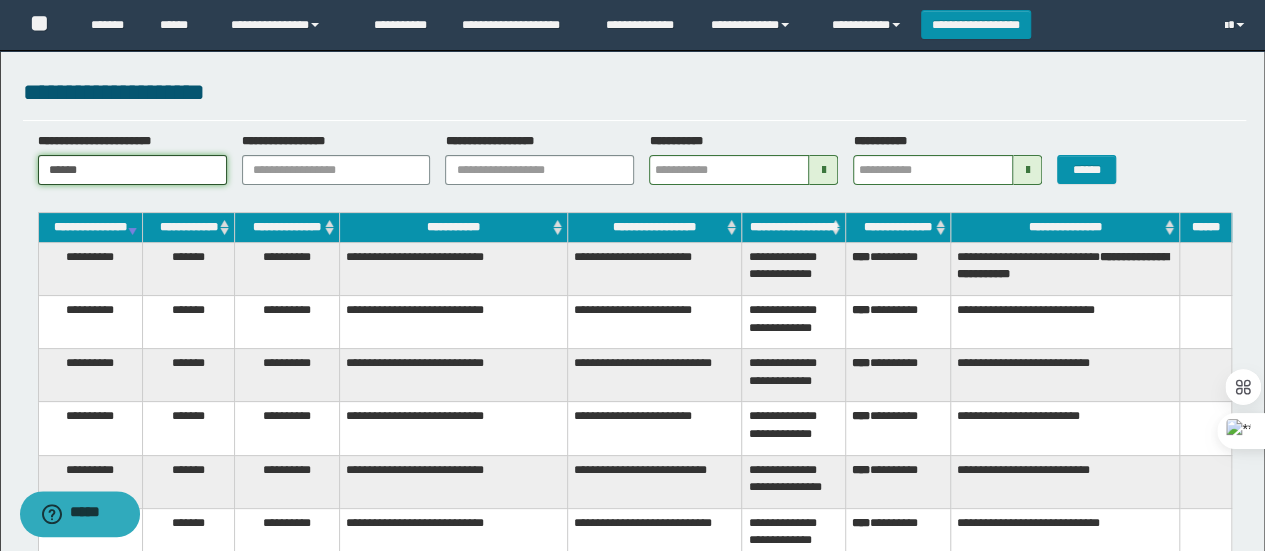 type 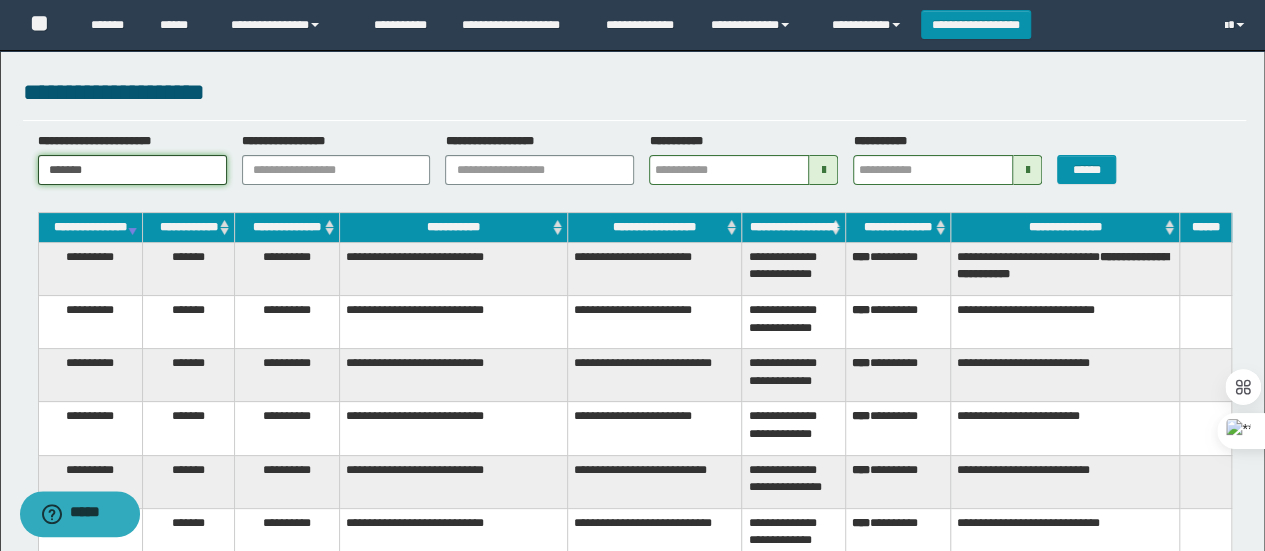 type 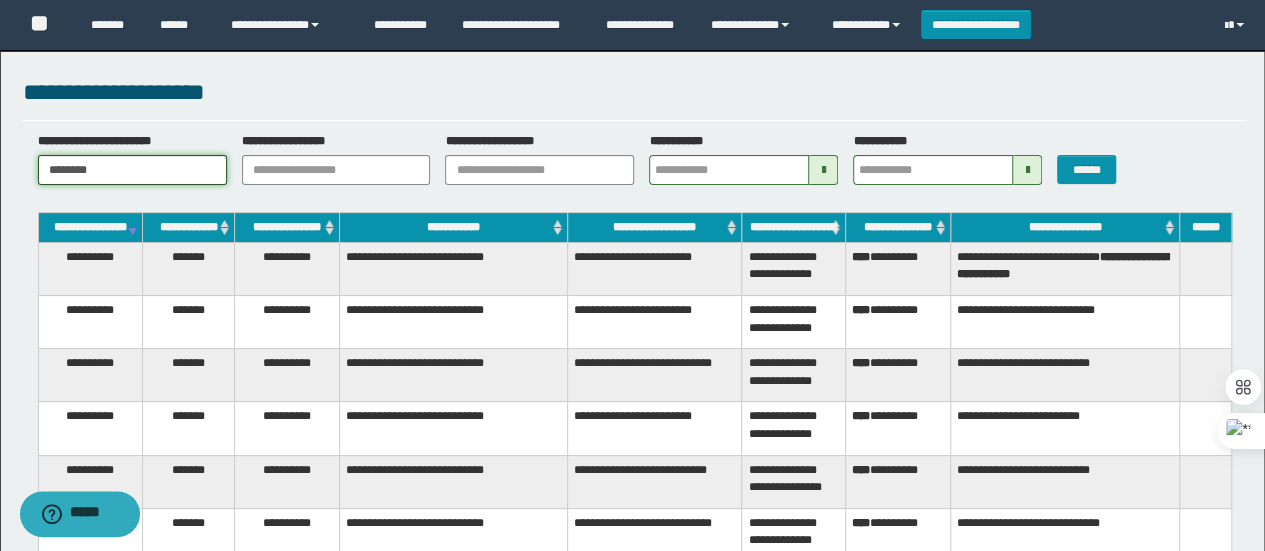 type 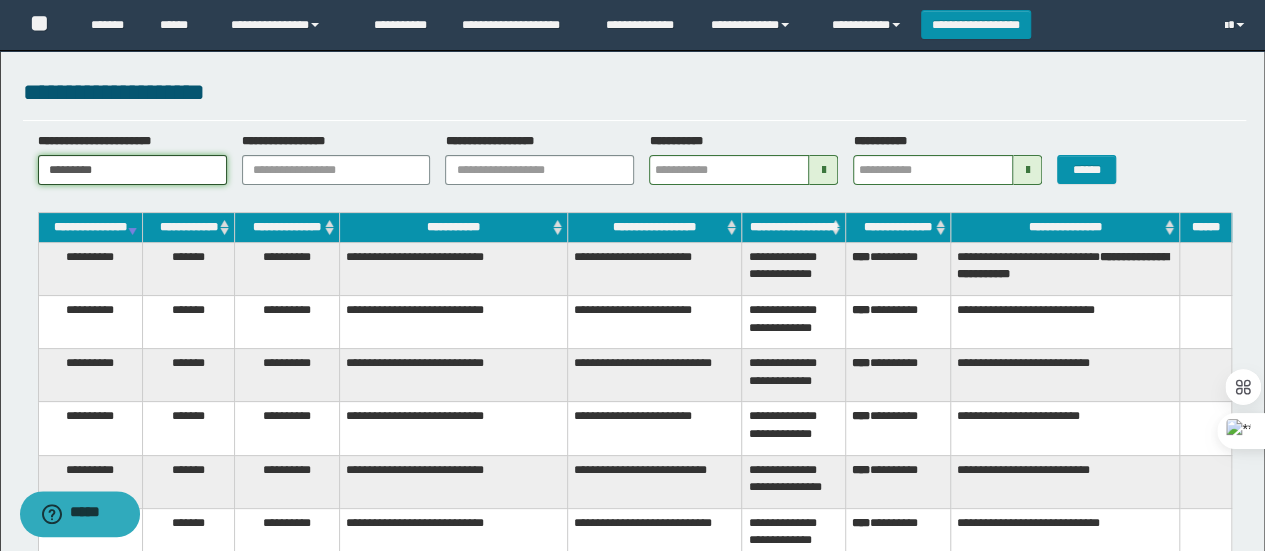type 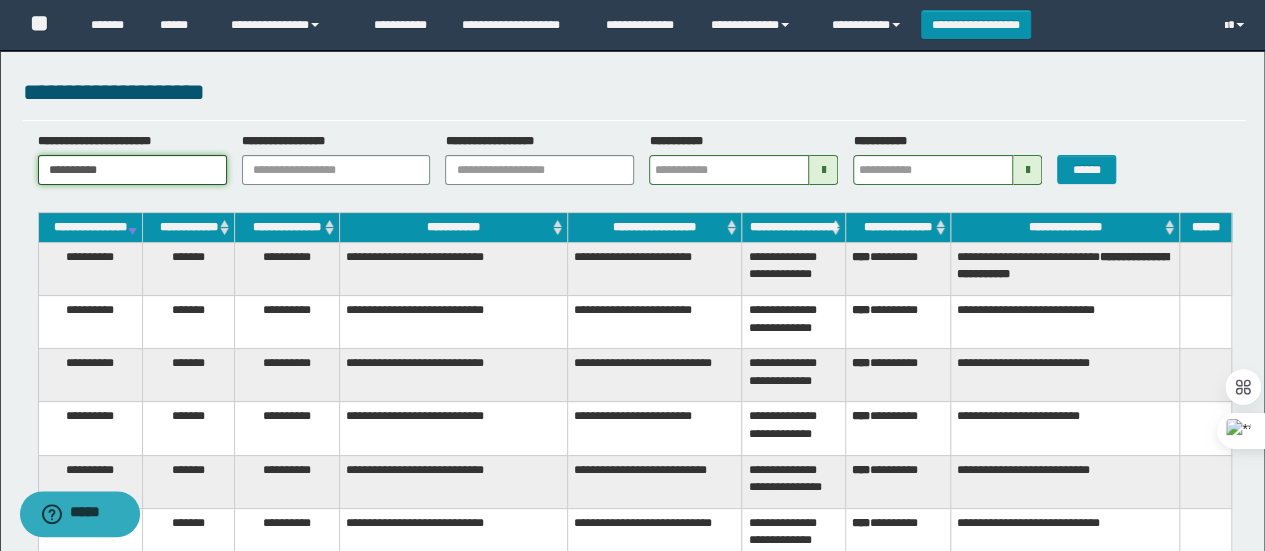 type 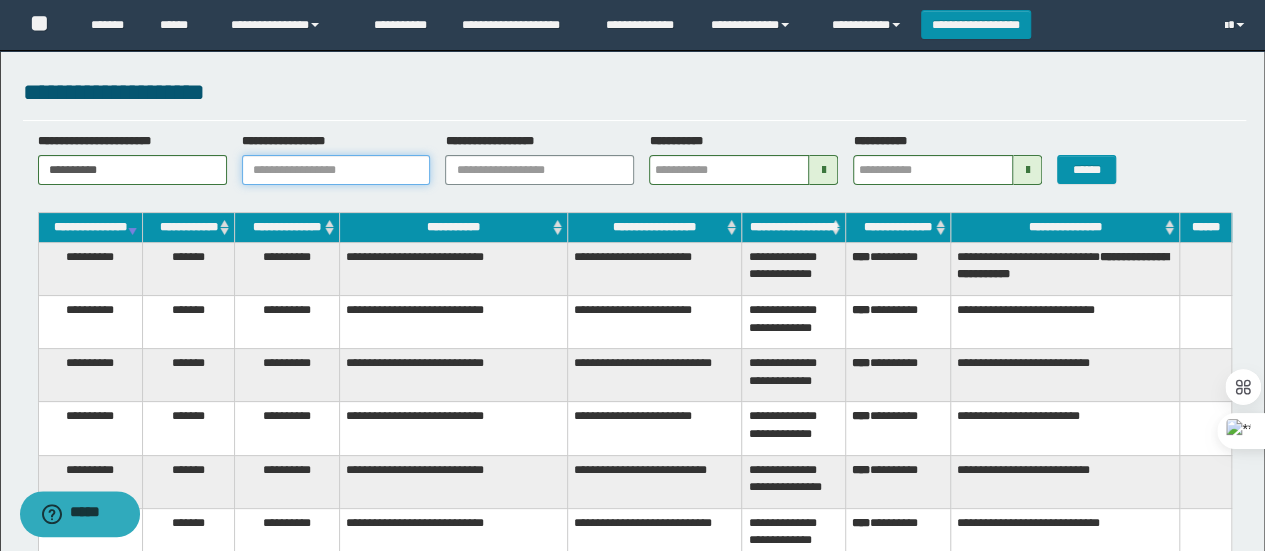 type 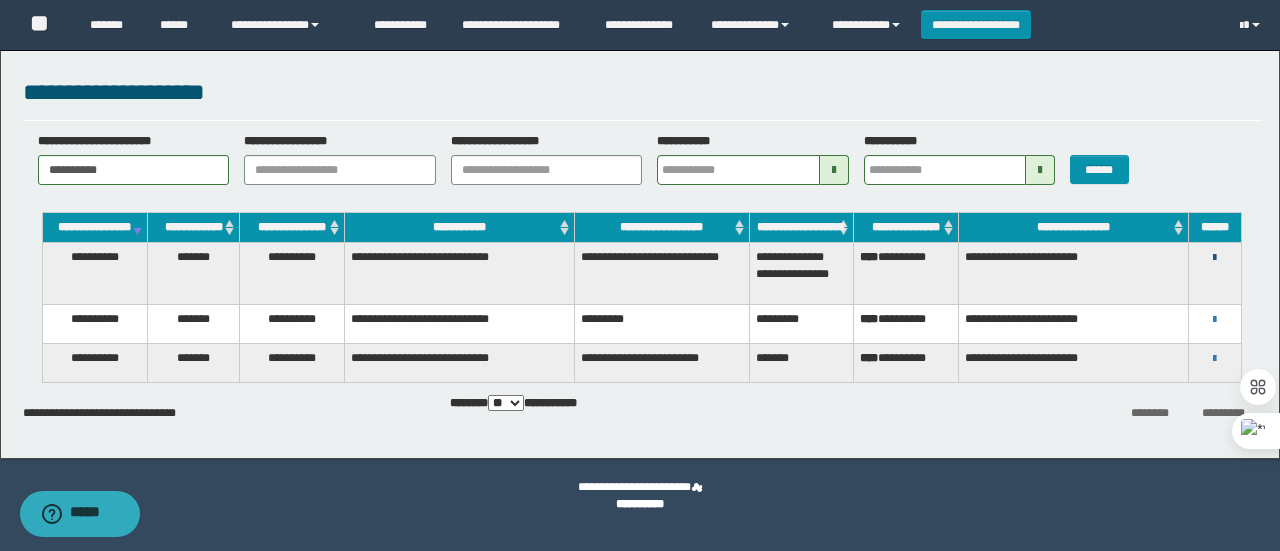 click at bounding box center (1214, 258) 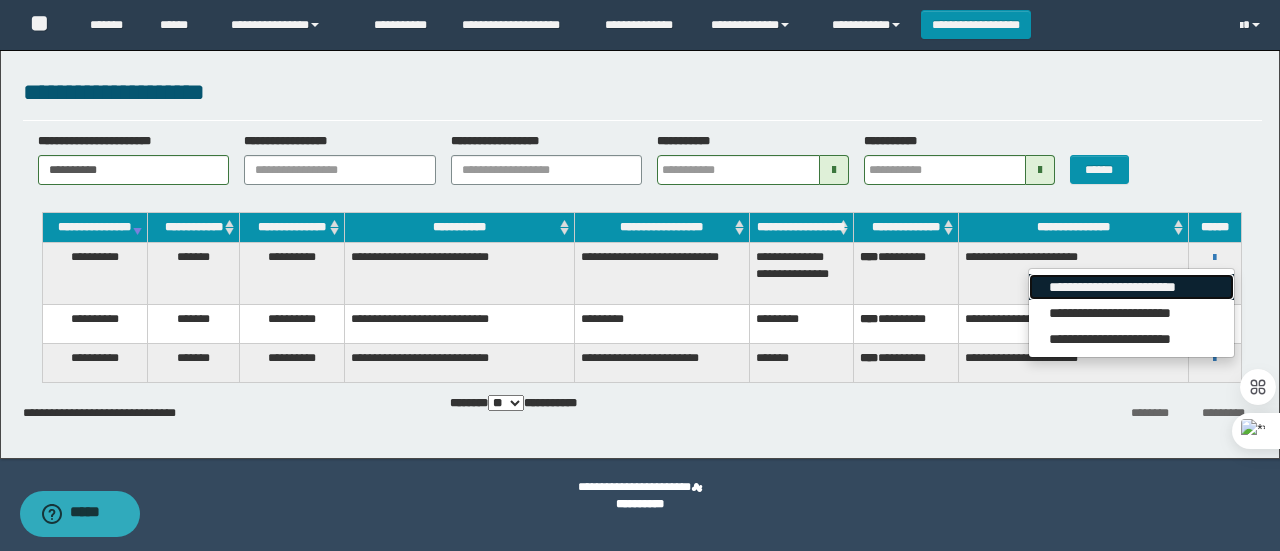 click on "**********" at bounding box center (1131, 287) 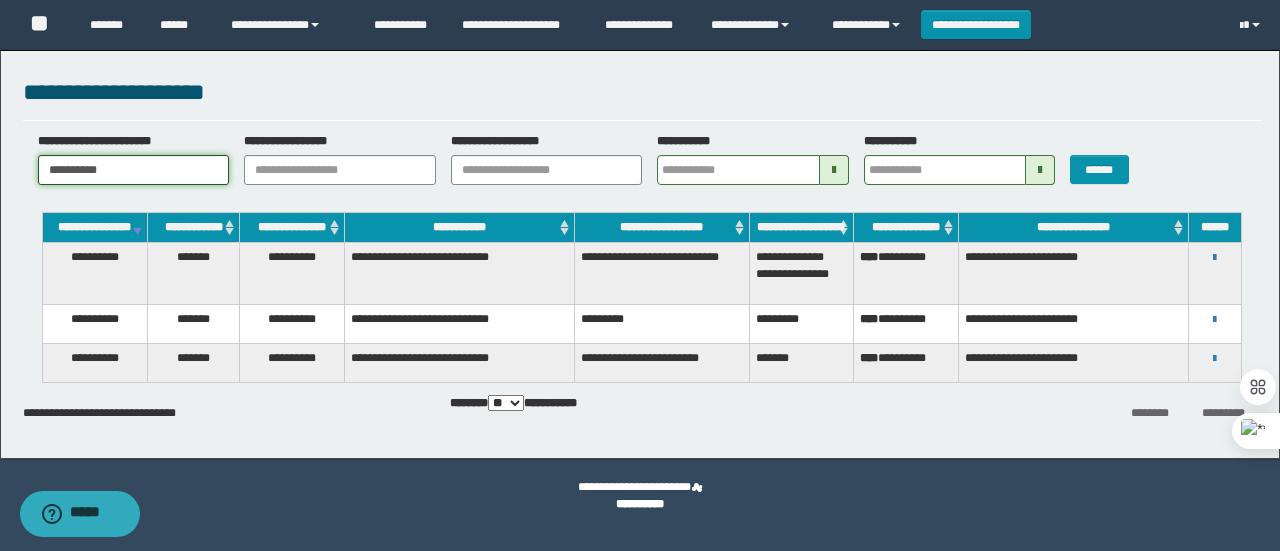 click on "**********" at bounding box center (134, 170) 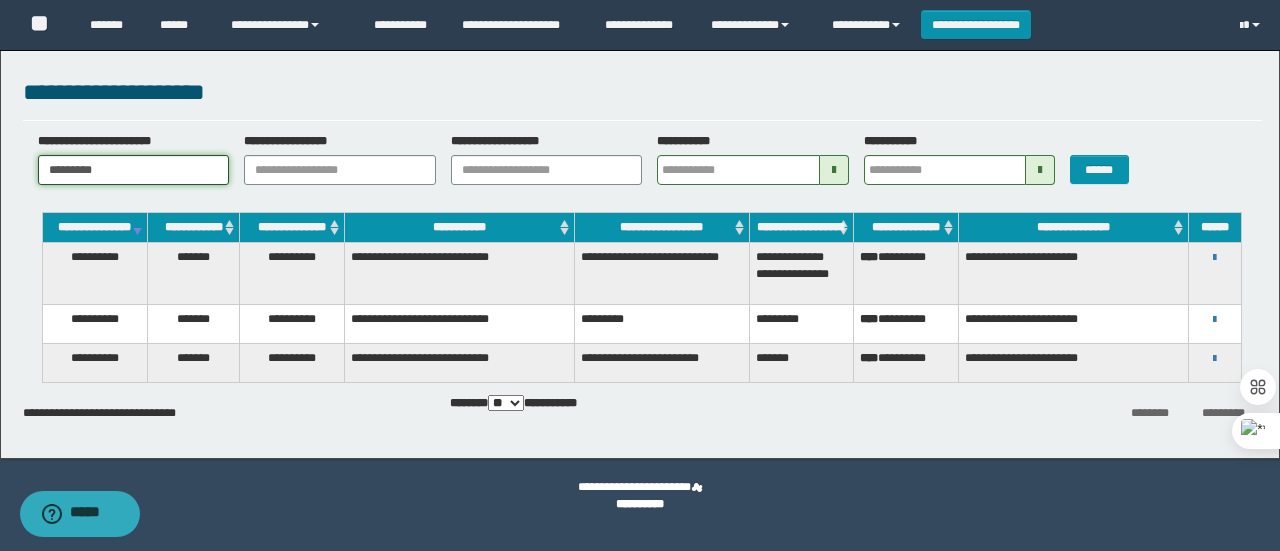 type 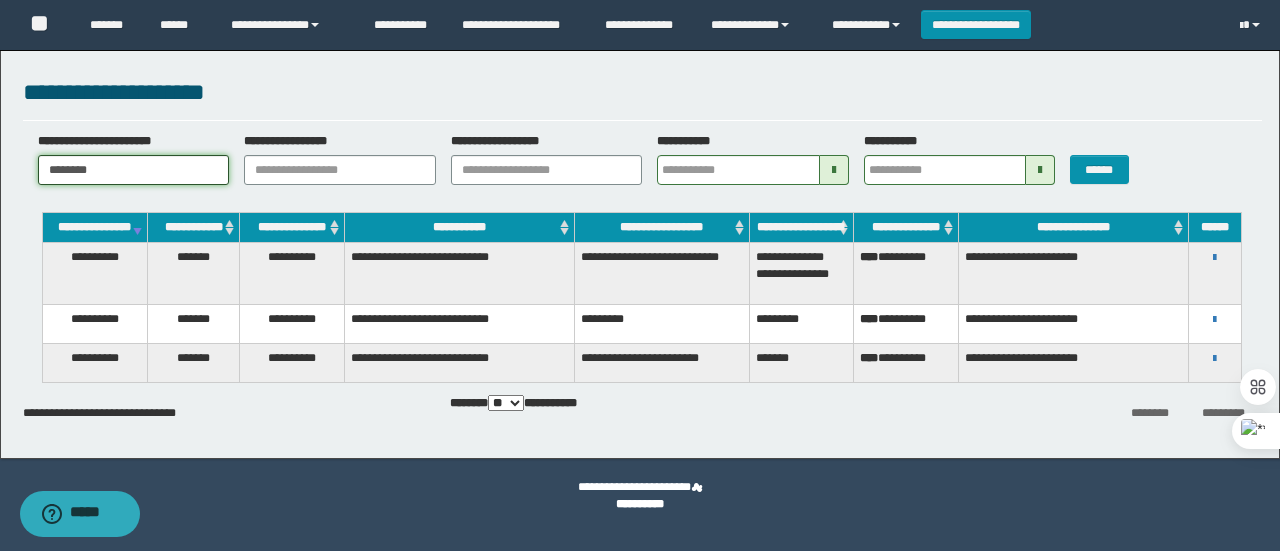 type 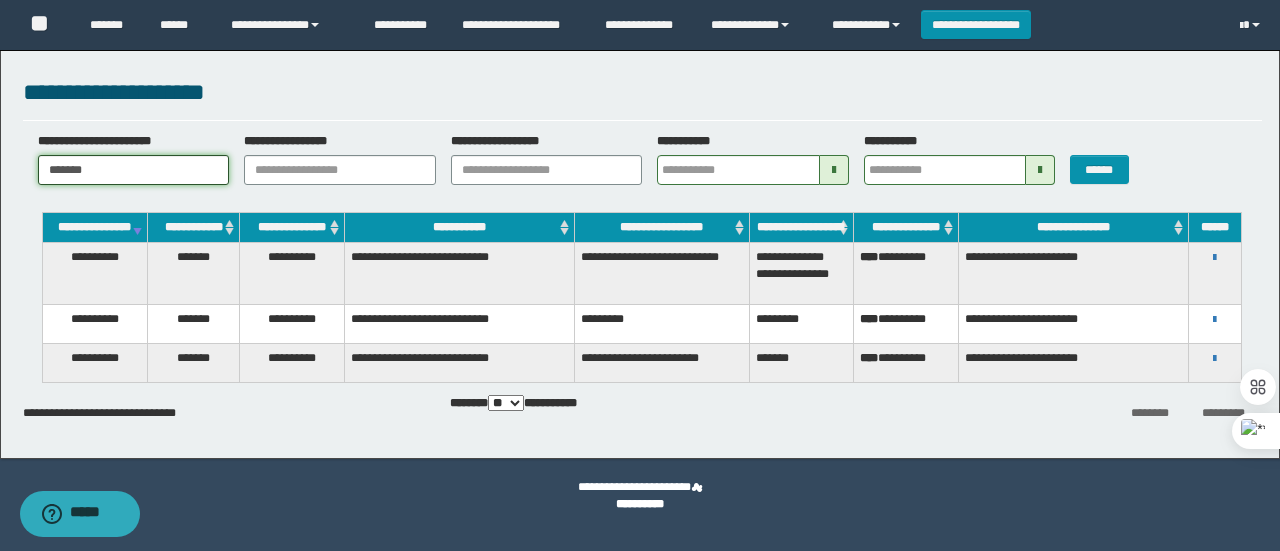 type 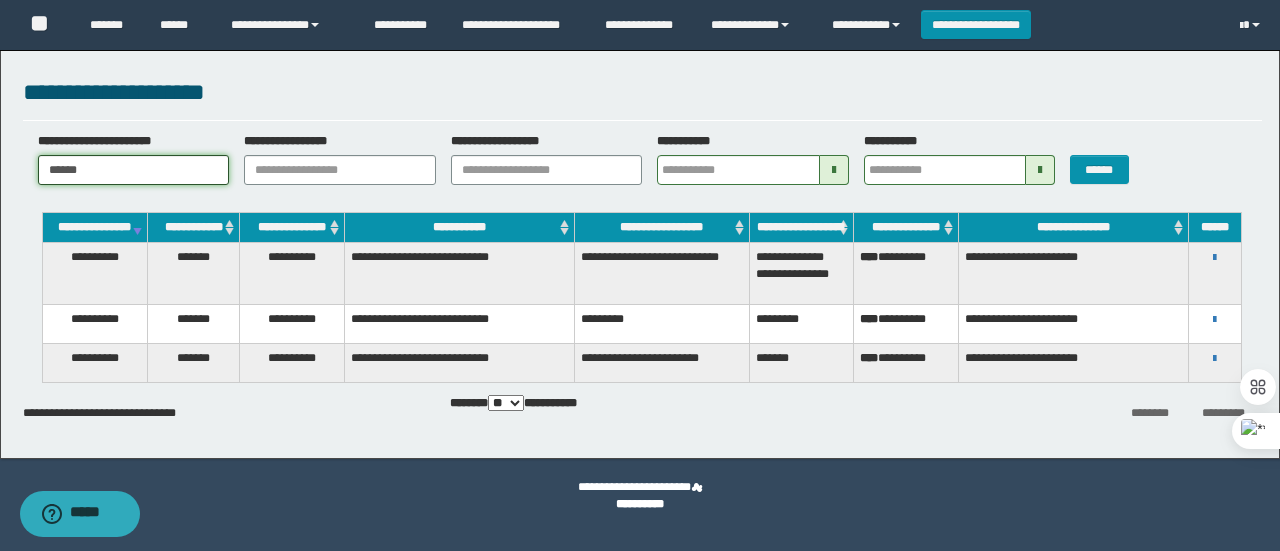 type 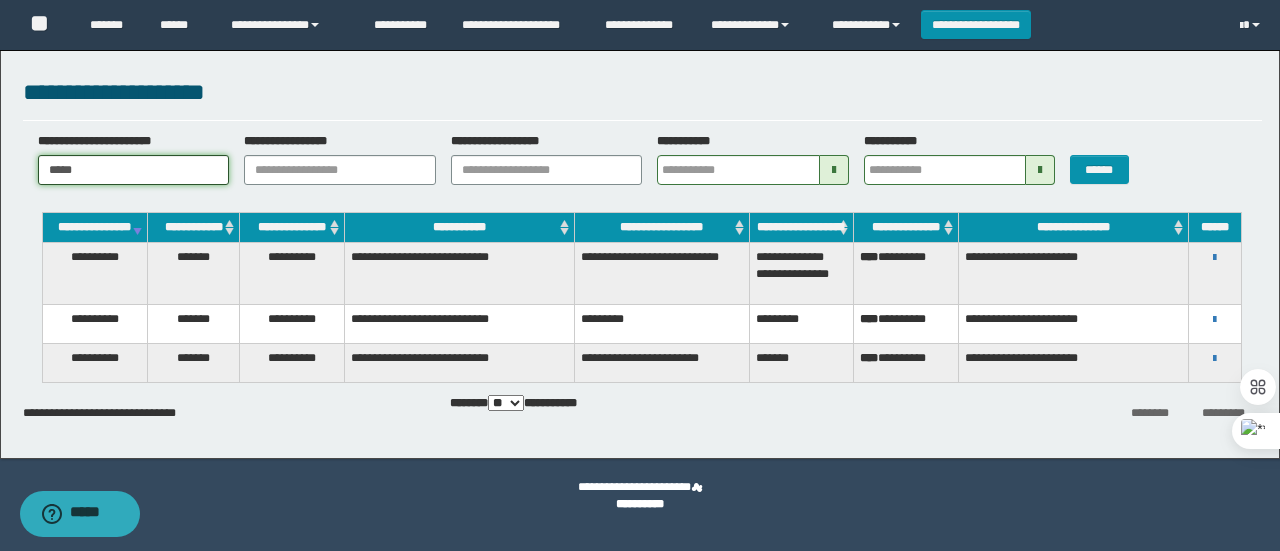 type 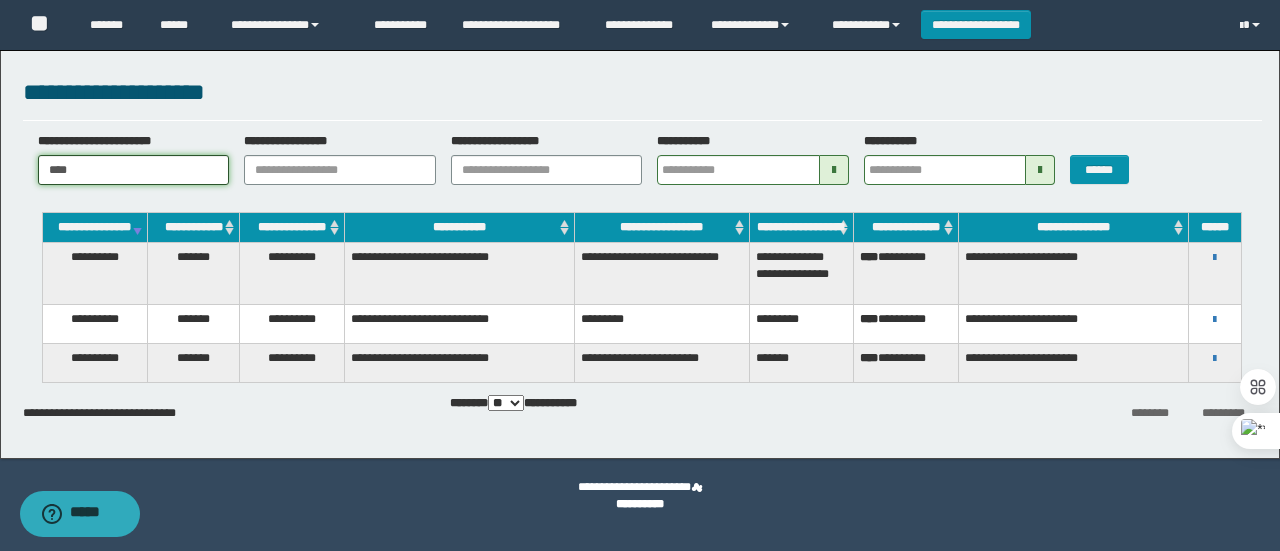 type 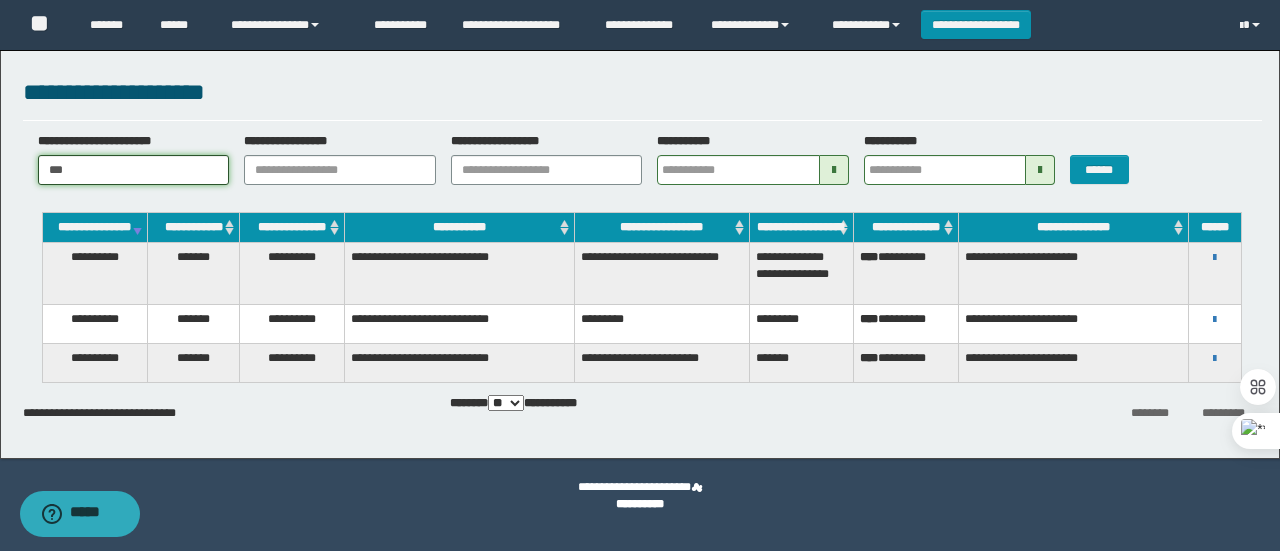 type 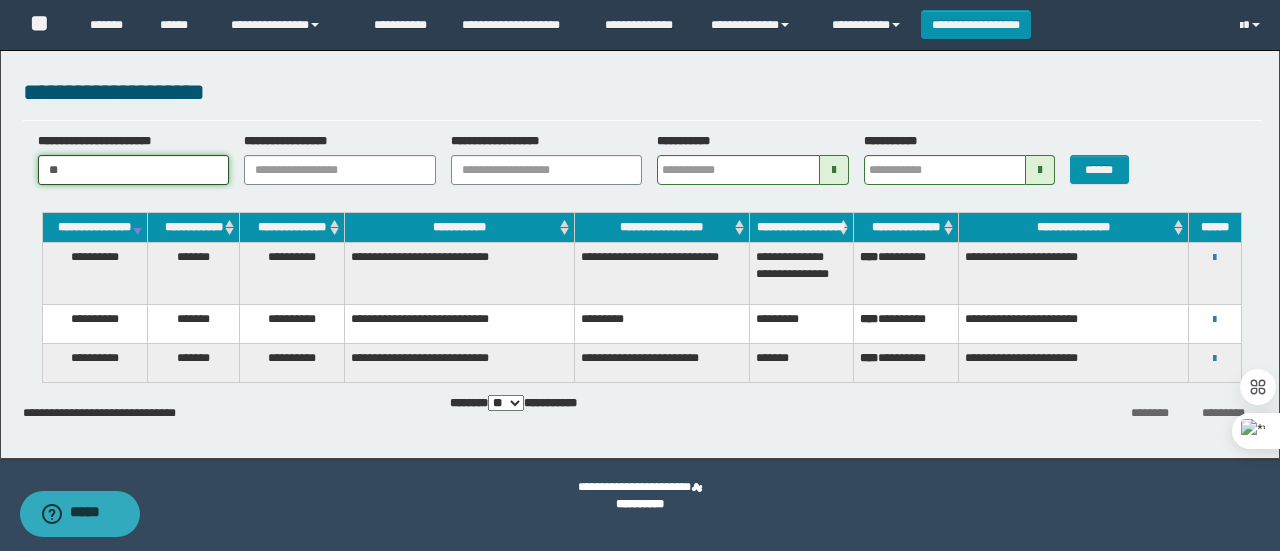 type 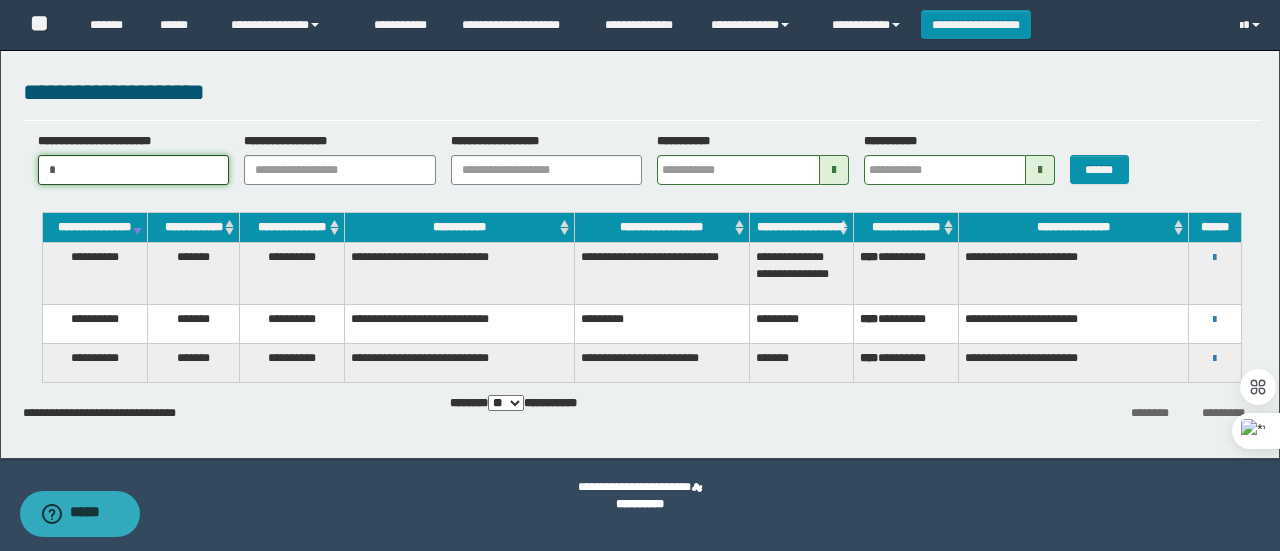 type 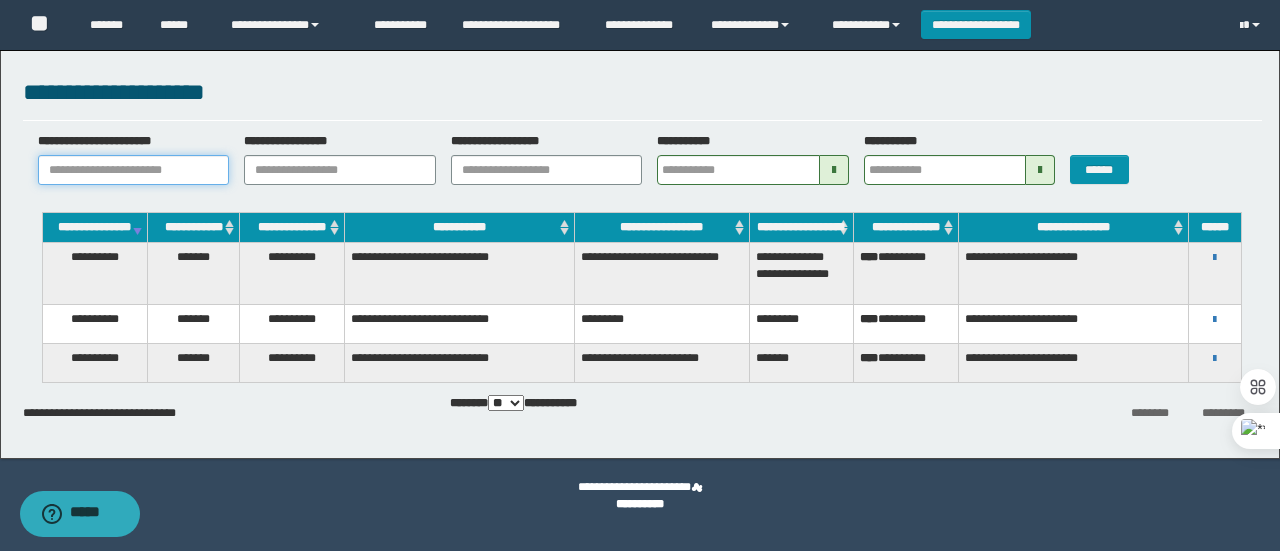 type on "*" 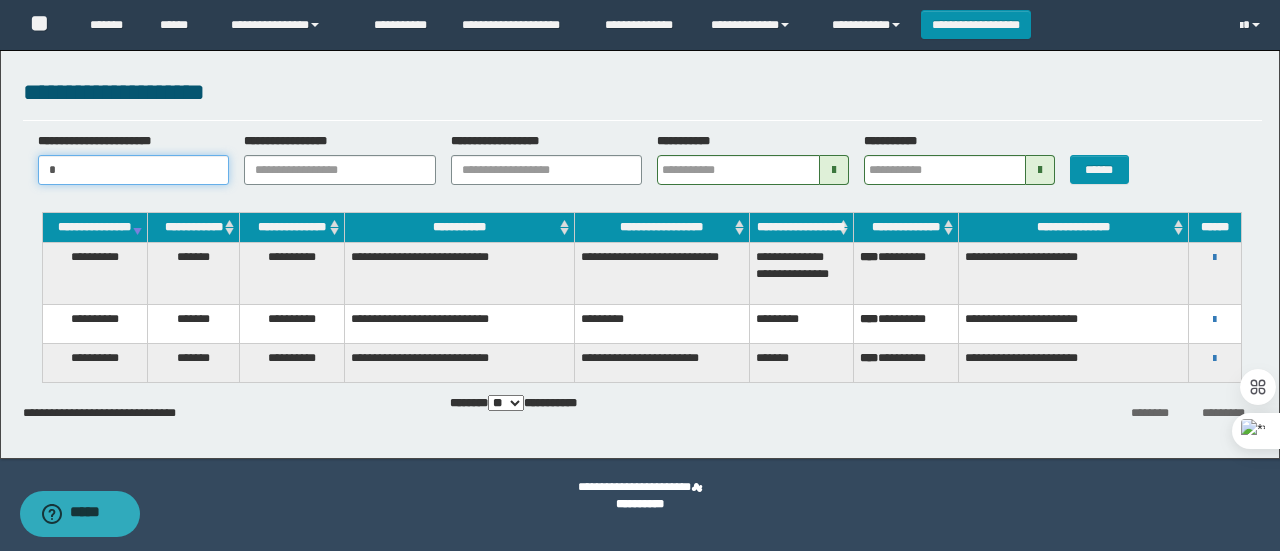 type 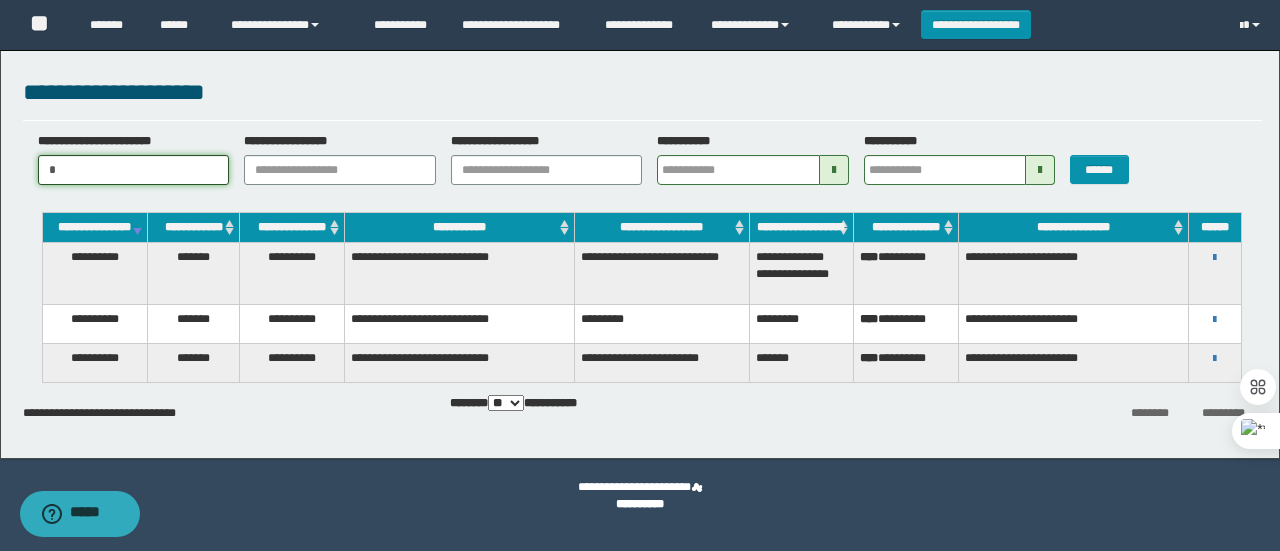 type on "**" 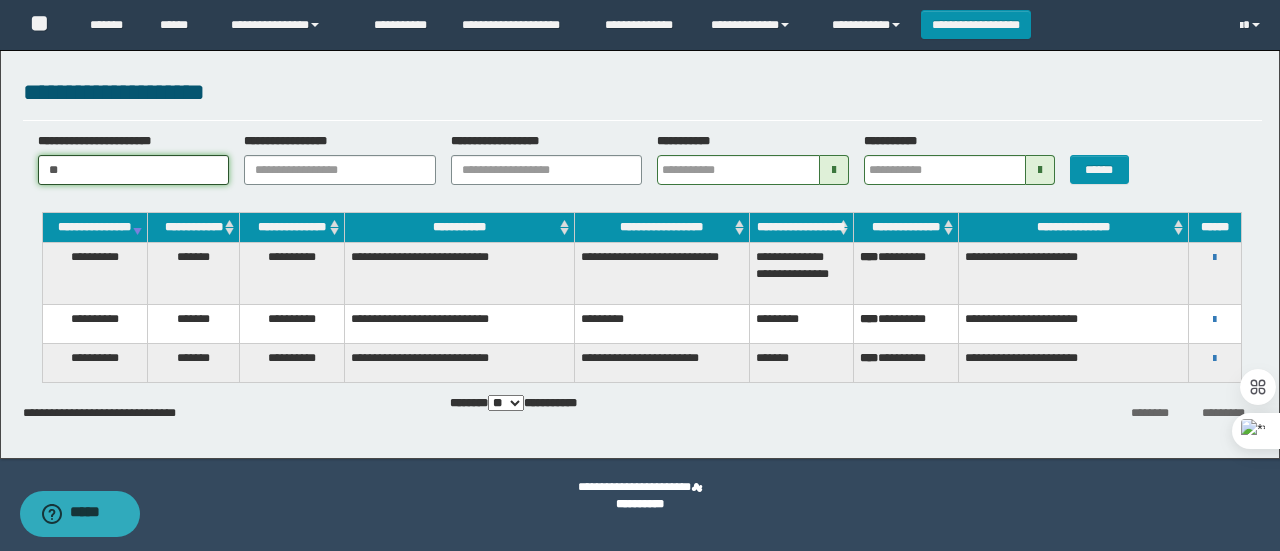 type 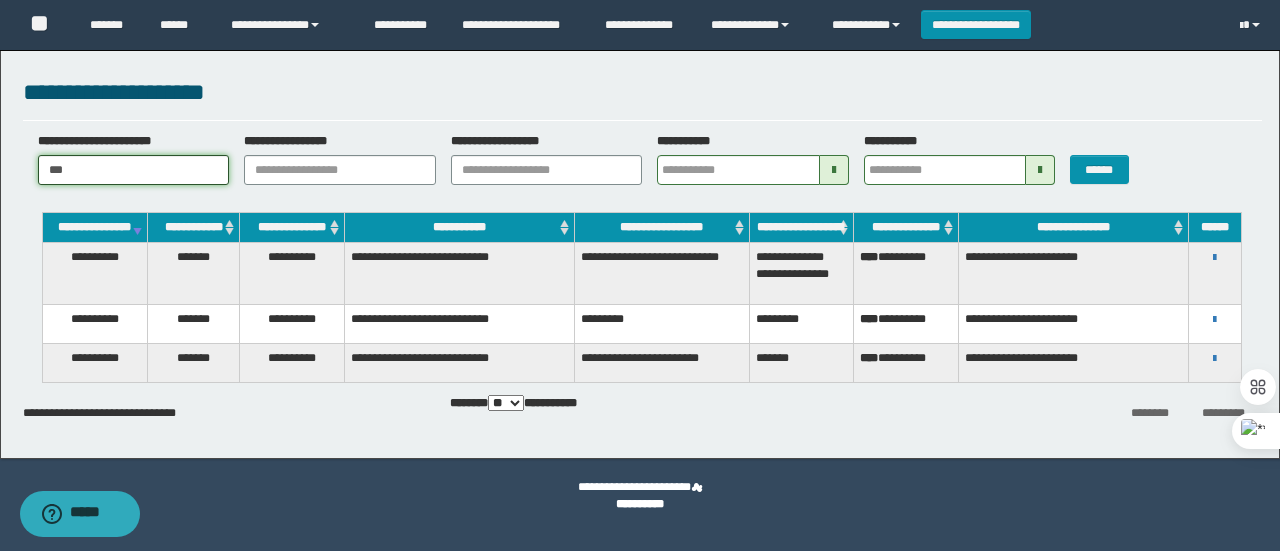 type 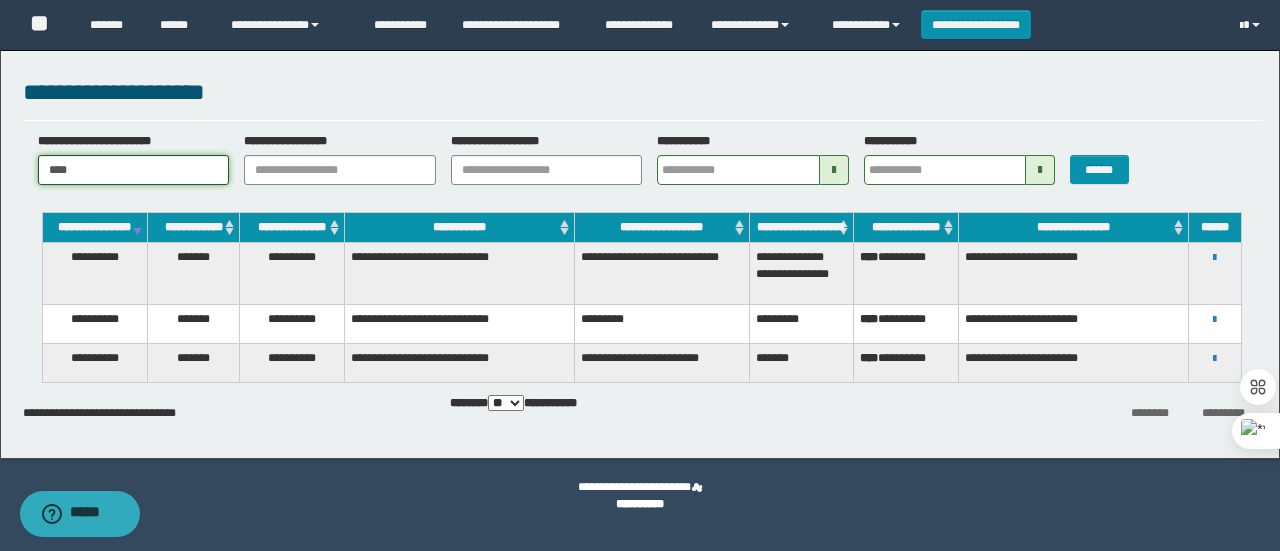 type 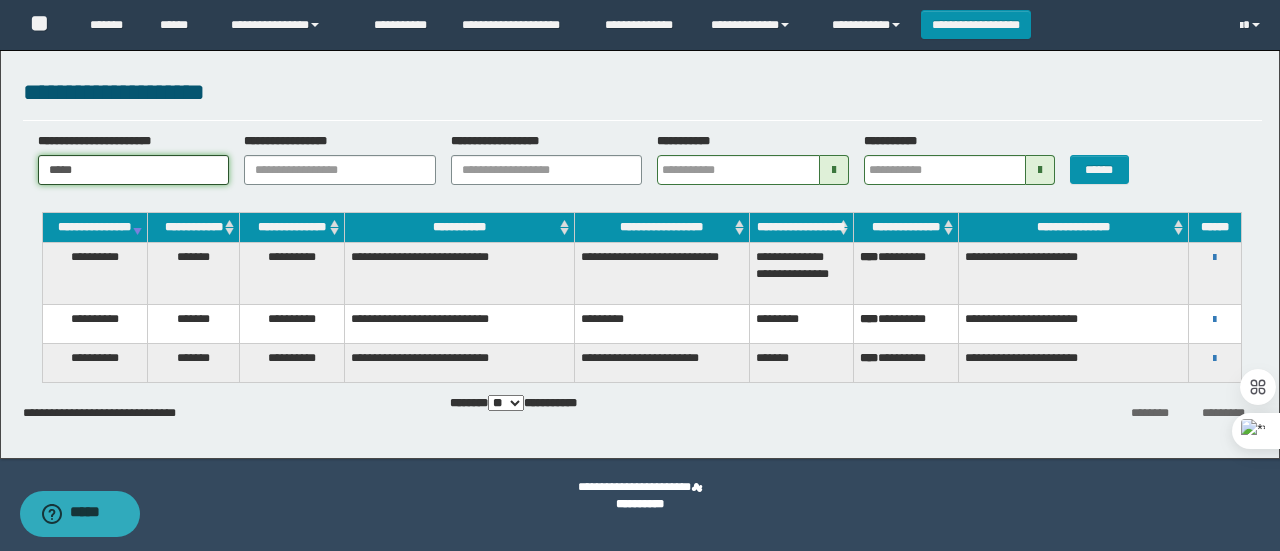 type 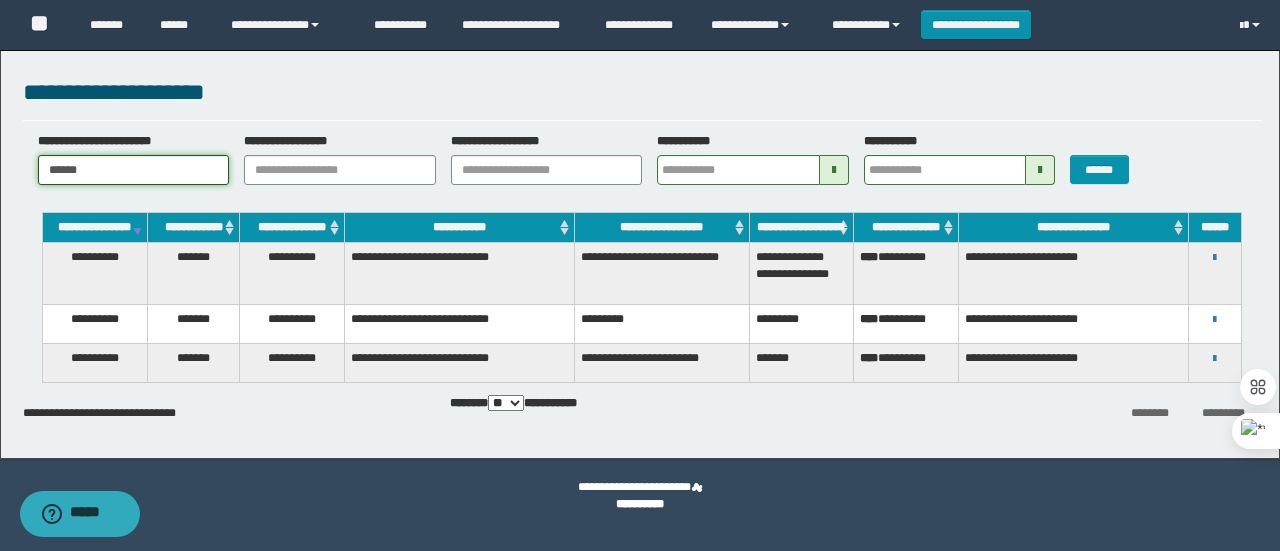 type 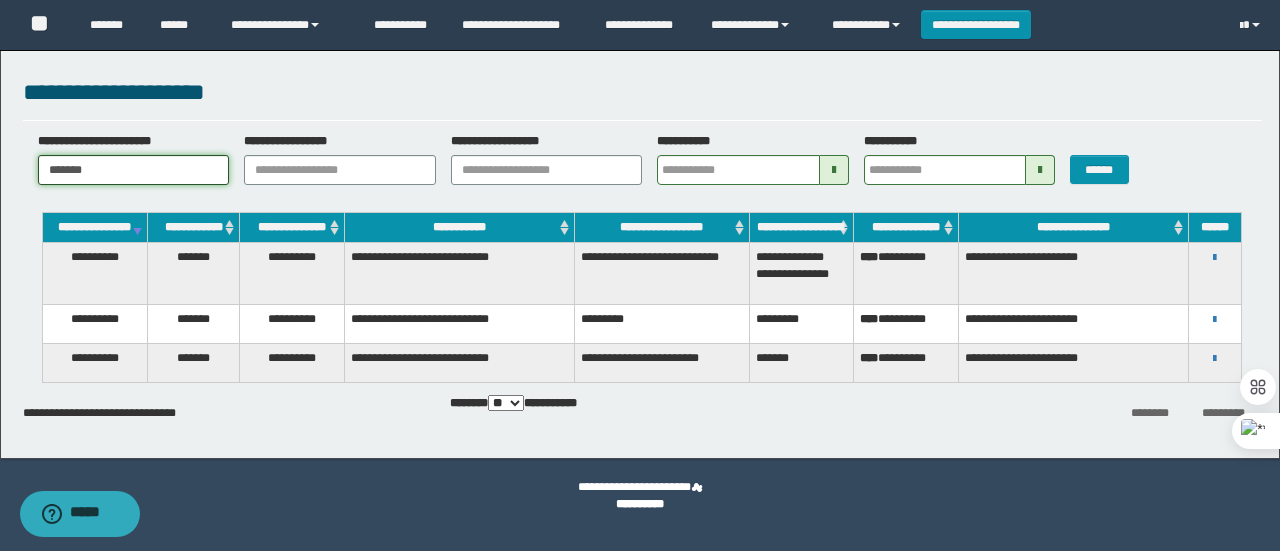 type 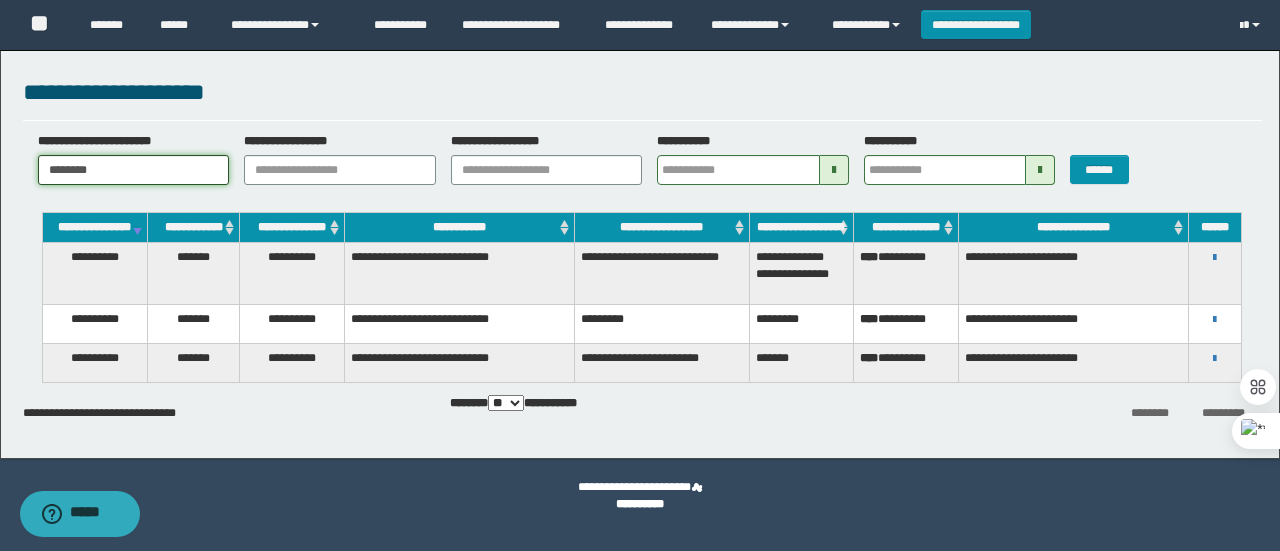 type 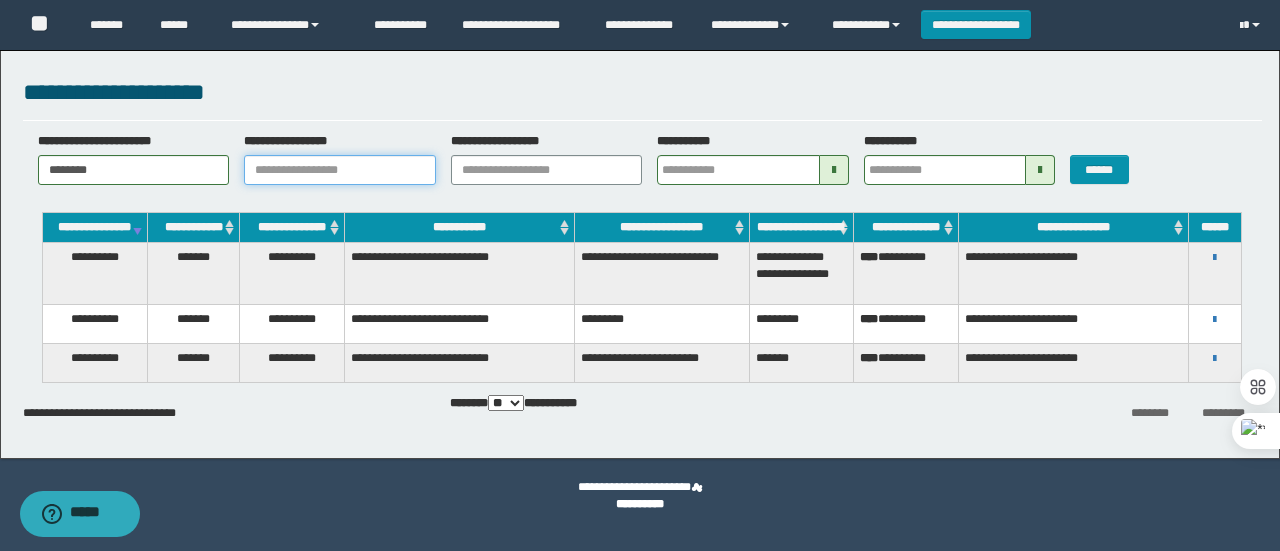 type 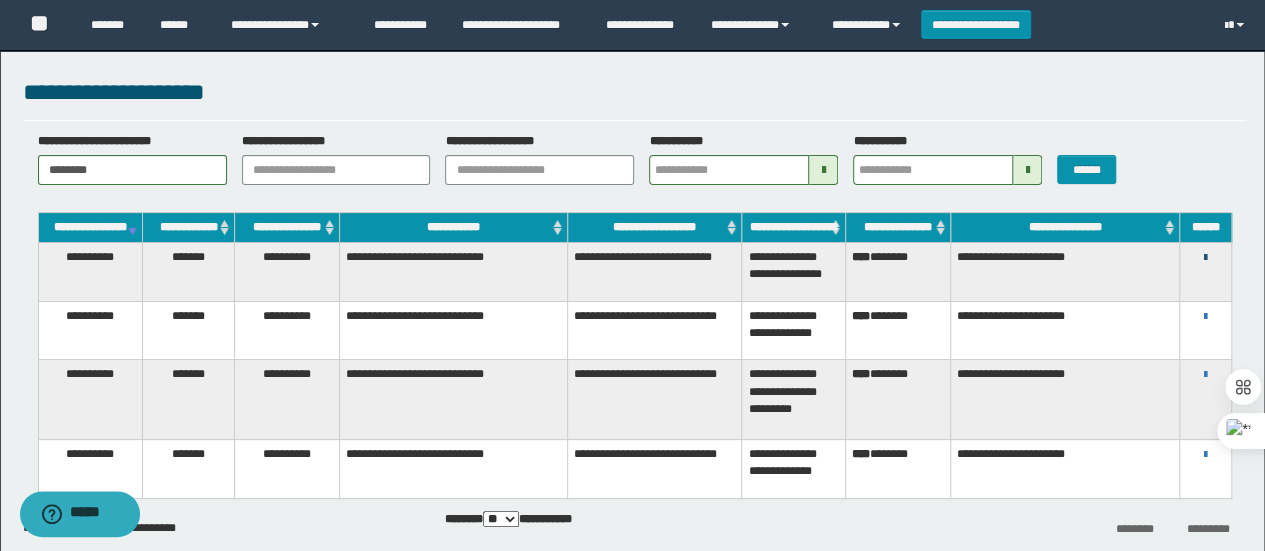 click at bounding box center [1205, 258] 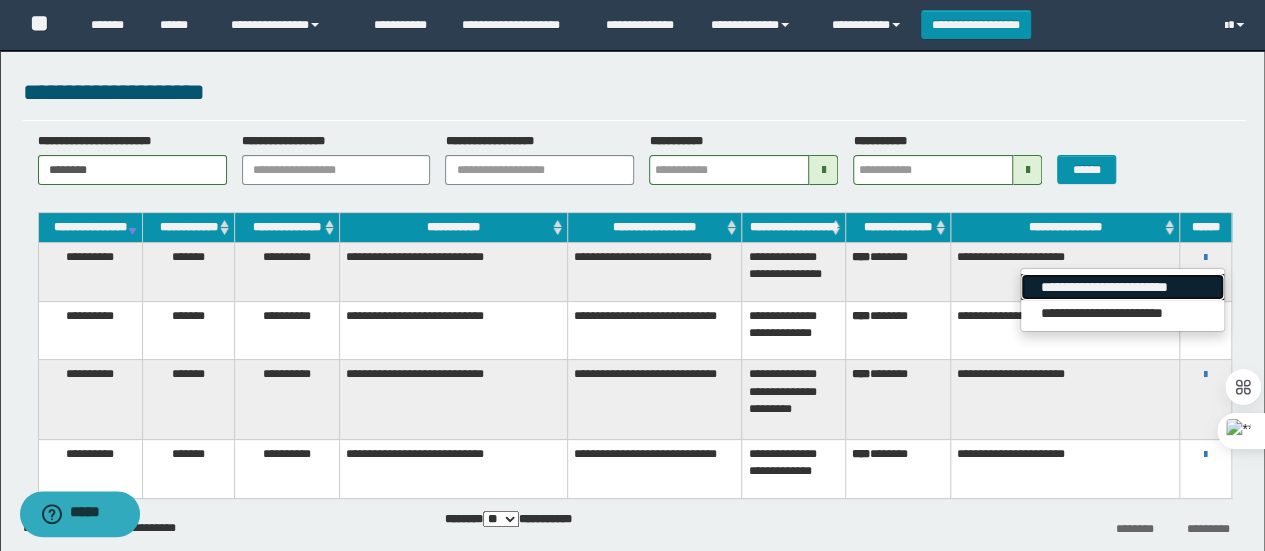 click on "**********" at bounding box center [1122, 287] 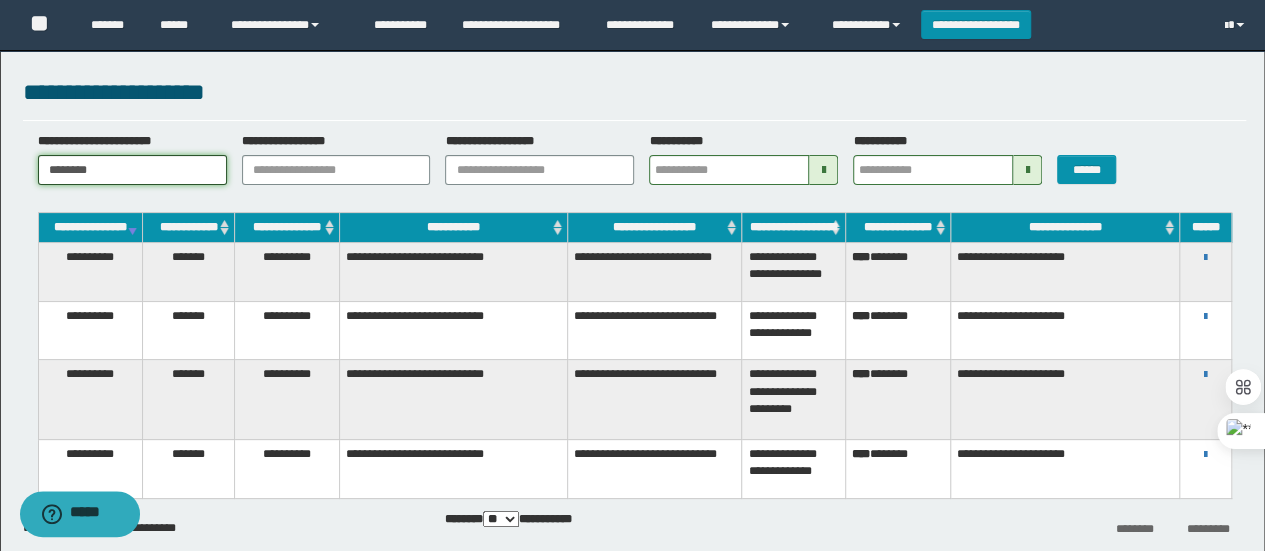 click on "********" at bounding box center (132, 170) 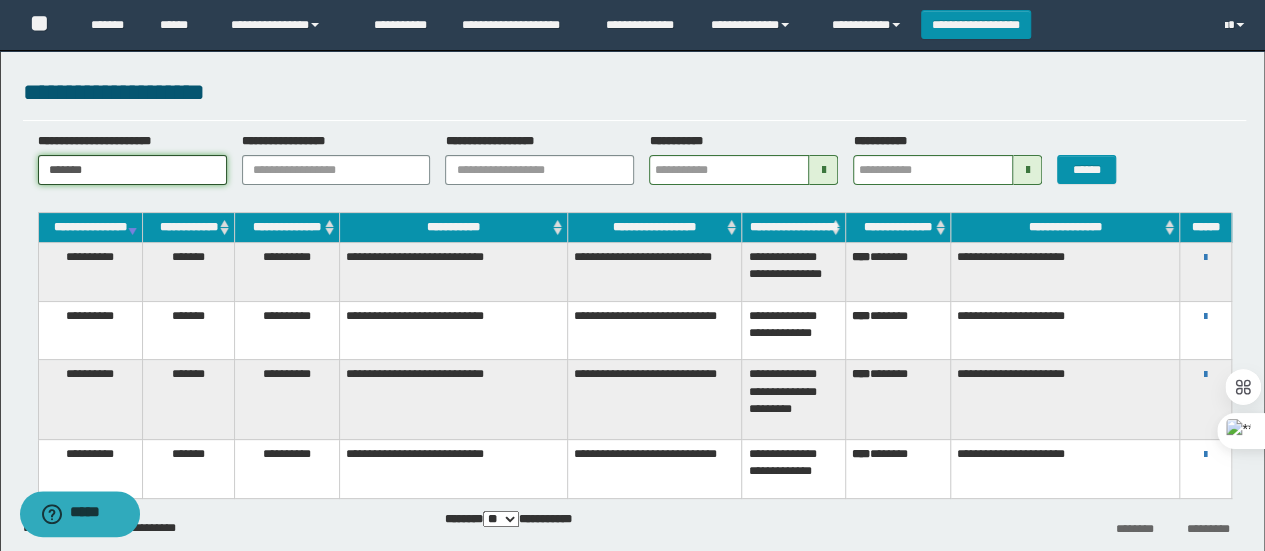 type 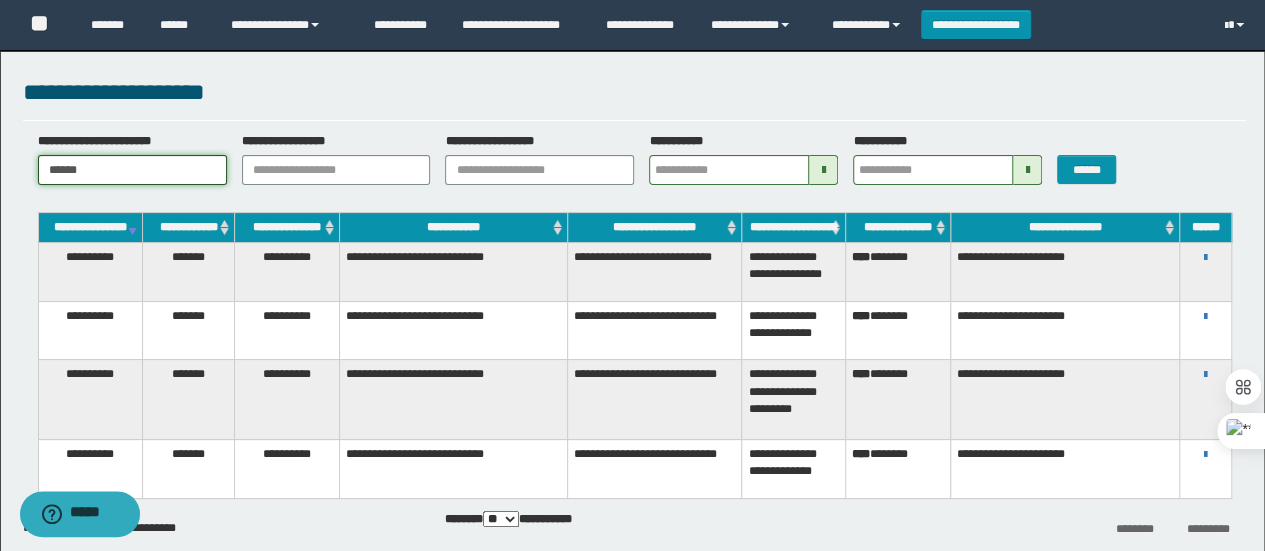 type 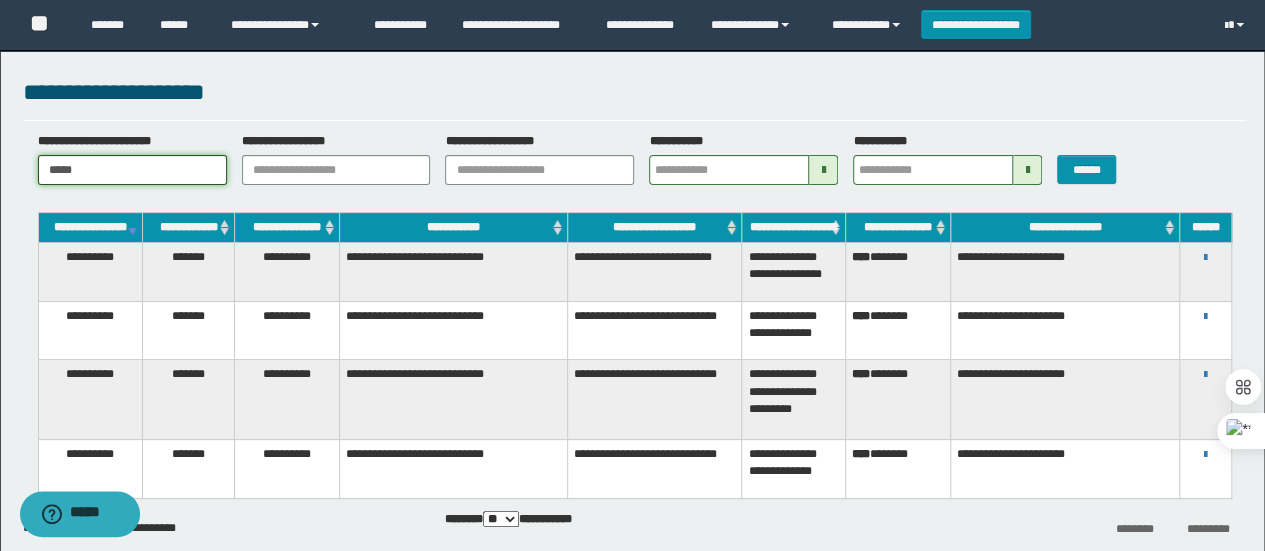 type 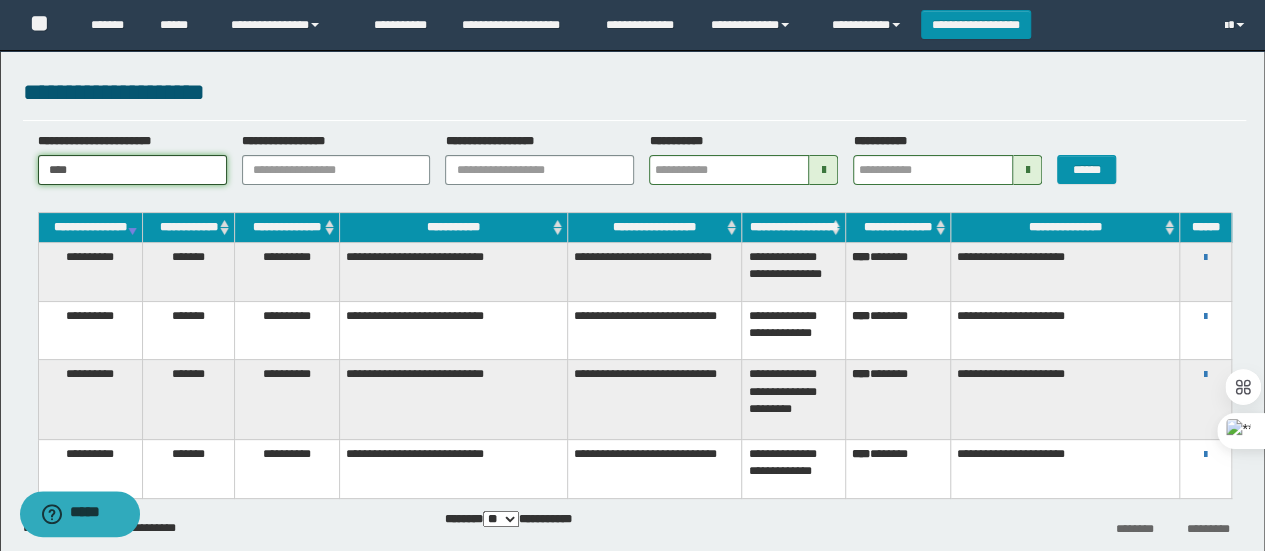 type 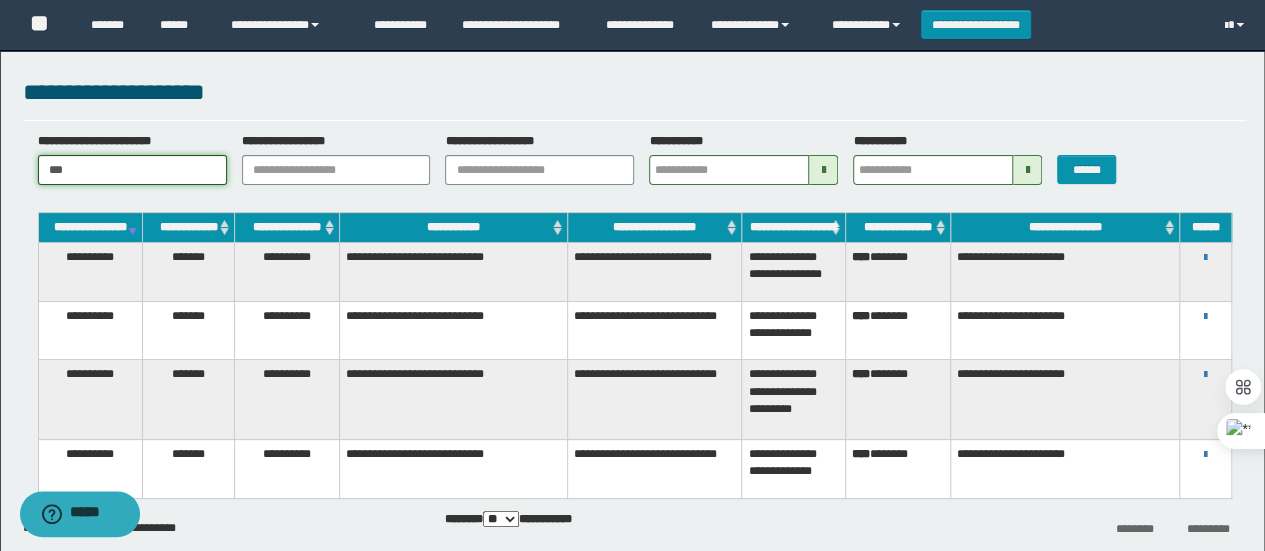 type 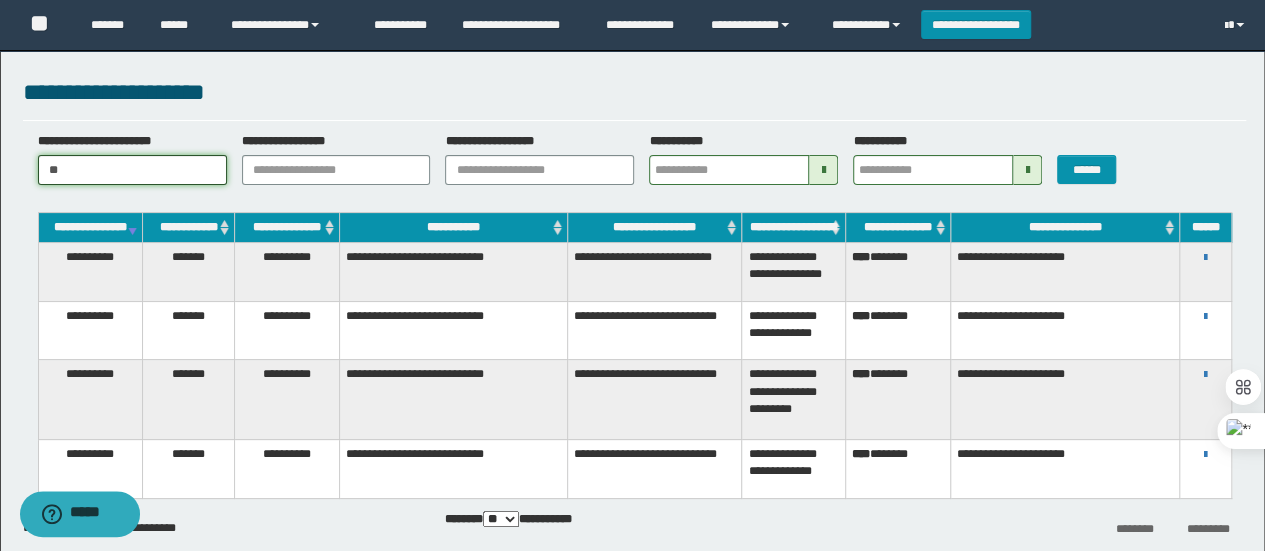 type 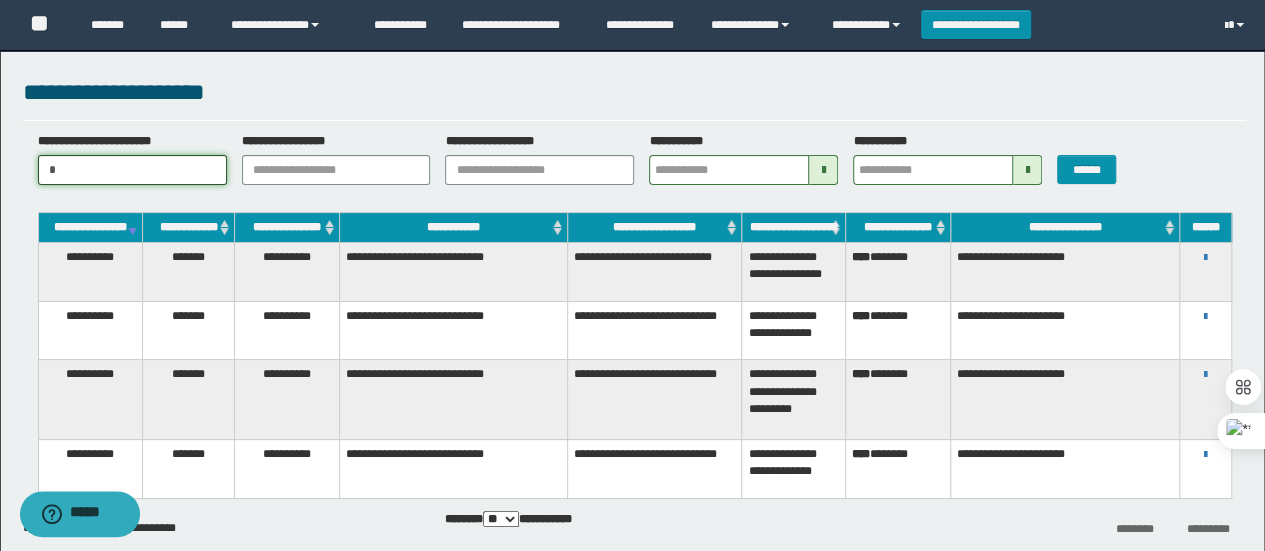 type 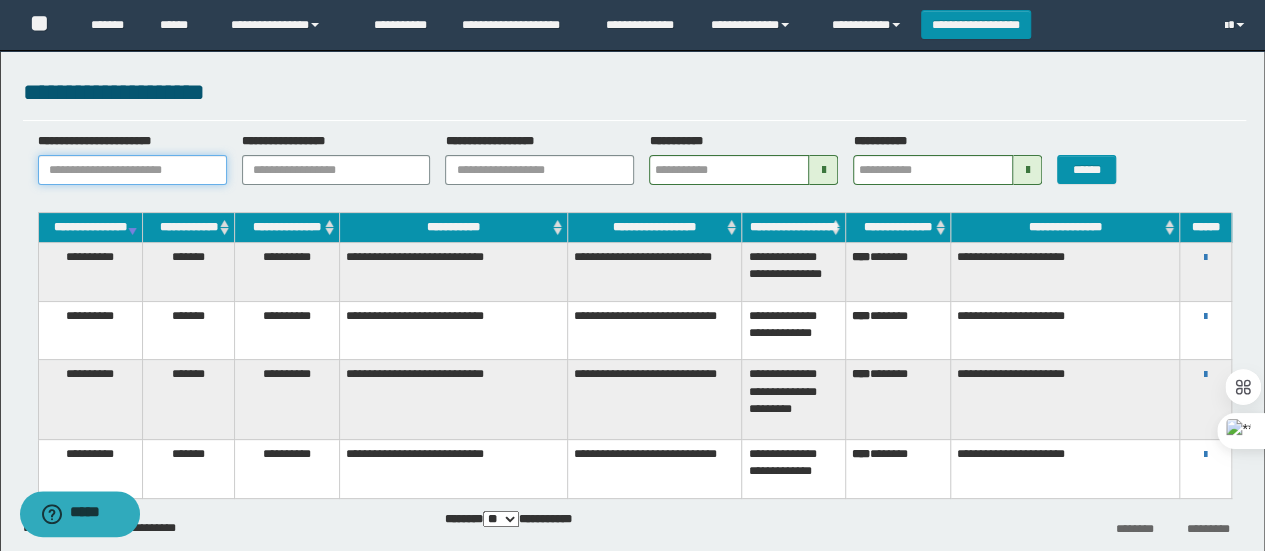 type on "*" 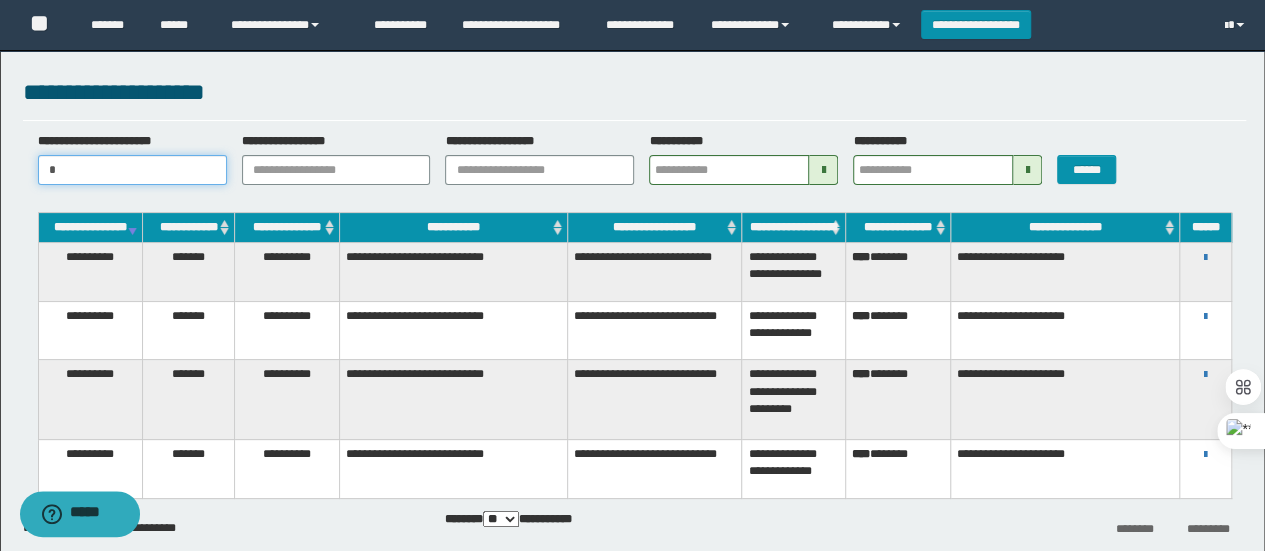 type 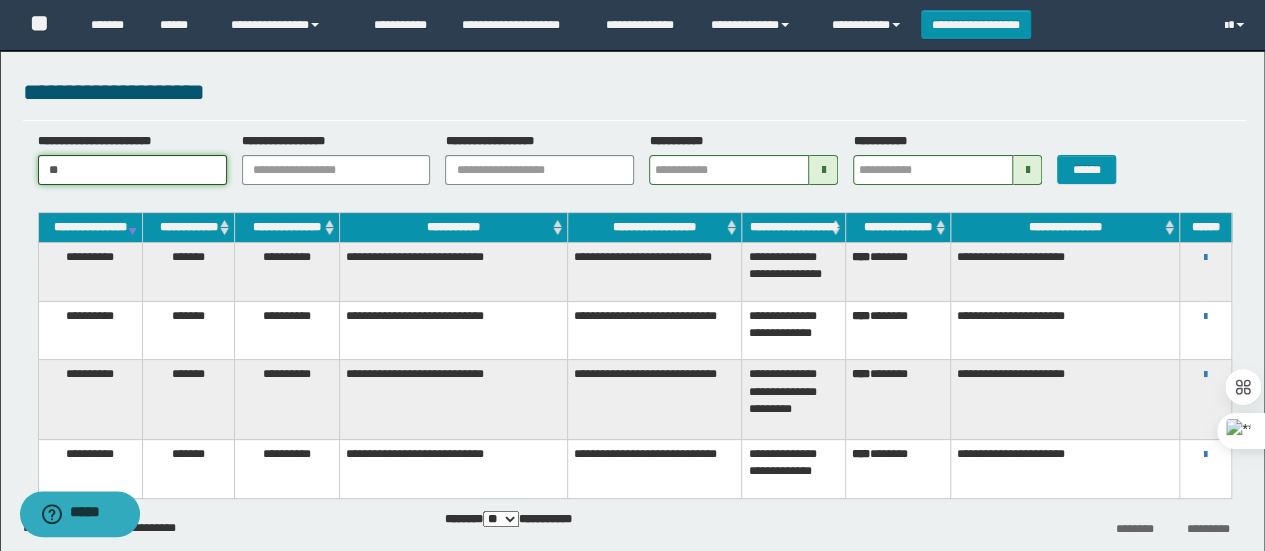 type 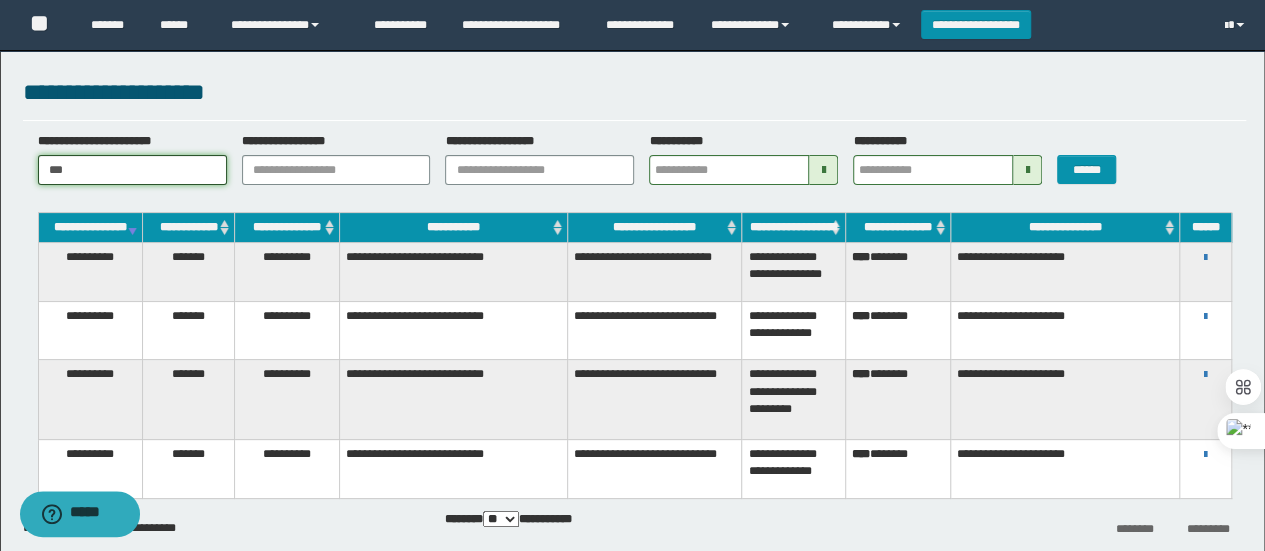 type 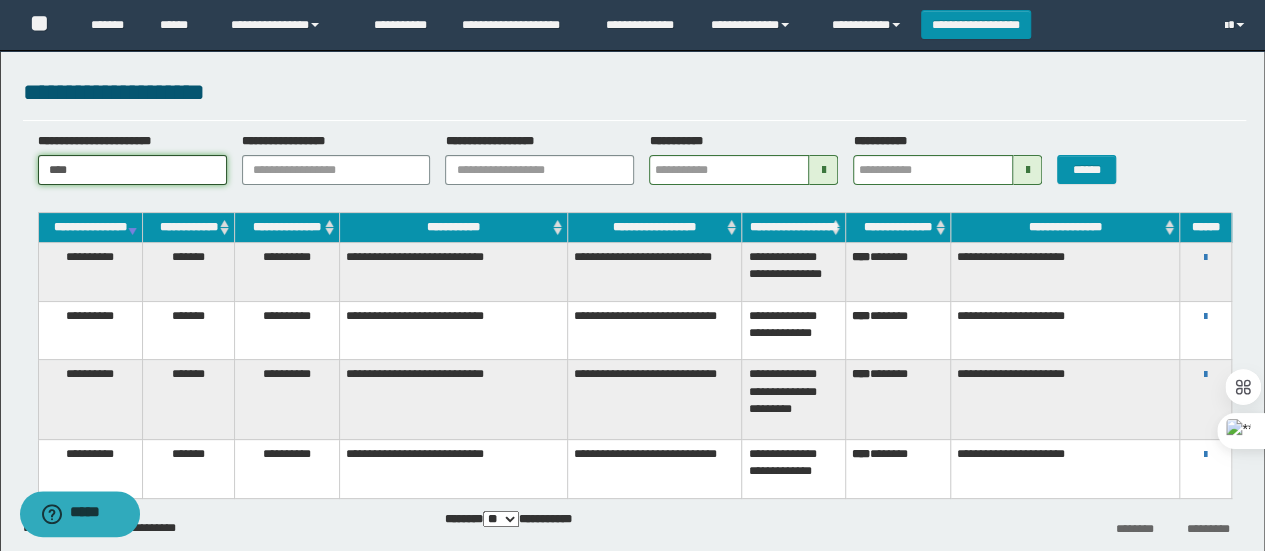 type 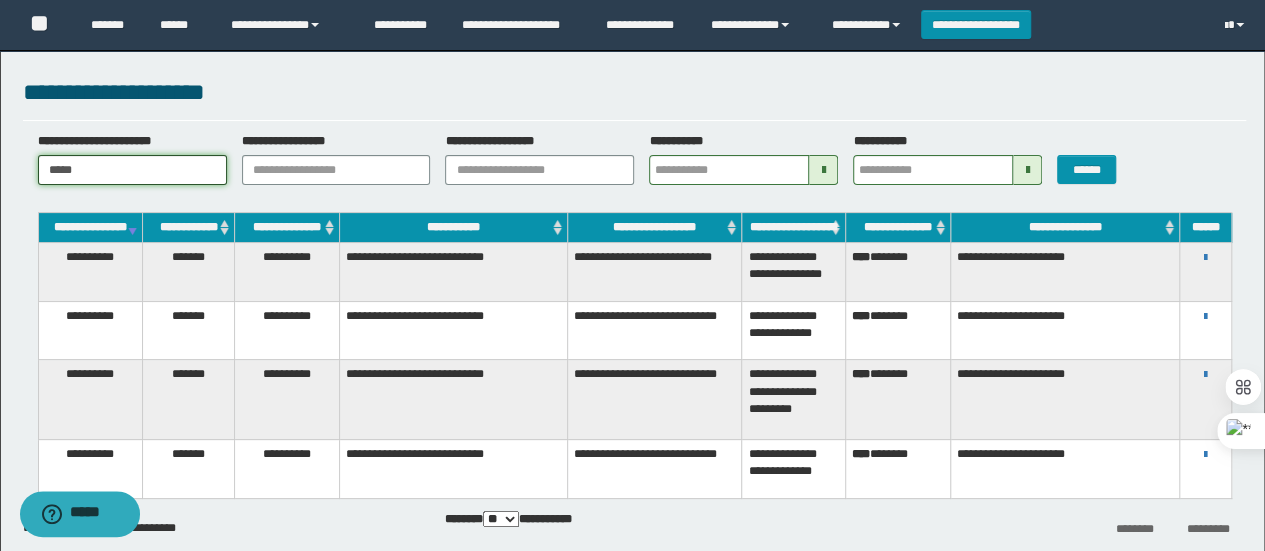 type 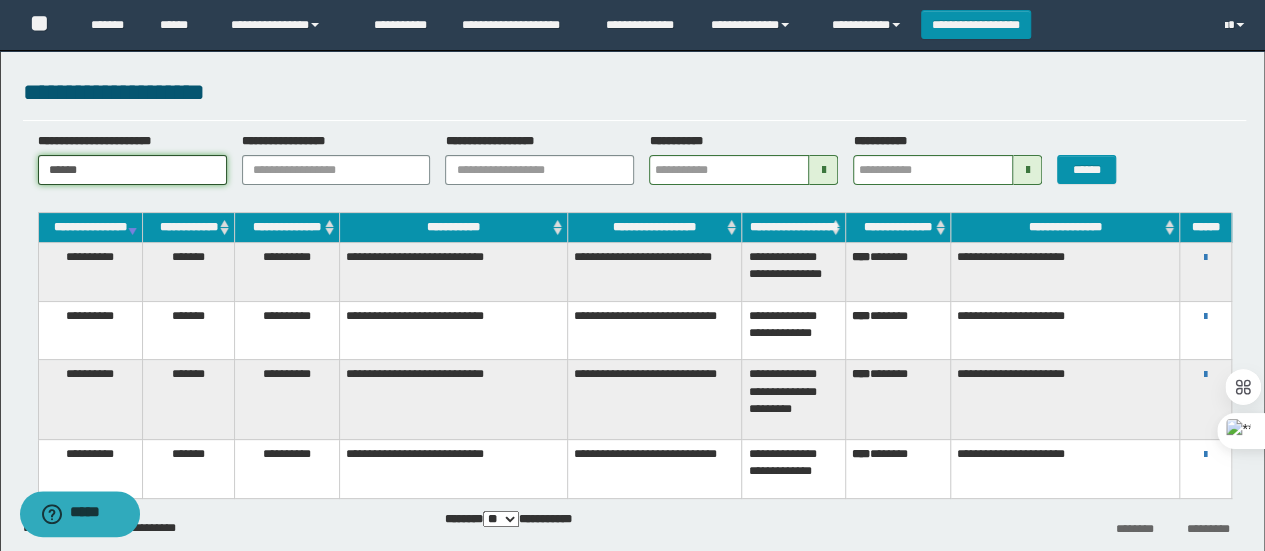 type 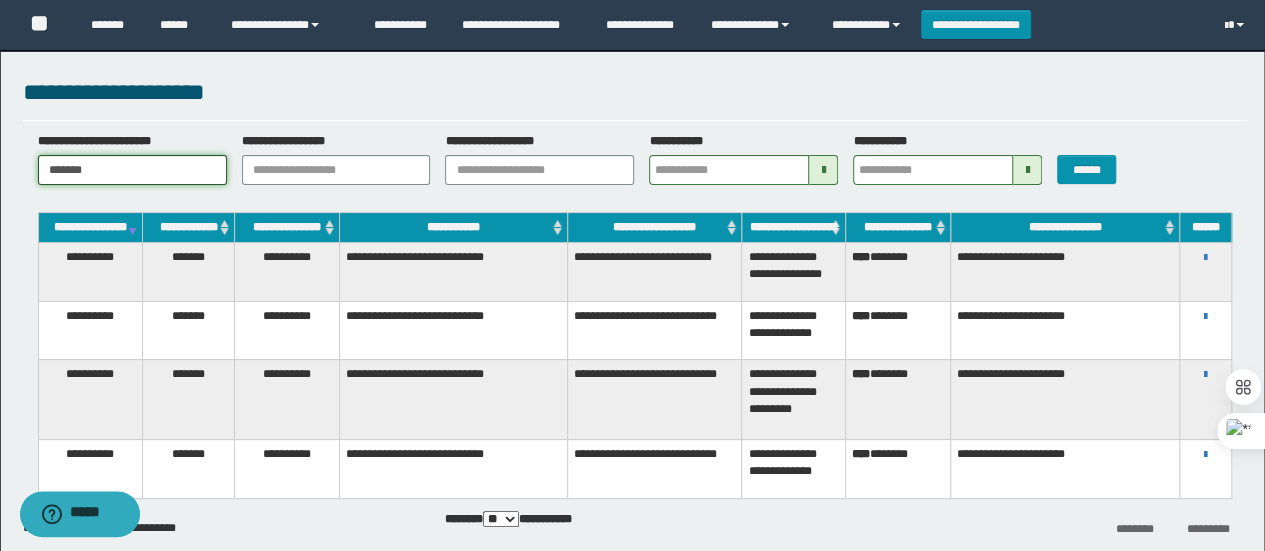 type 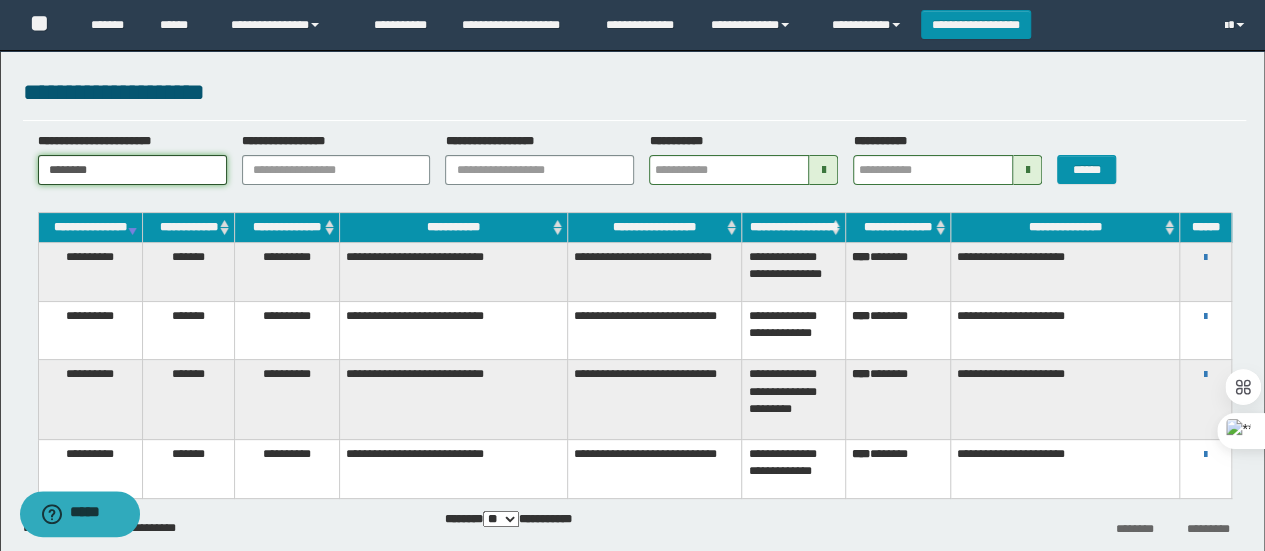 type 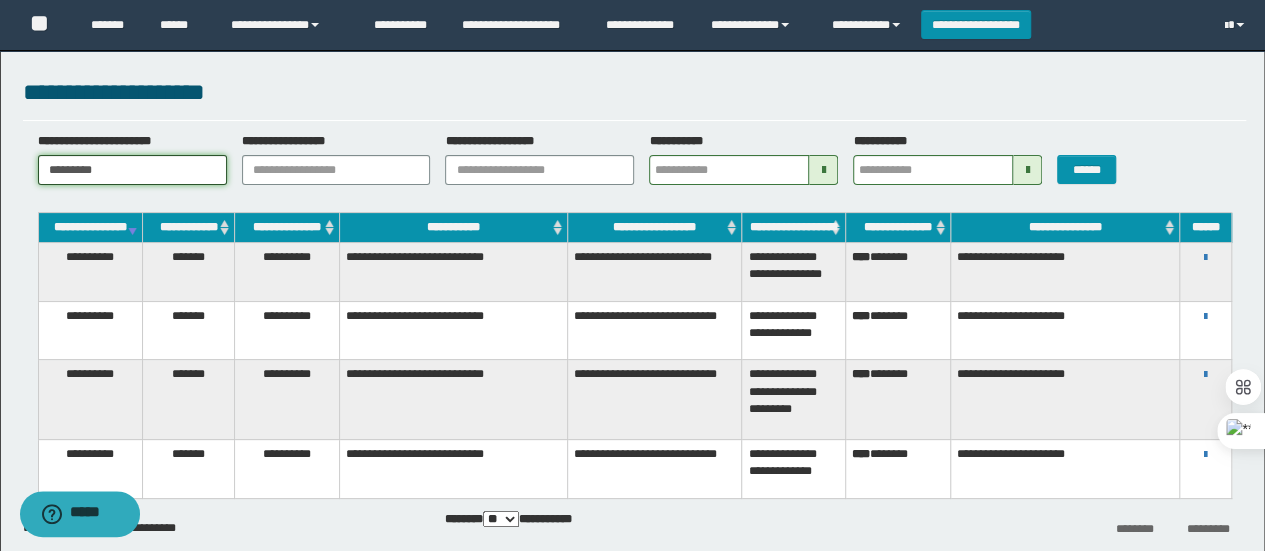 type 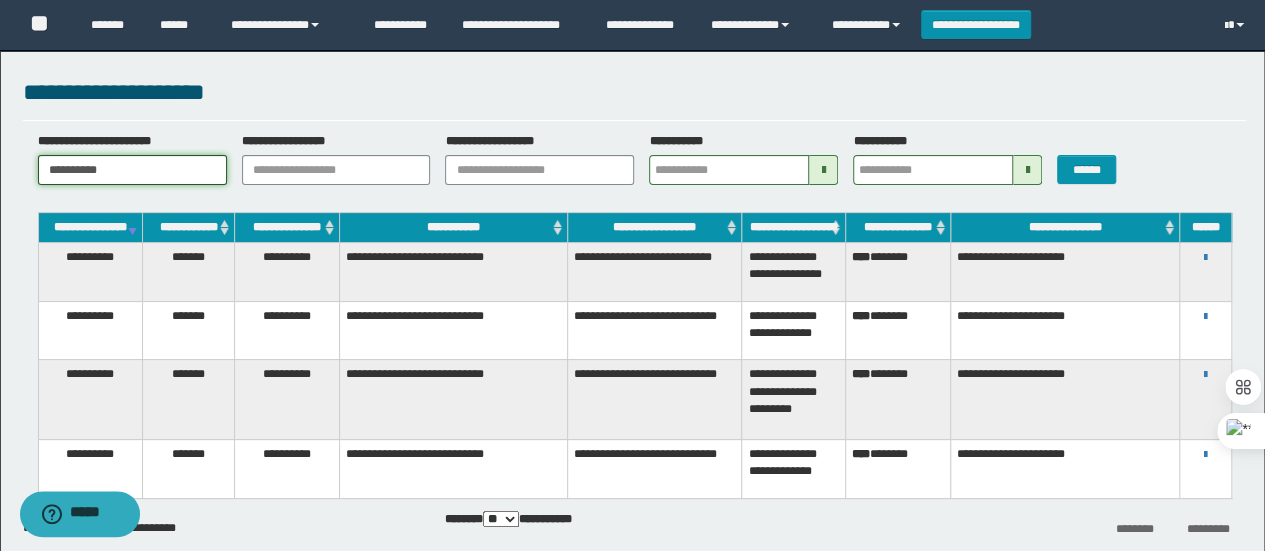 type 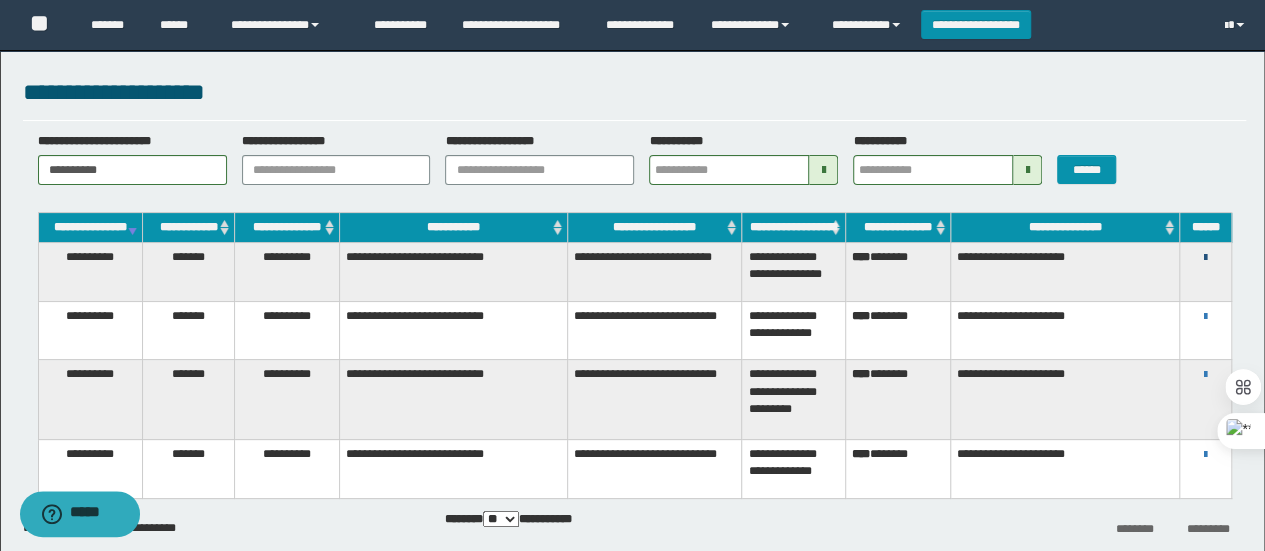 click at bounding box center [1205, 258] 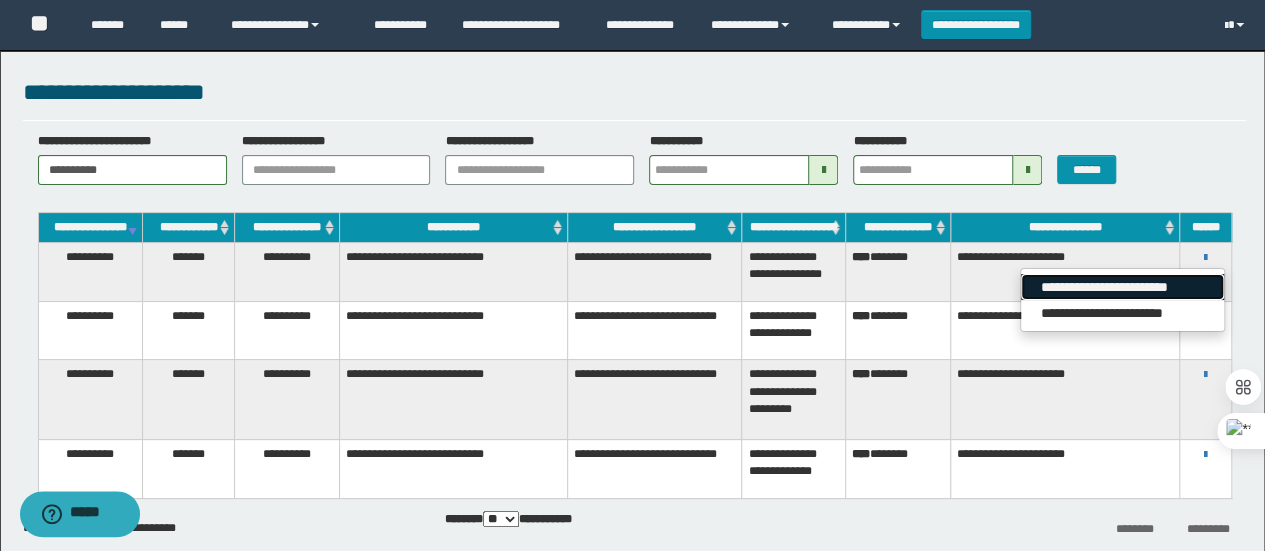 click on "**********" at bounding box center (1122, 287) 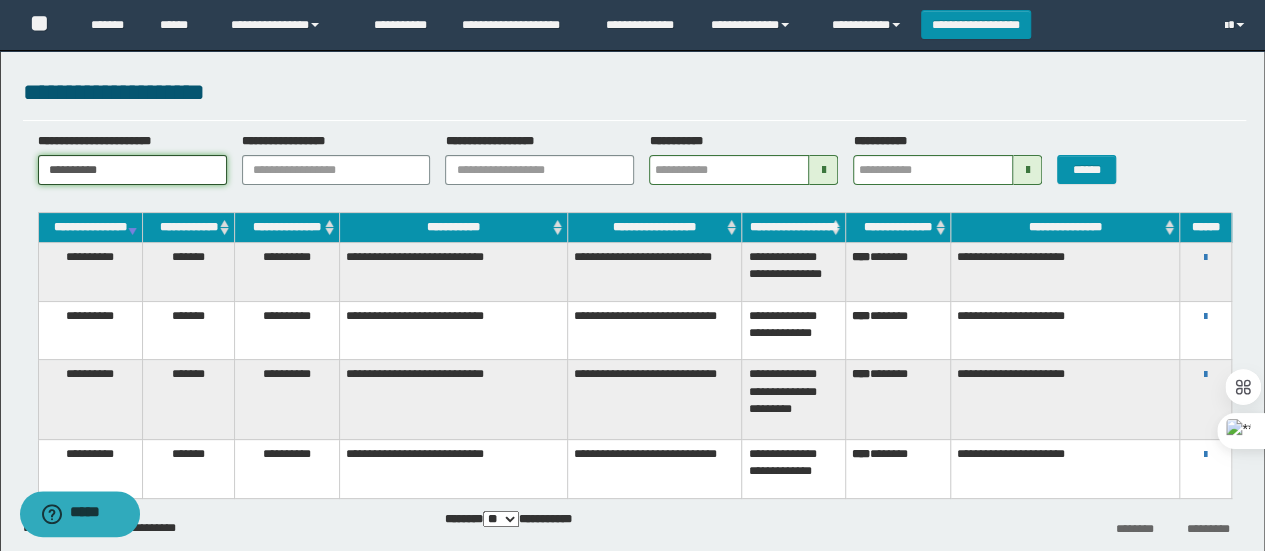 click on "**********" at bounding box center (132, 170) 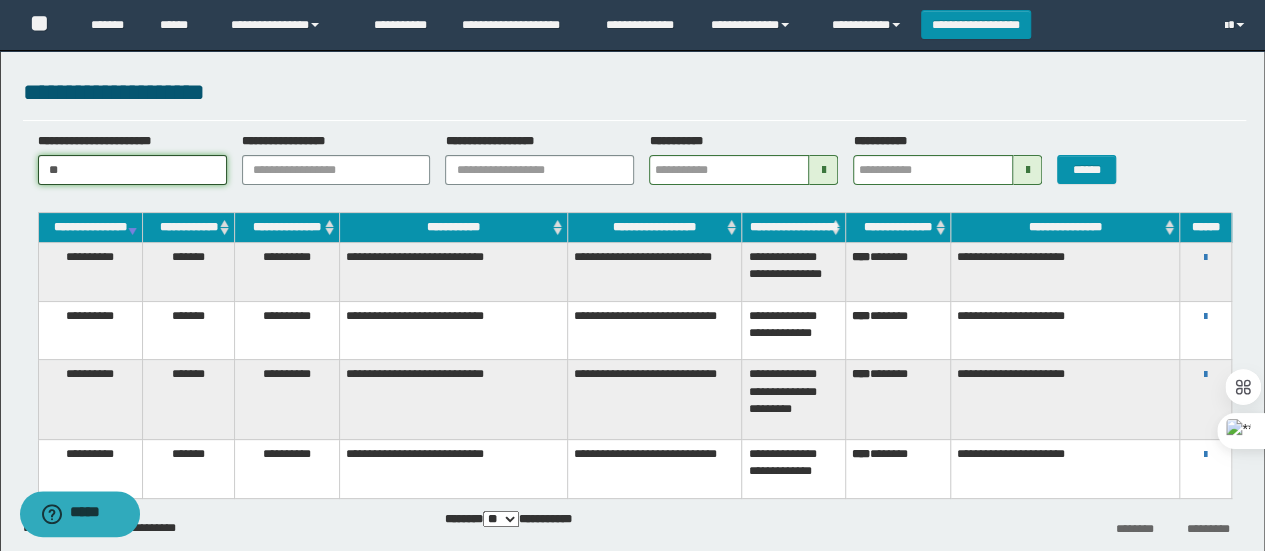 type on "*" 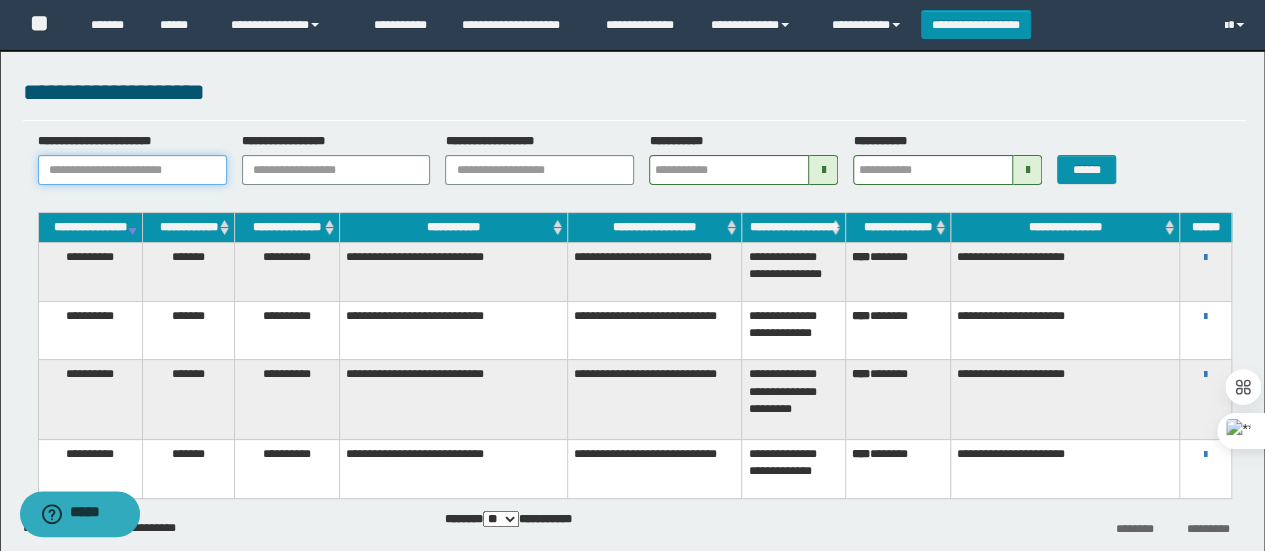 type on "*" 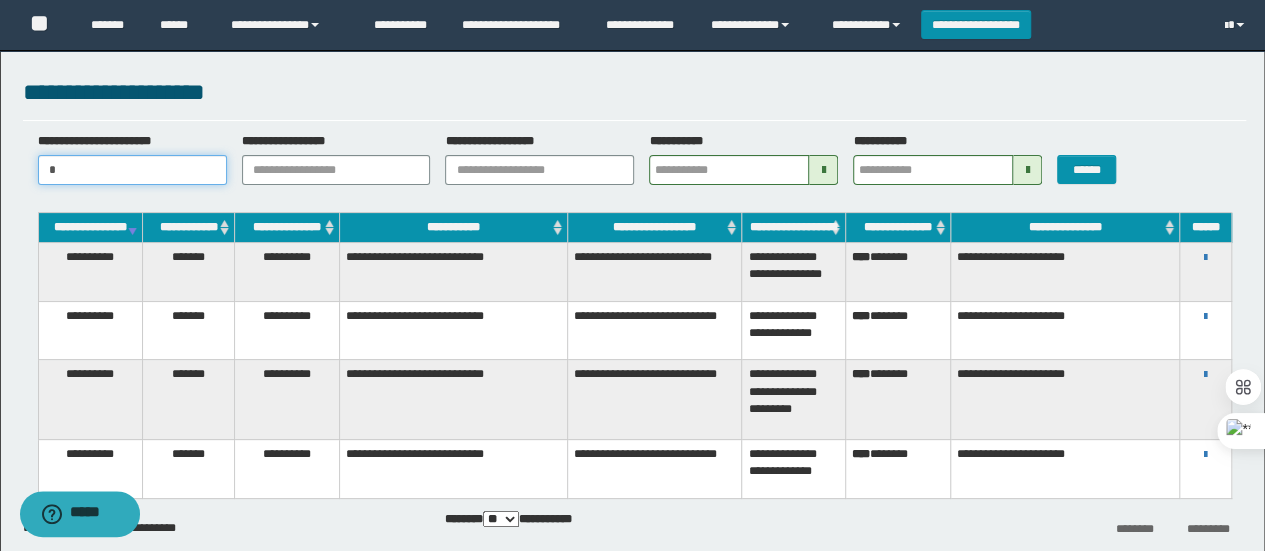 type 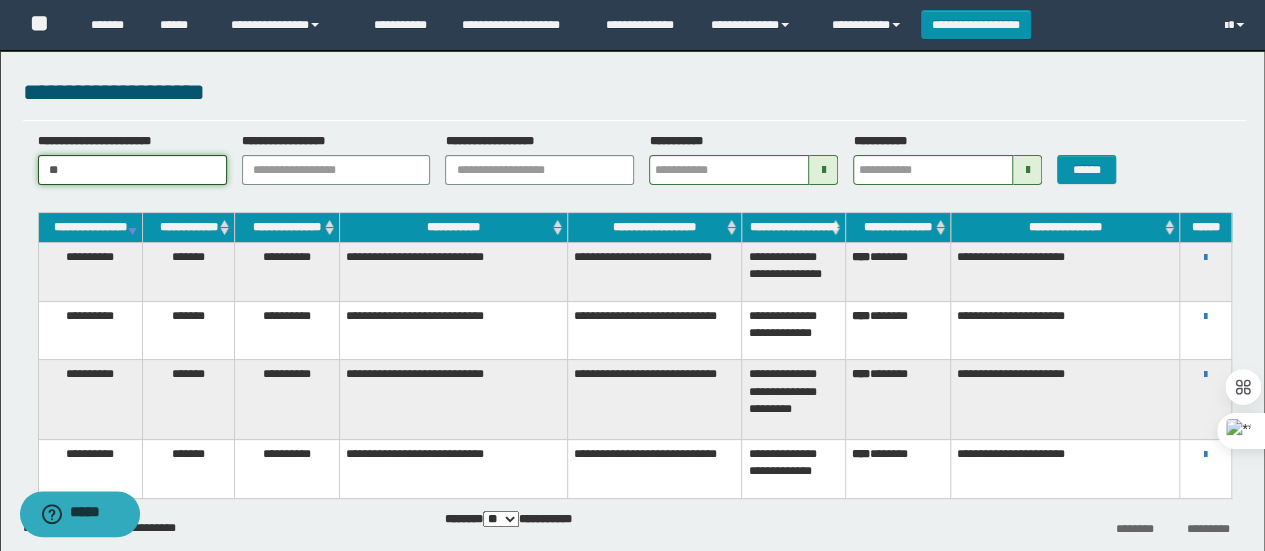 type 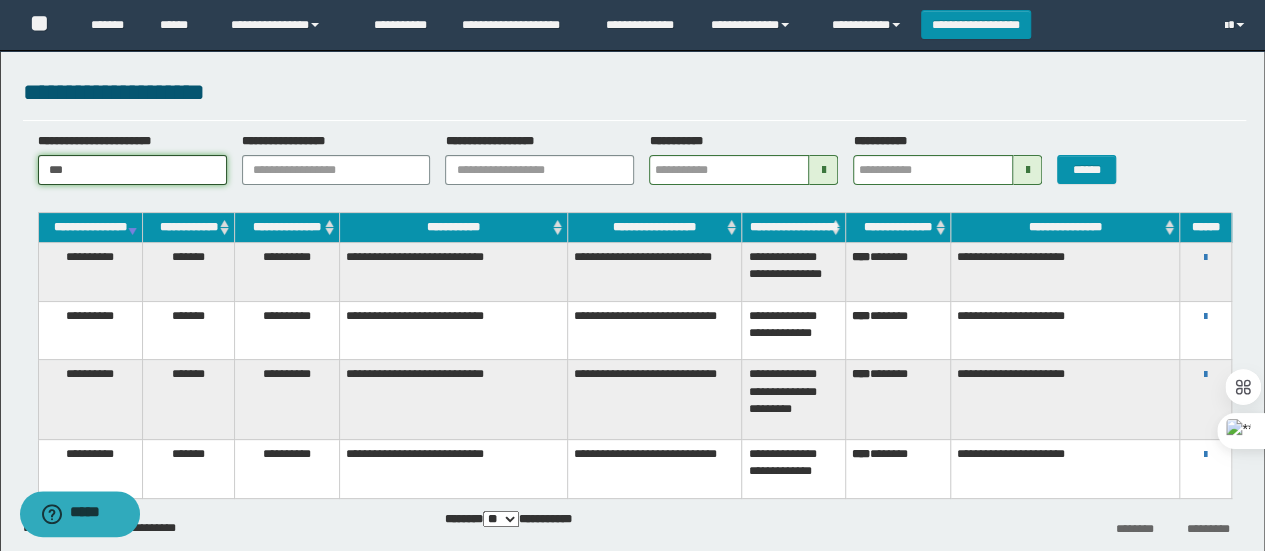 type 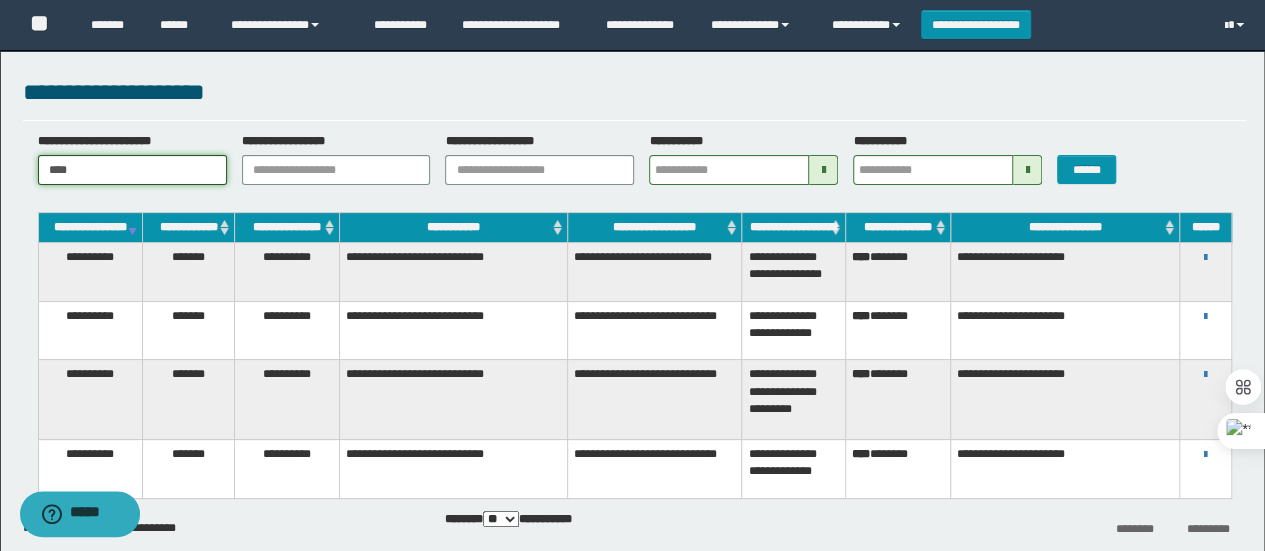 type 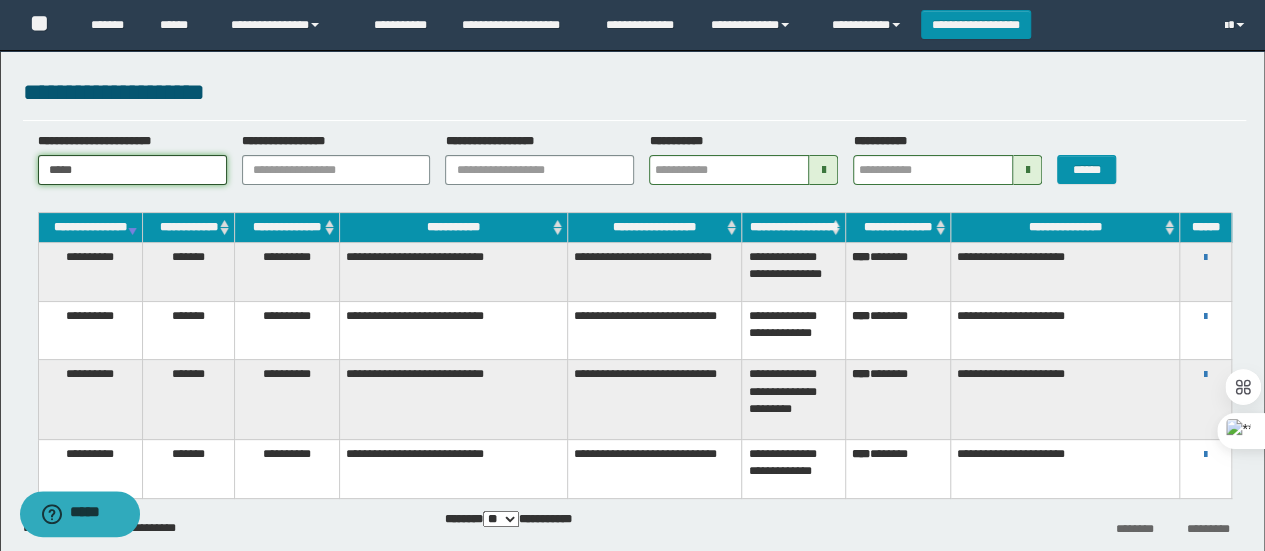 type 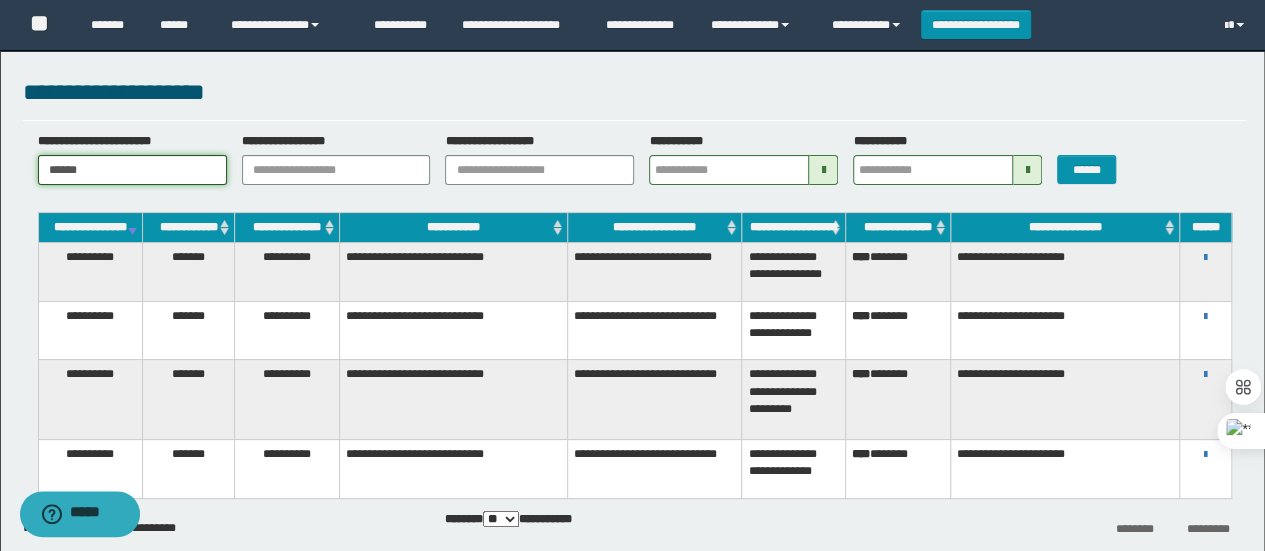 type 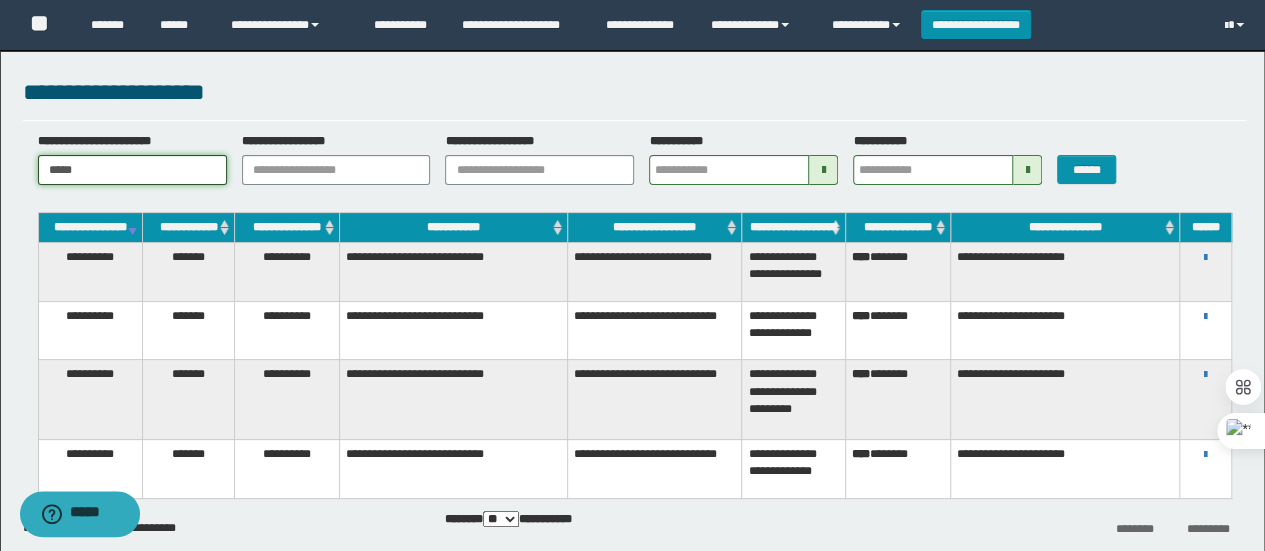 type 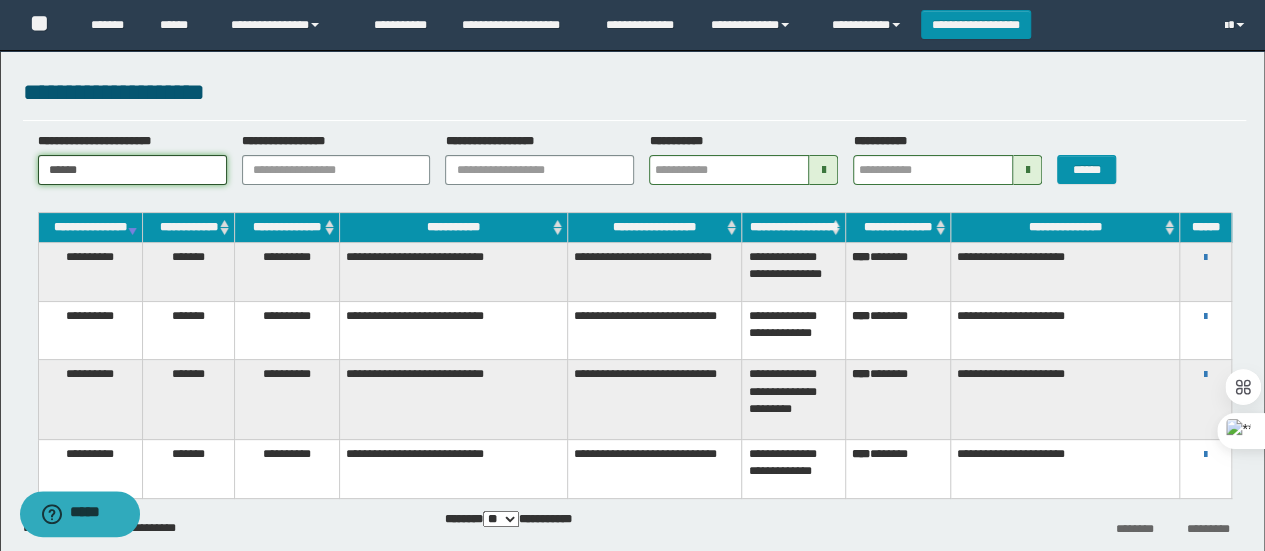 type 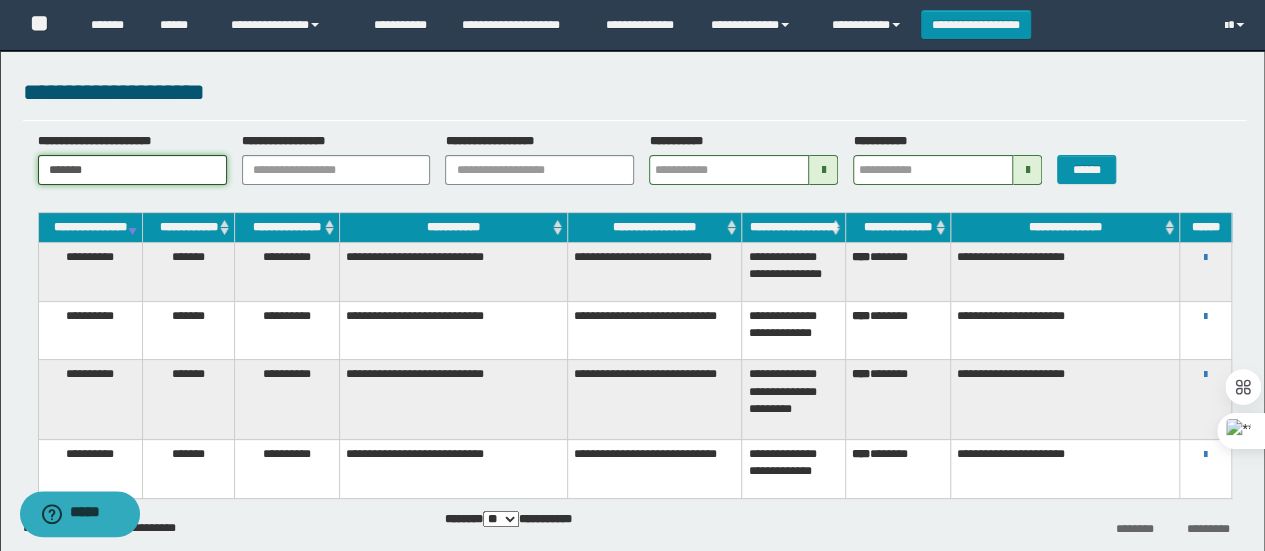 type 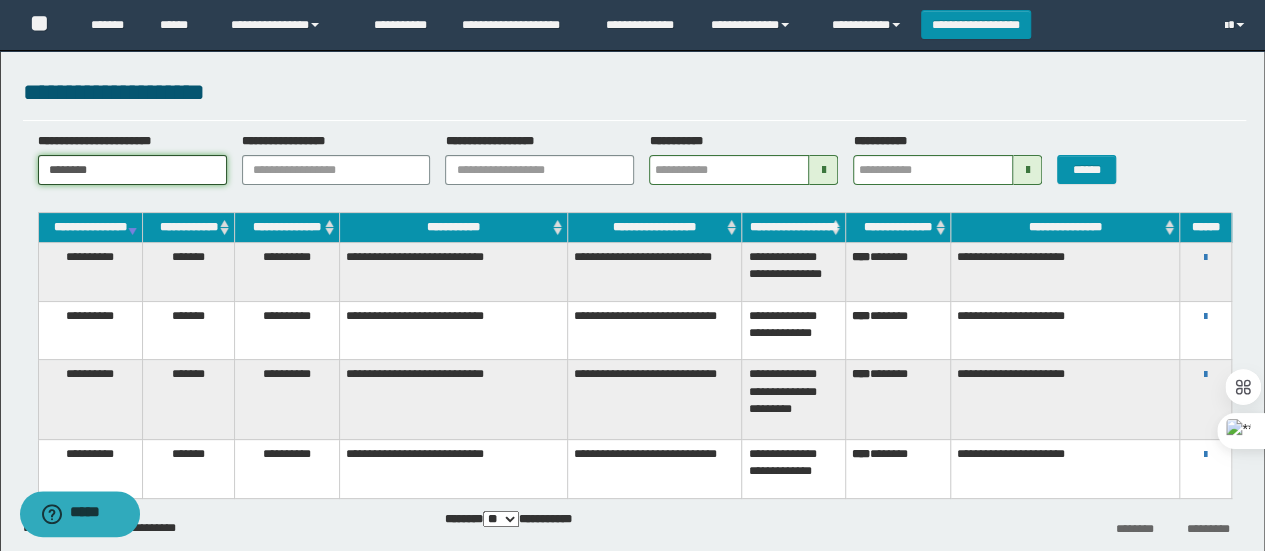type 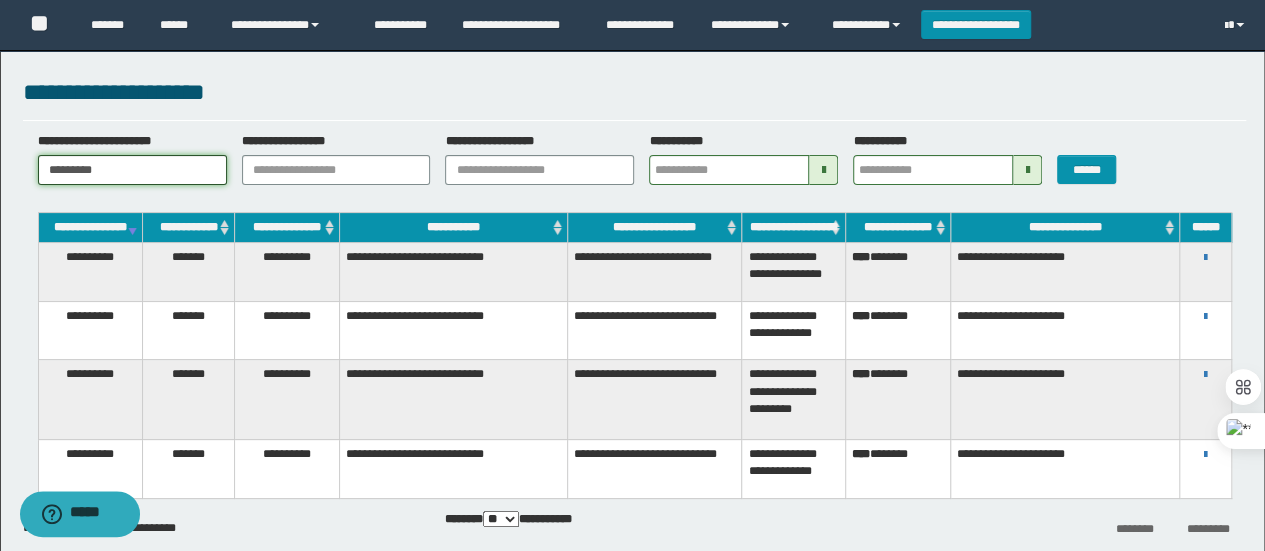 type 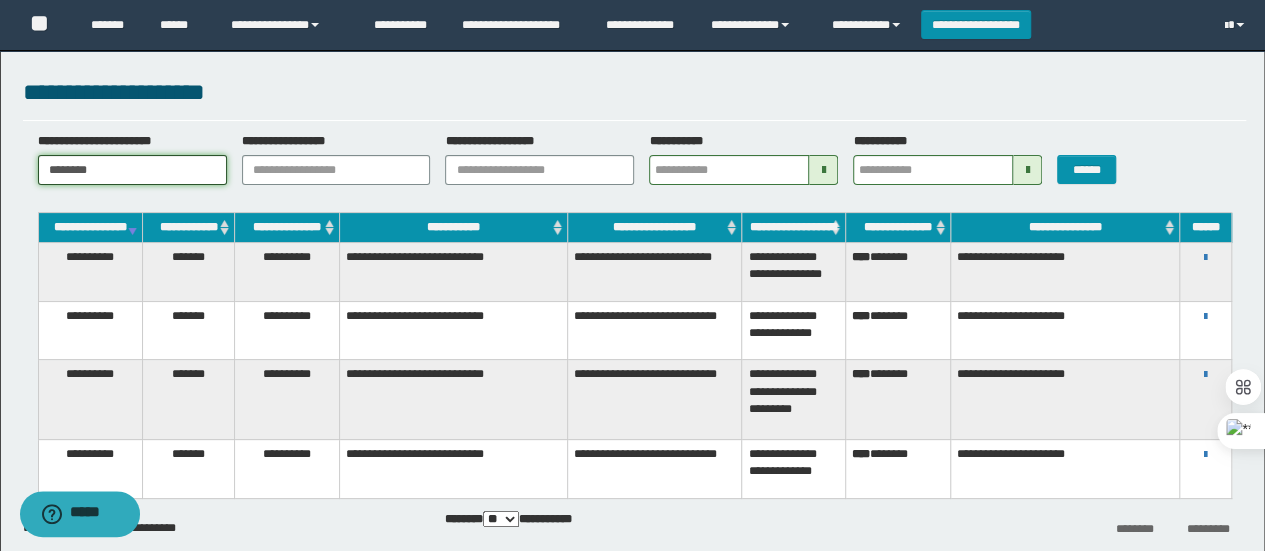 type 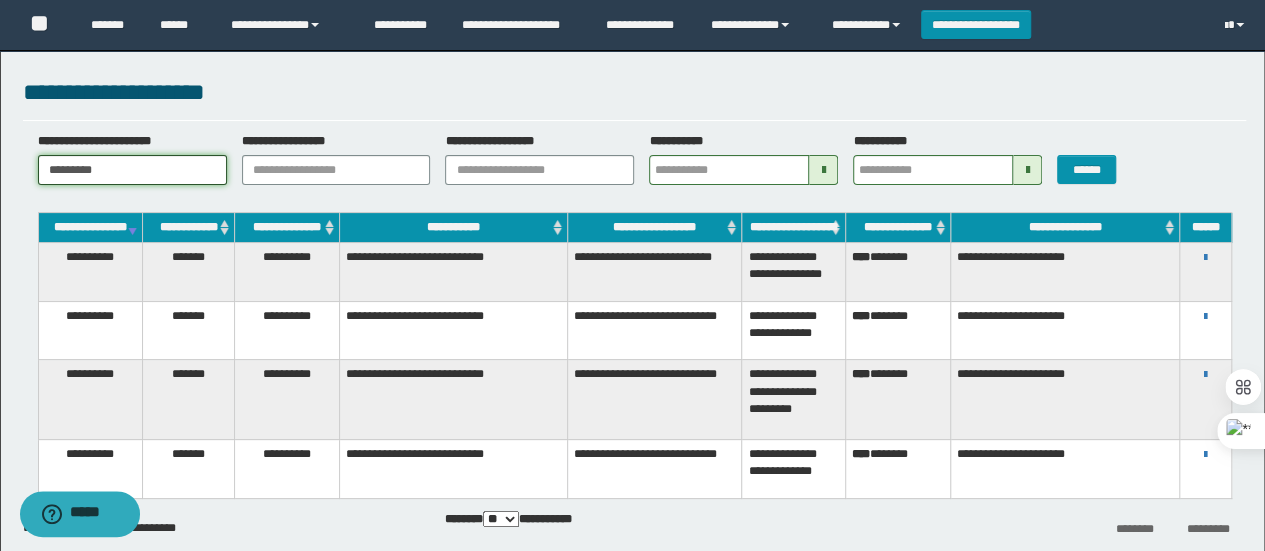 type 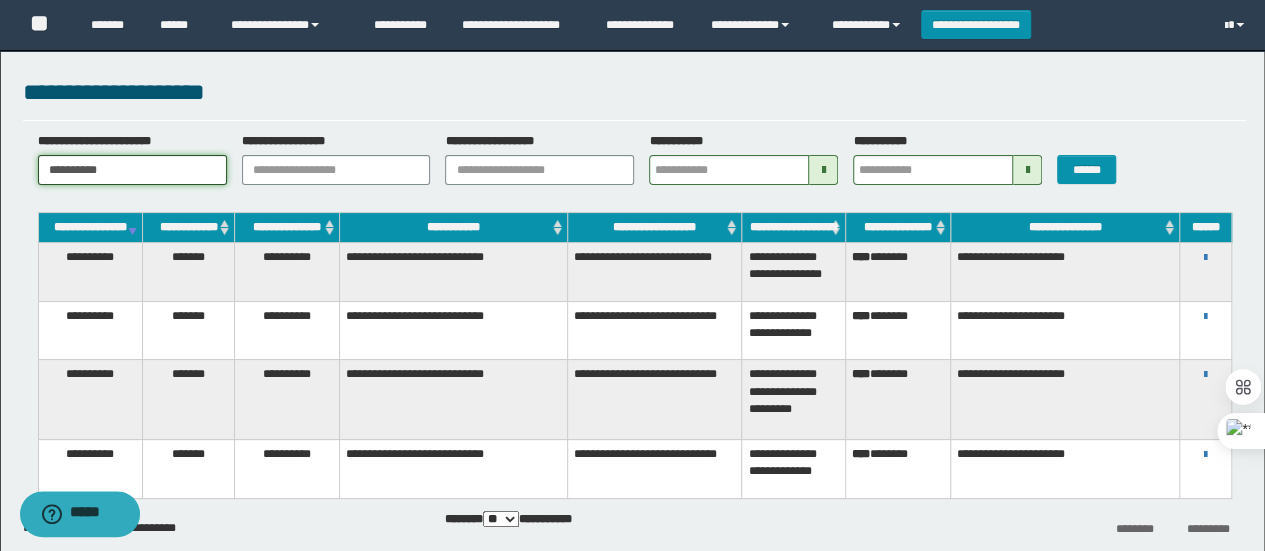 type 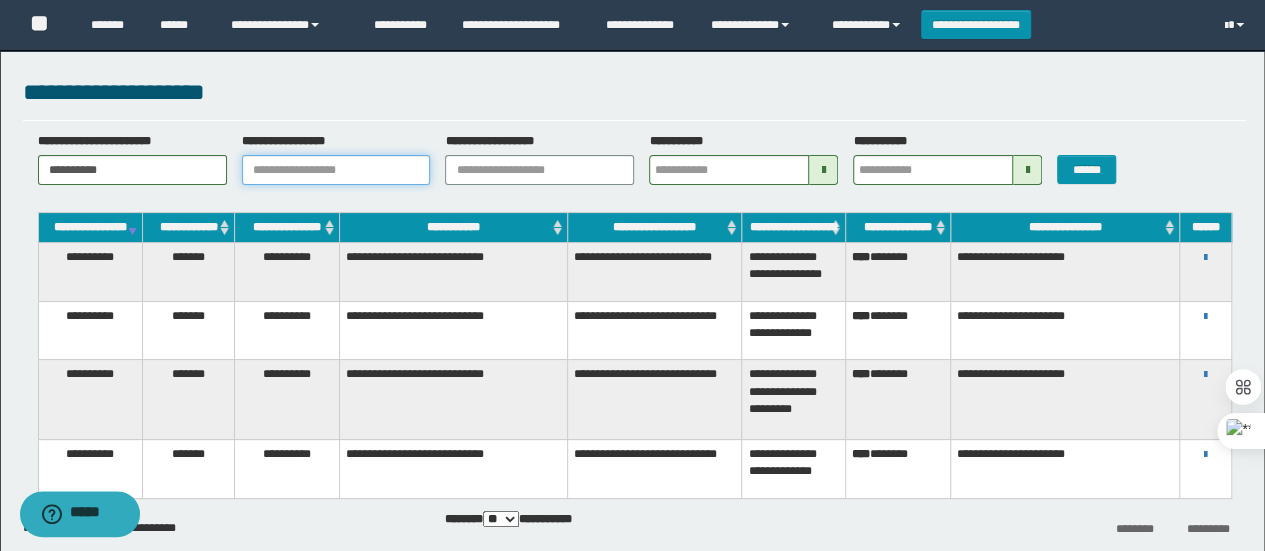 type 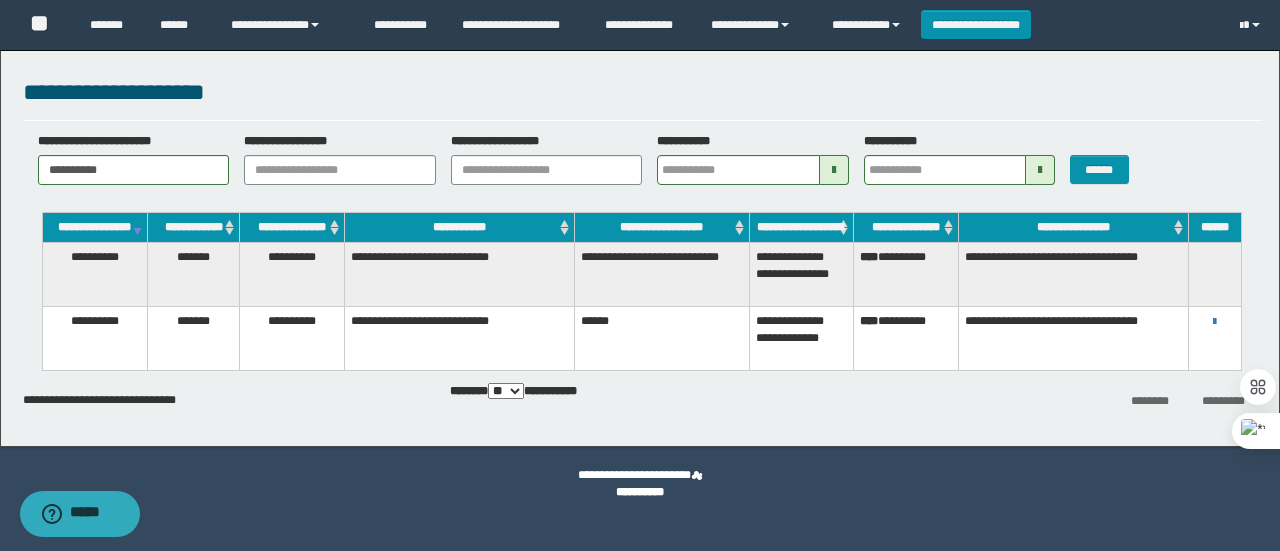 click at bounding box center [1214, 275] 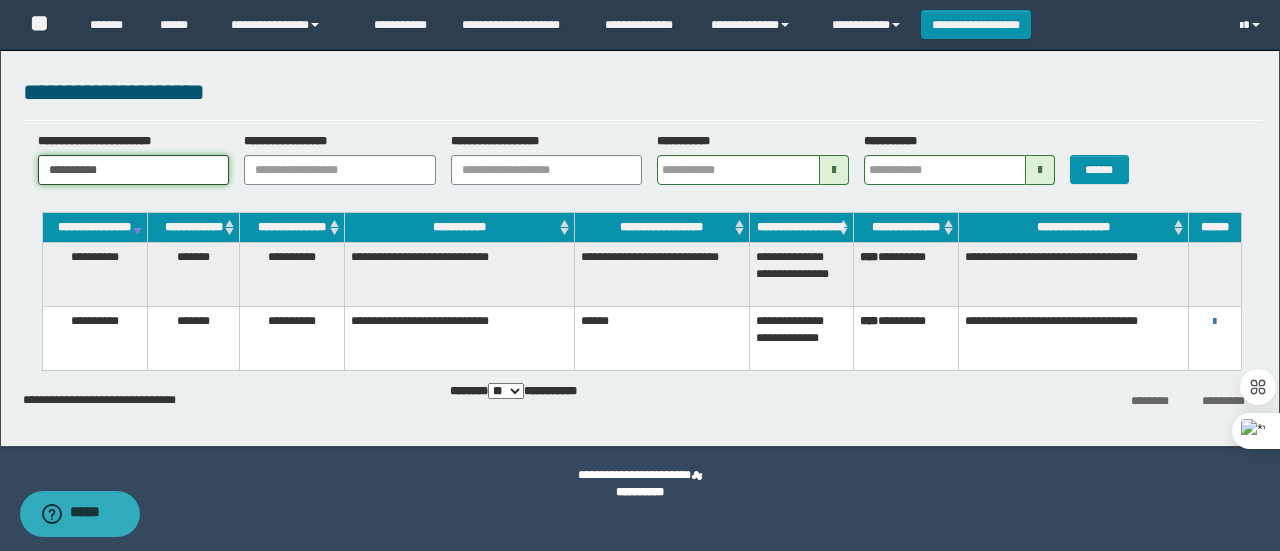 click on "**********" at bounding box center [134, 170] 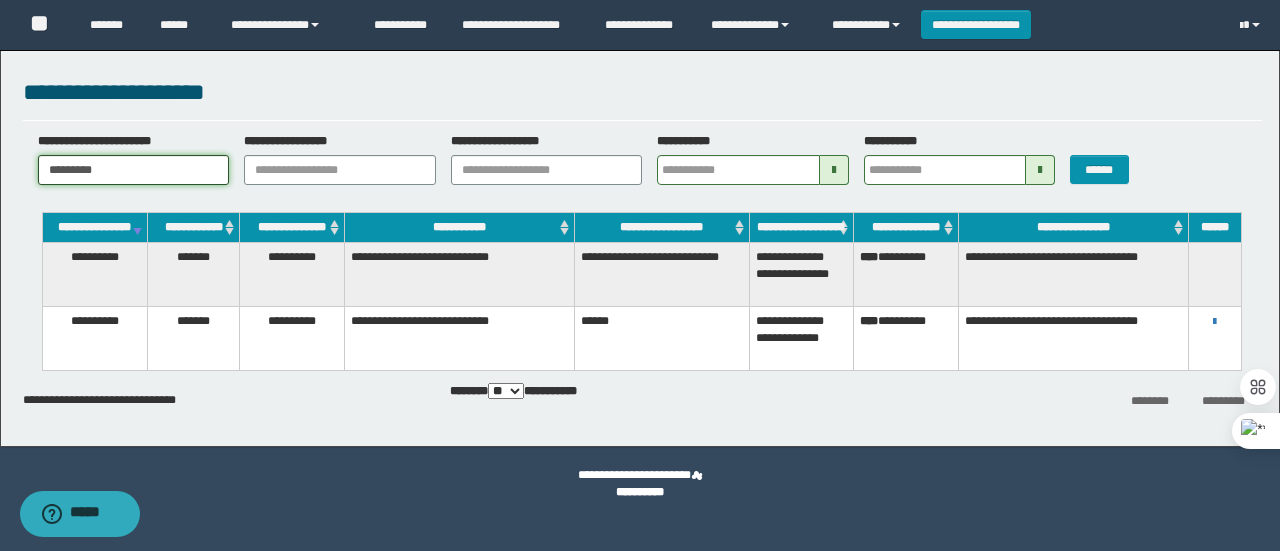 type 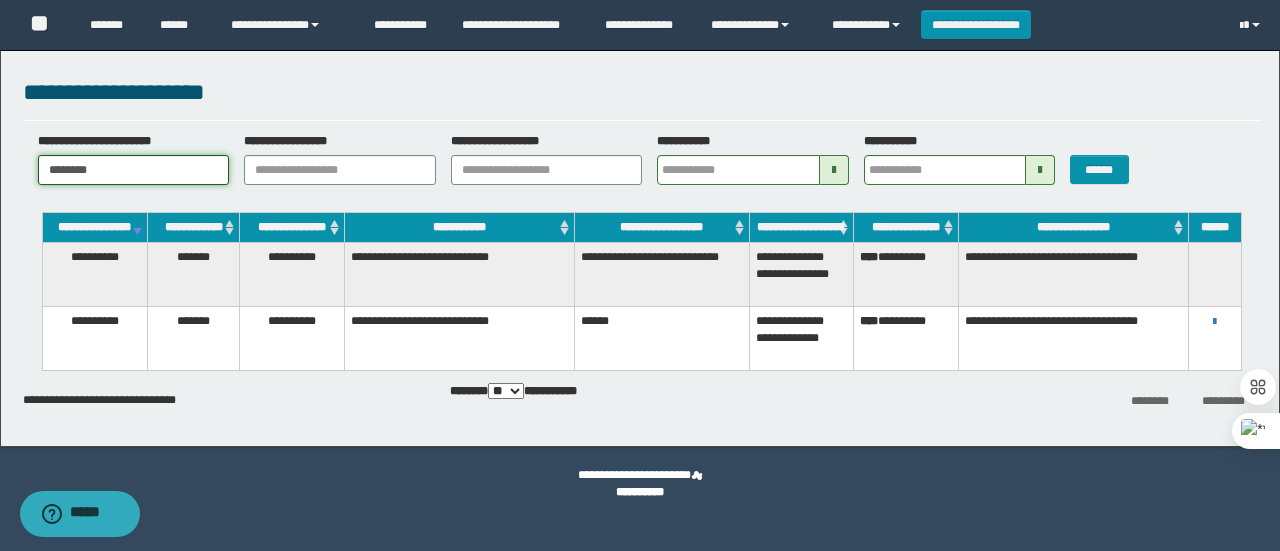type 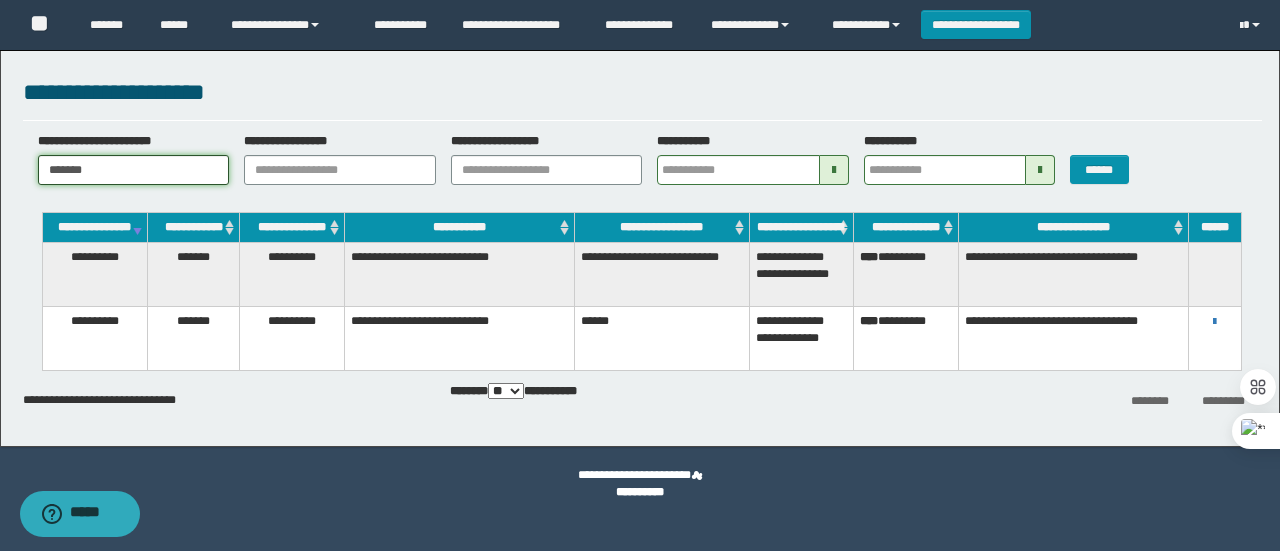 type 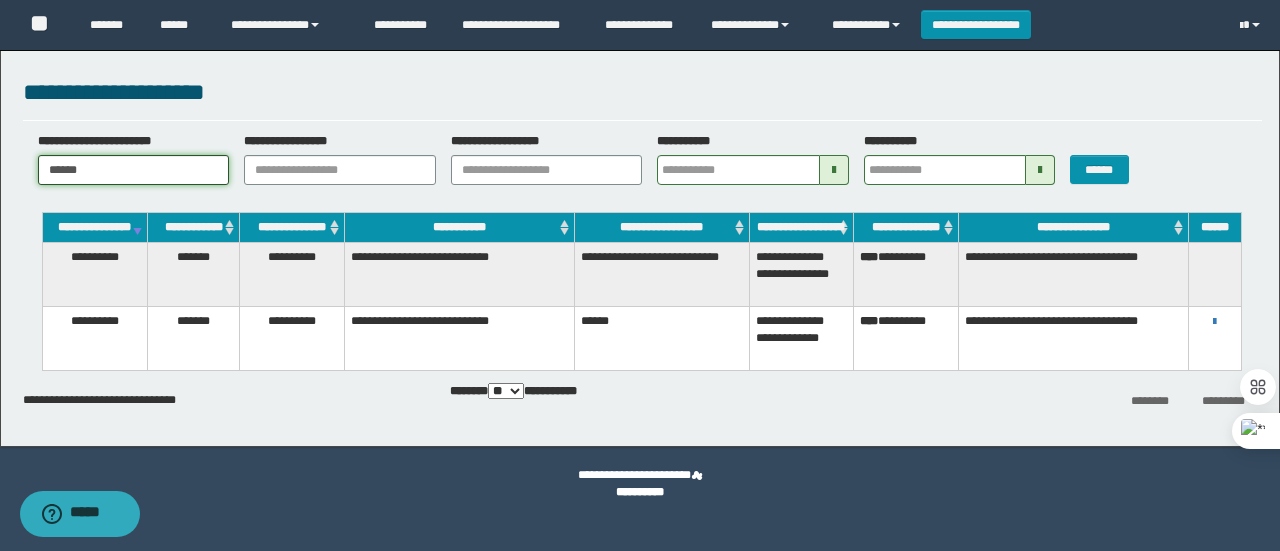 type 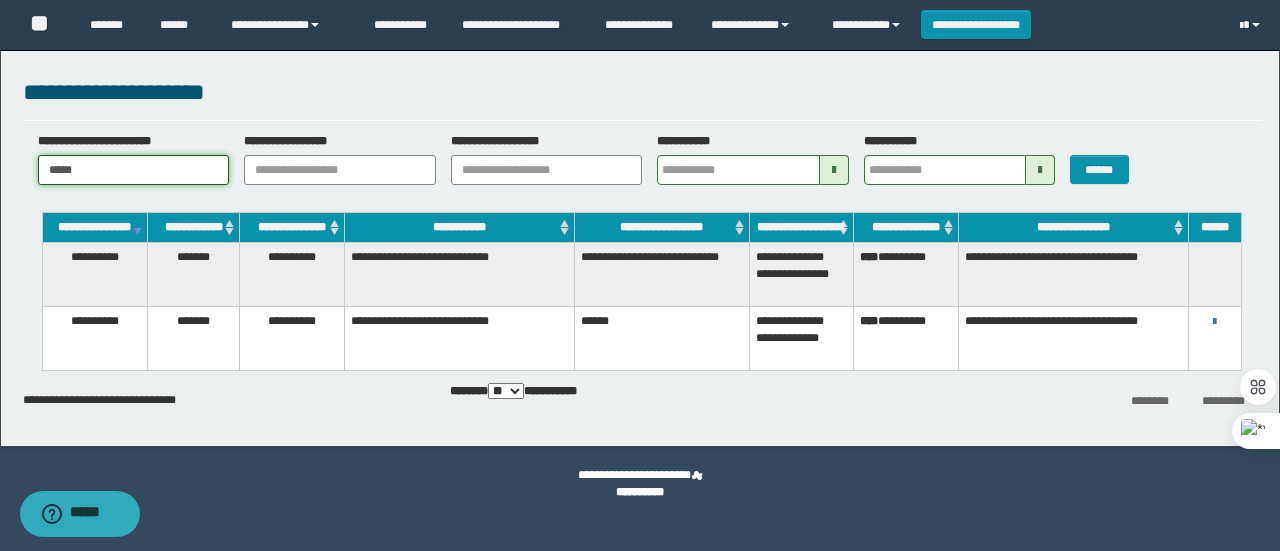 type 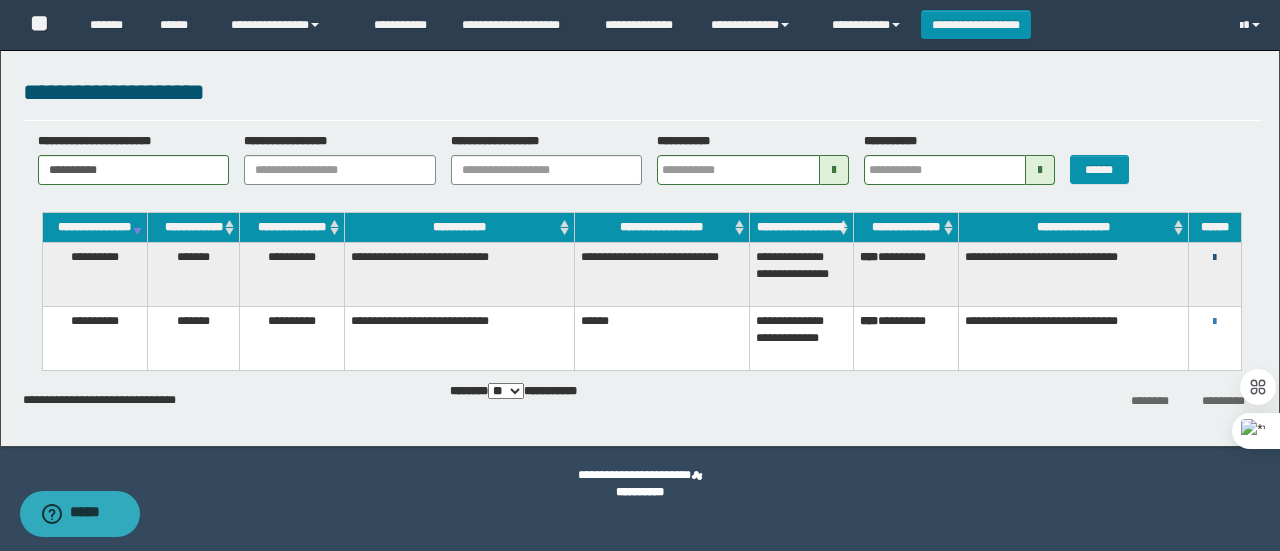 click at bounding box center (1214, 258) 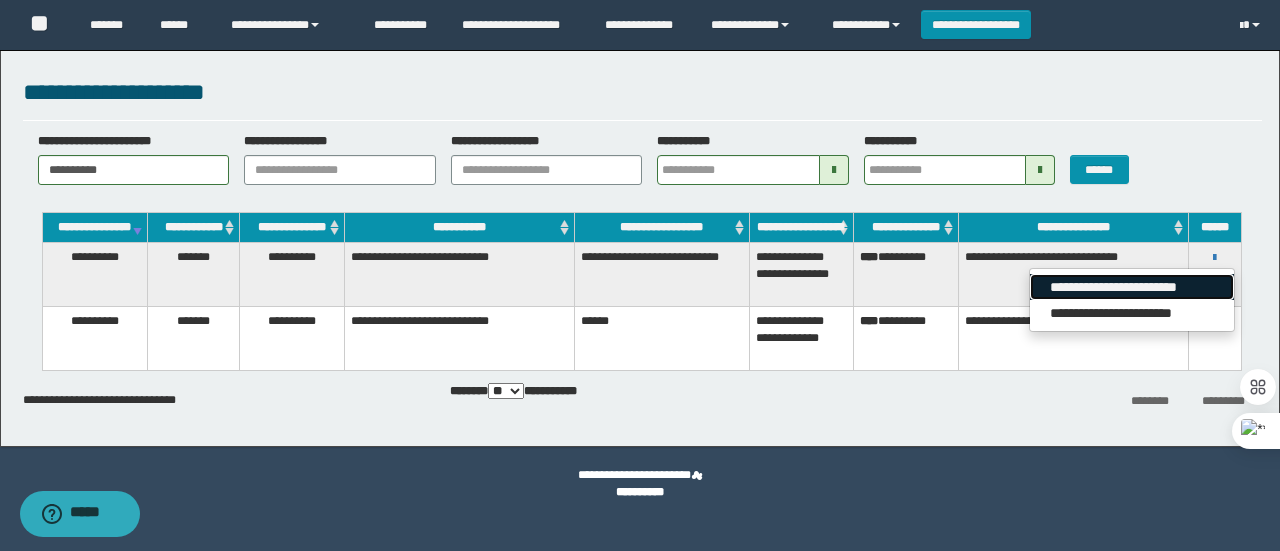 click on "**********" at bounding box center [1131, 287] 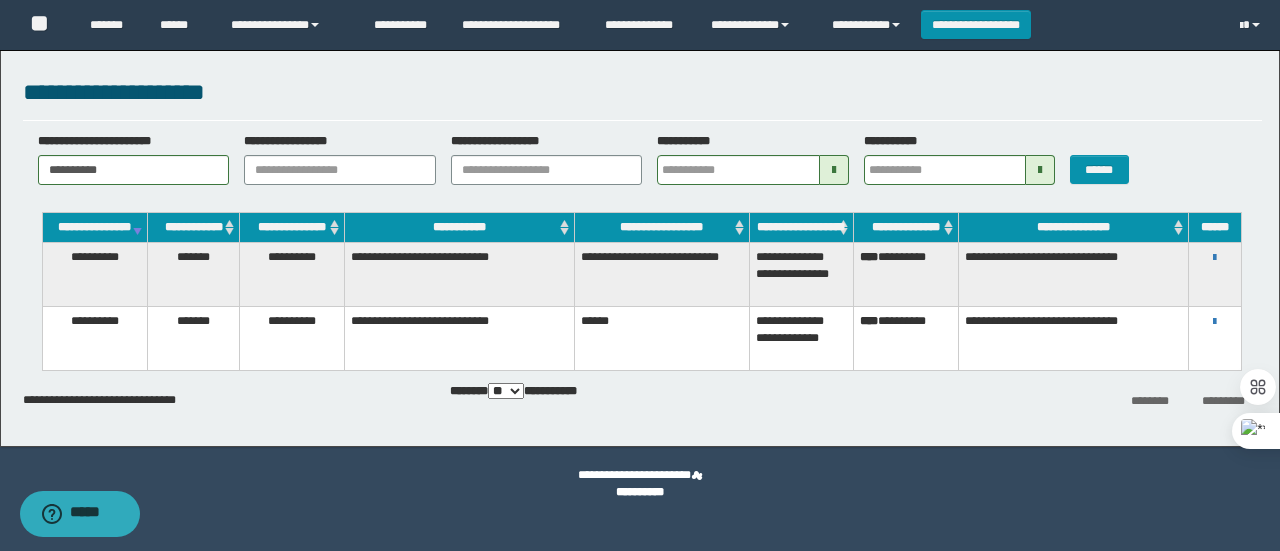 drag, startPoint x: 871, startPoint y: 140, endPoint x: 599, endPoint y: 85, distance: 277.50494 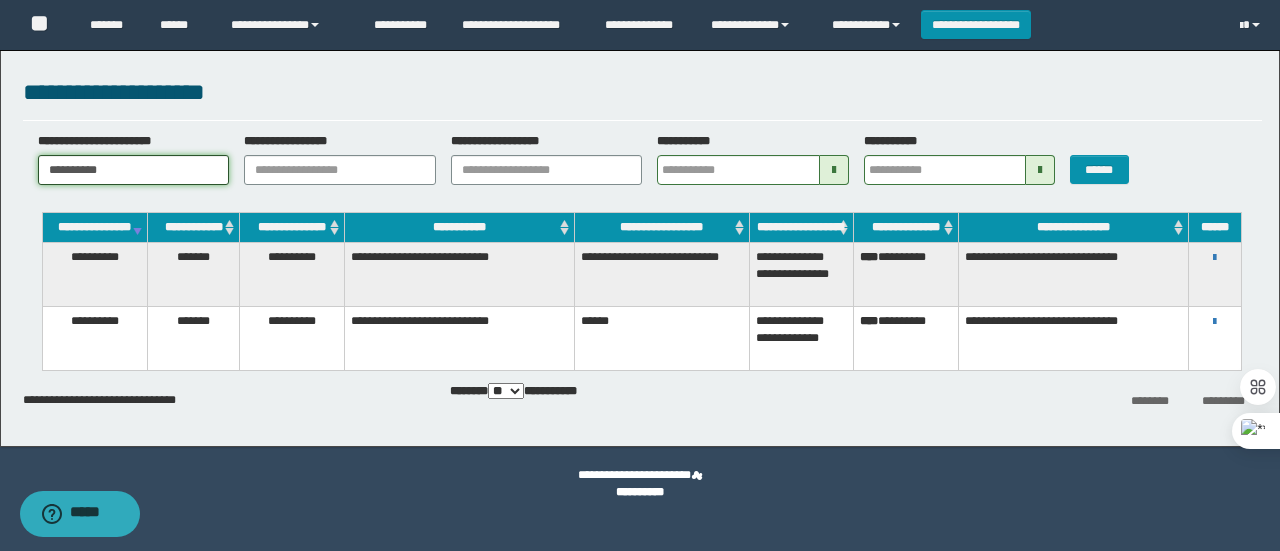 click on "**********" at bounding box center [134, 170] 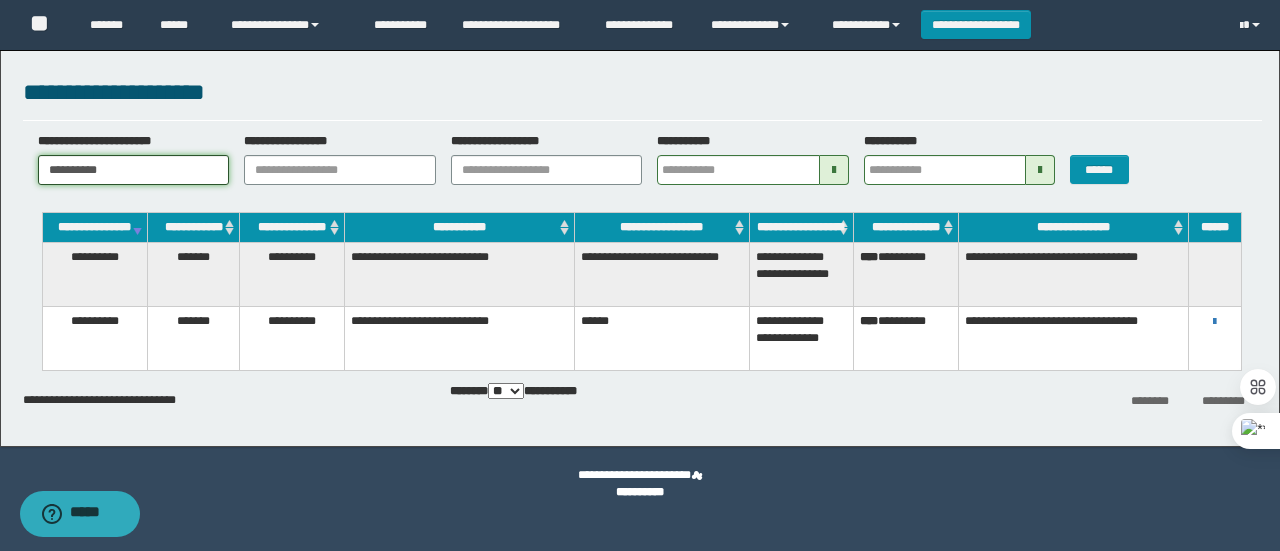 click on "**********" at bounding box center (134, 170) 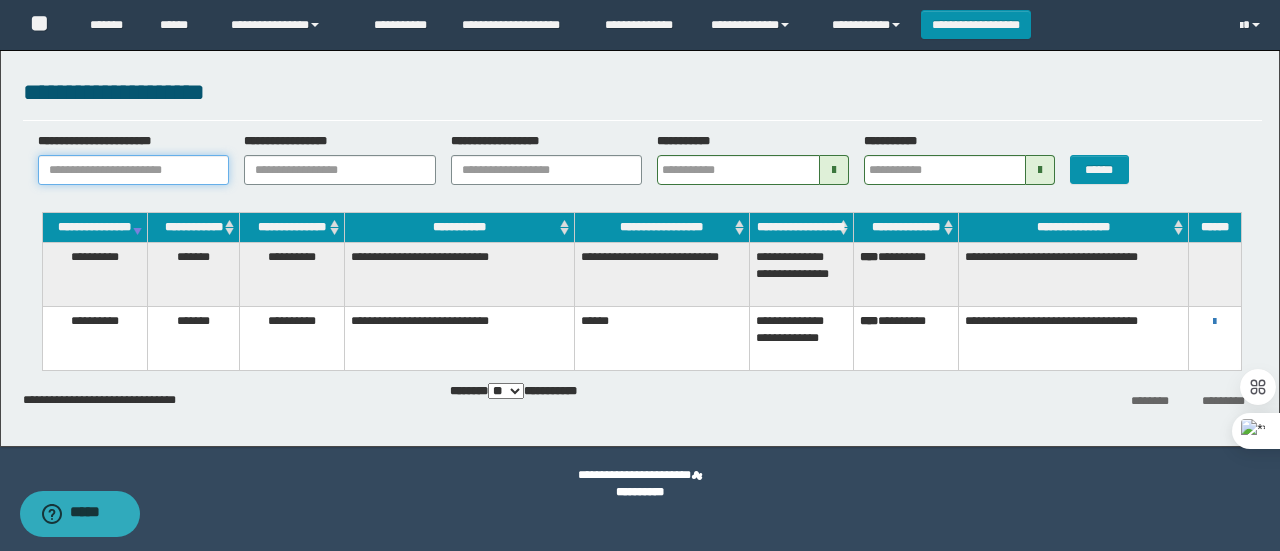 click on "**********" at bounding box center (134, 170) 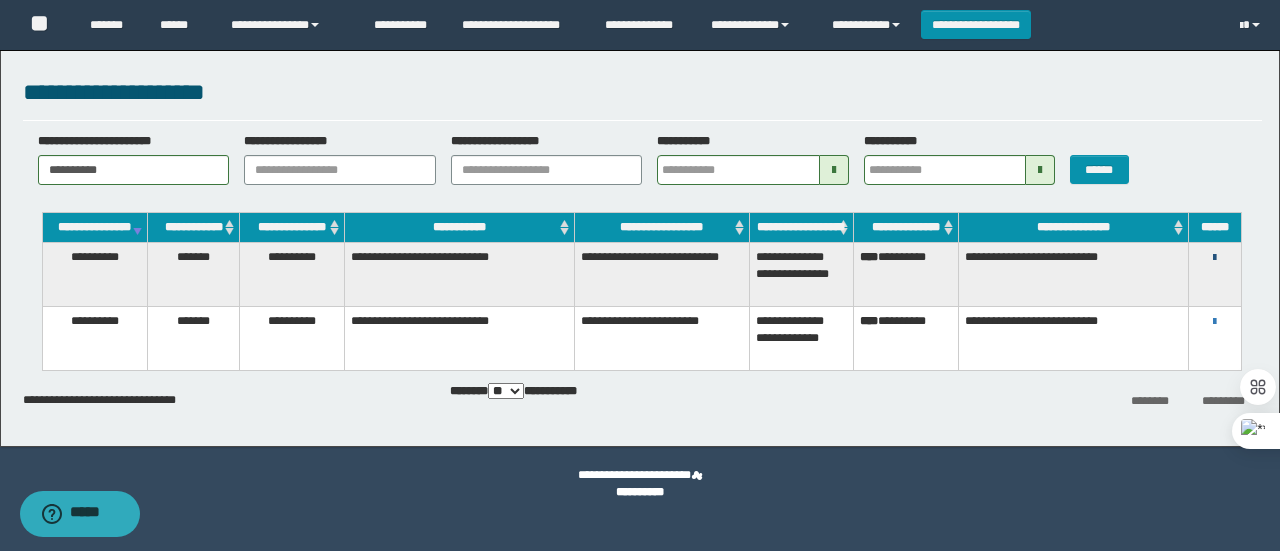 click at bounding box center (1214, 258) 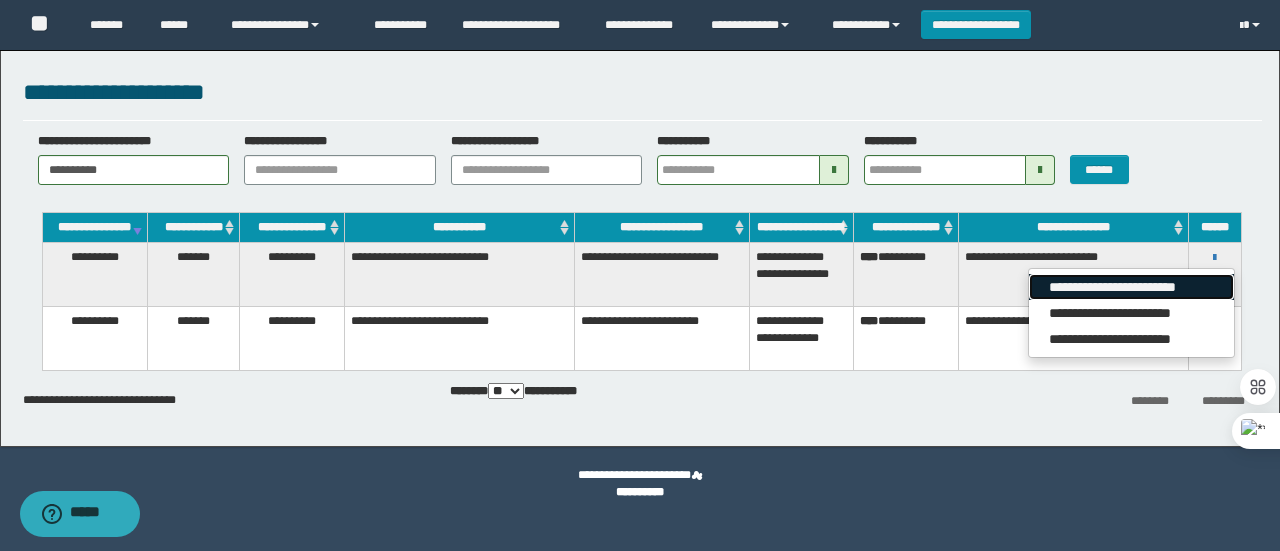 click on "**********" at bounding box center (1131, 287) 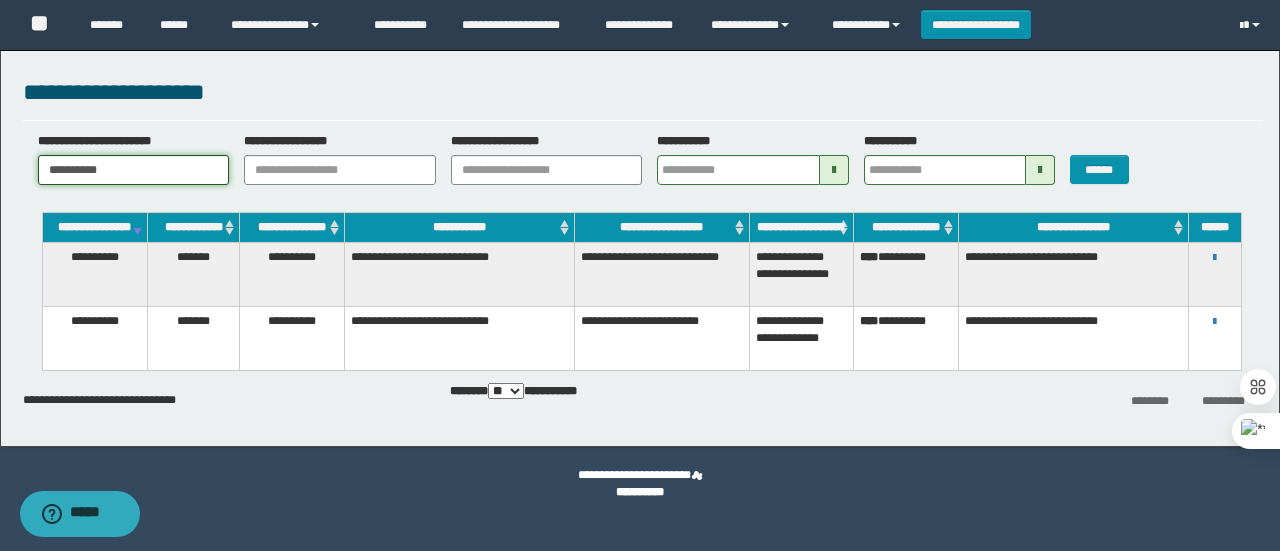 click on "**********" at bounding box center [134, 170] 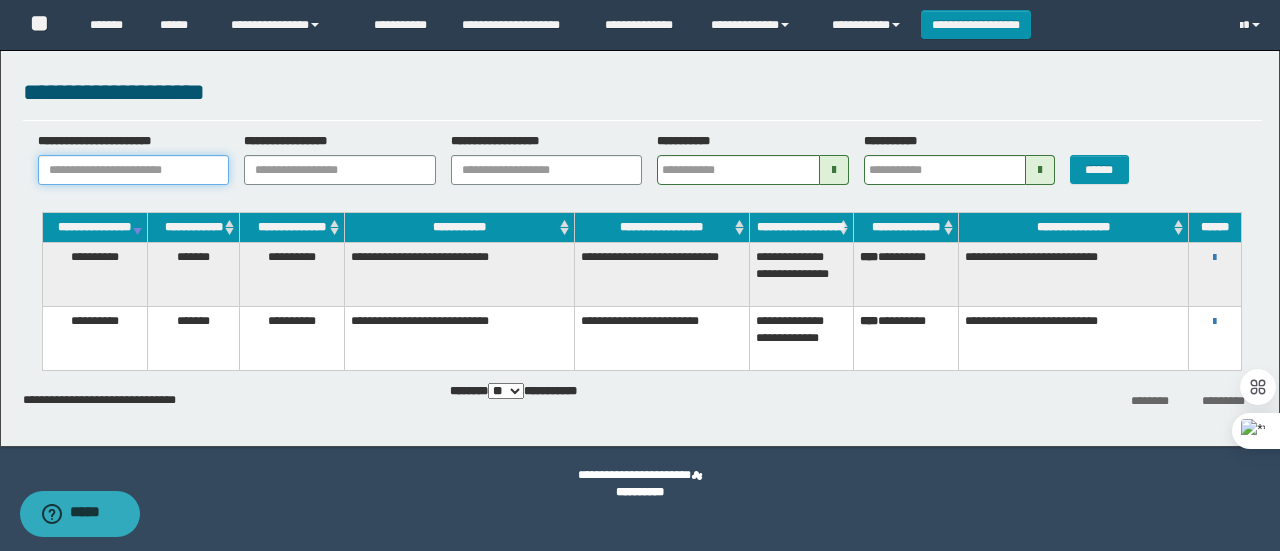 click on "**********" at bounding box center [134, 170] 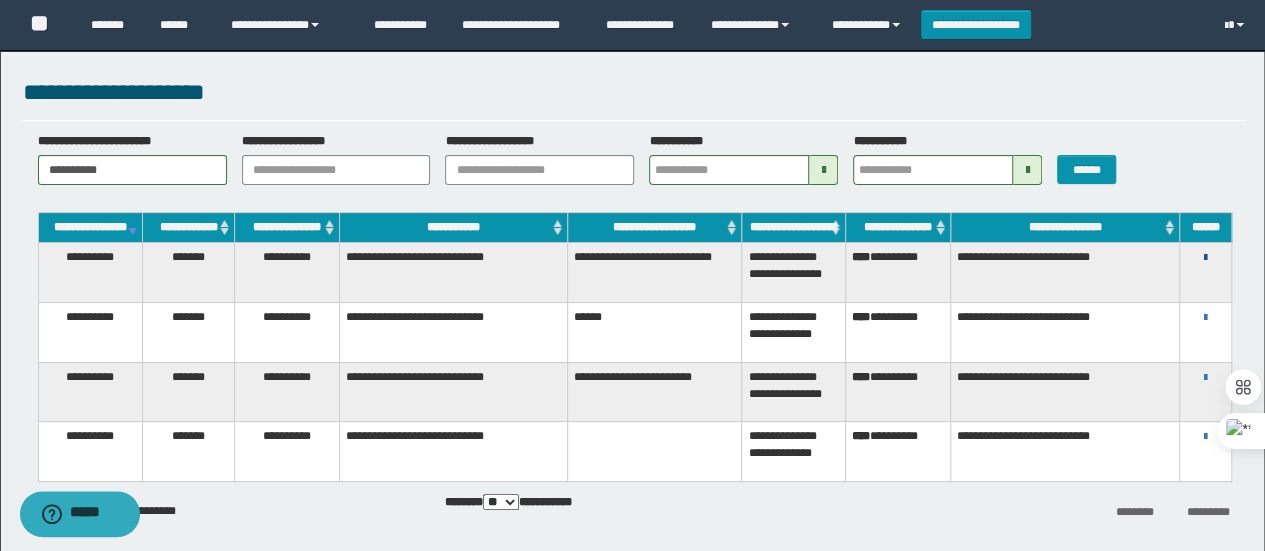 click at bounding box center [1205, 258] 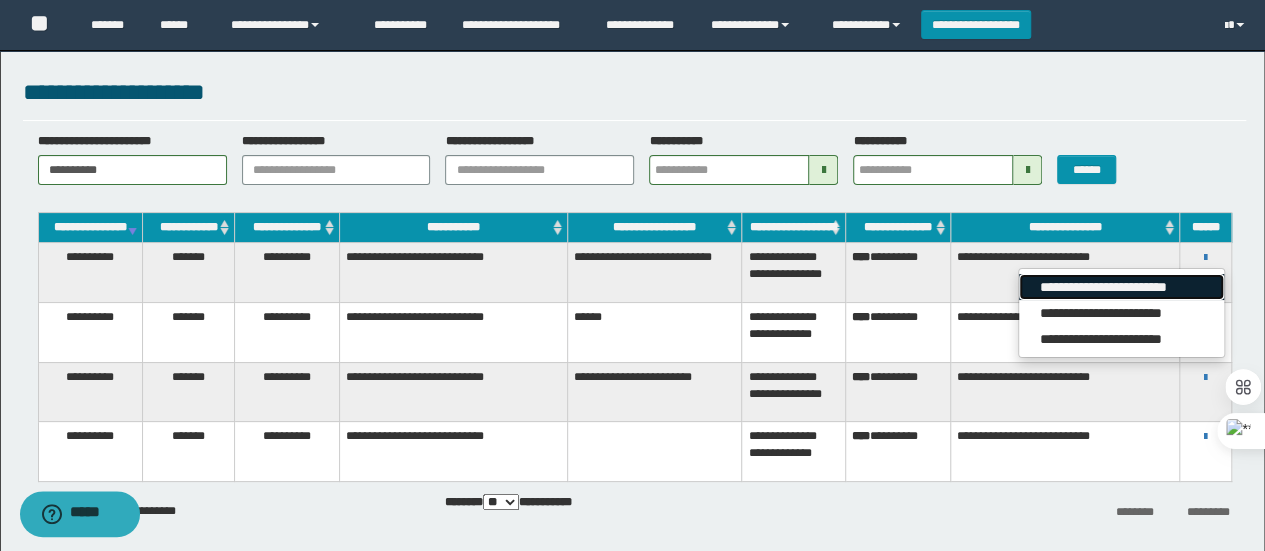 click on "**********" at bounding box center (1121, 287) 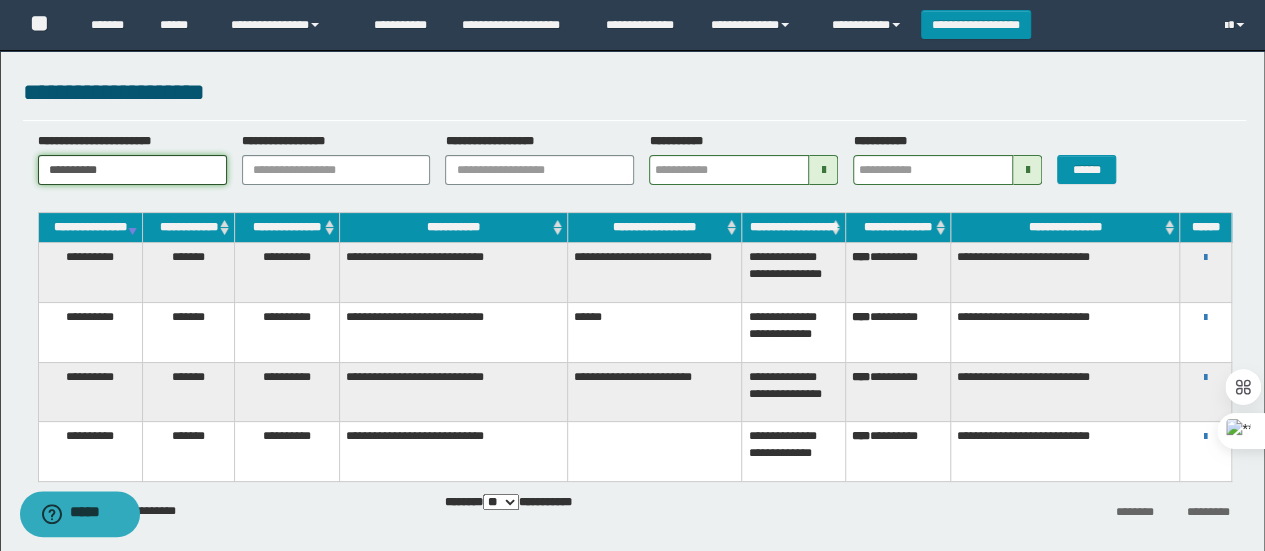 click on "**********" at bounding box center [132, 170] 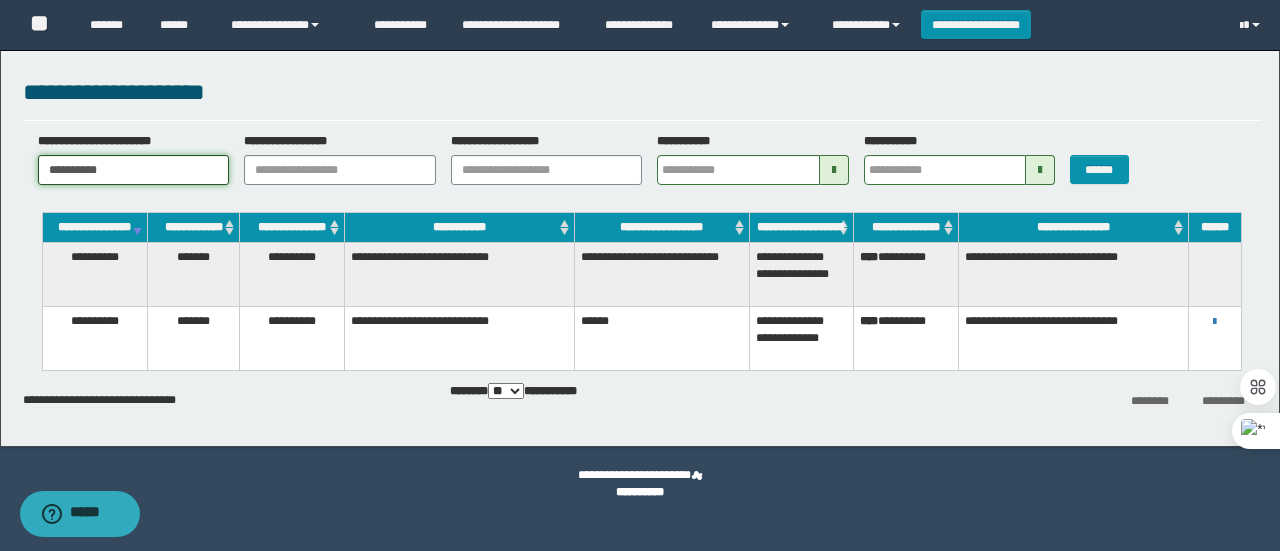 click on "**********" at bounding box center (134, 170) 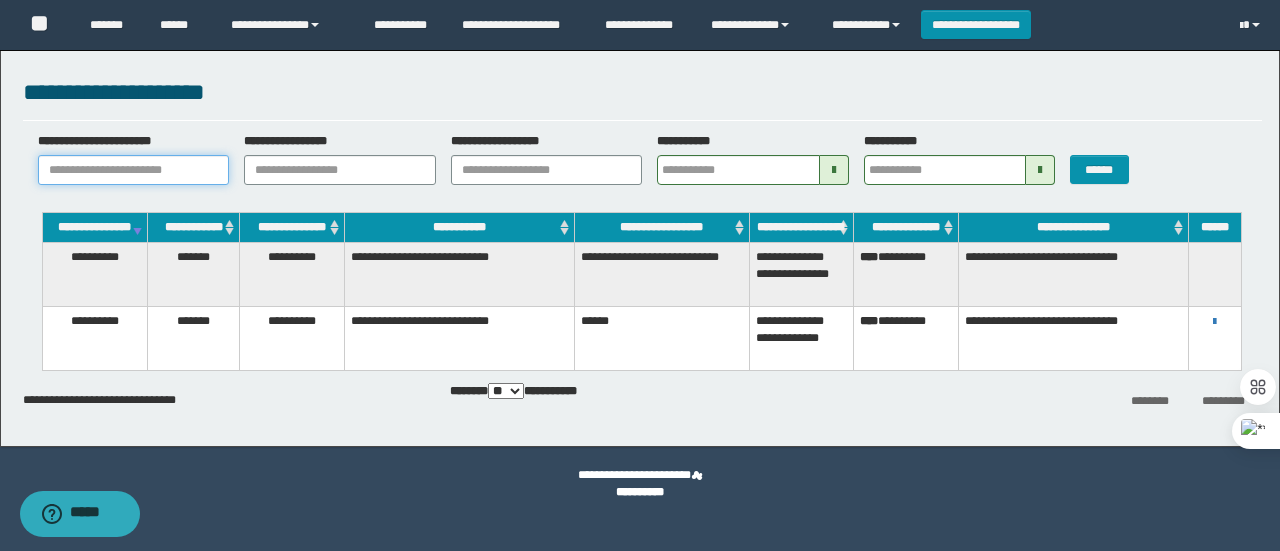 click on "**********" at bounding box center (134, 170) 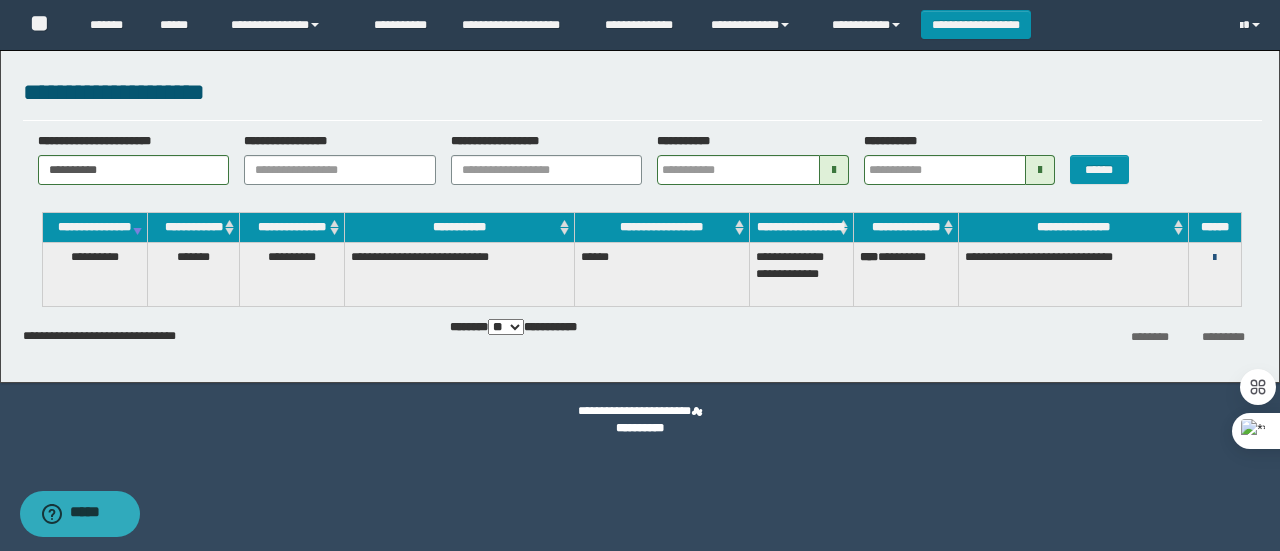click at bounding box center [1214, 258] 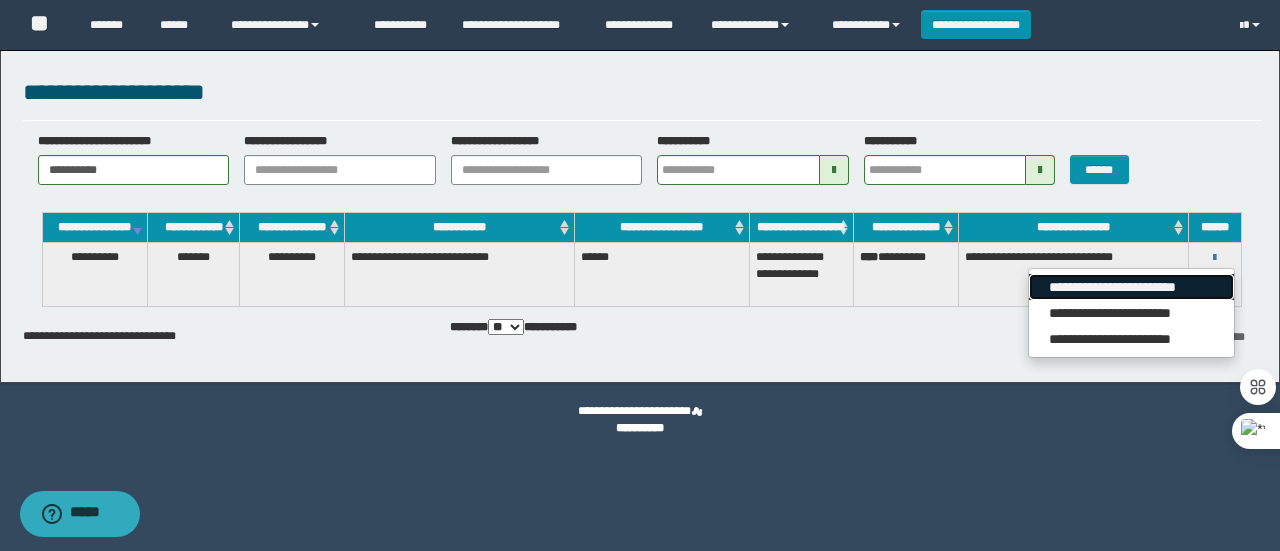 click on "**********" at bounding box center [1131, 287] 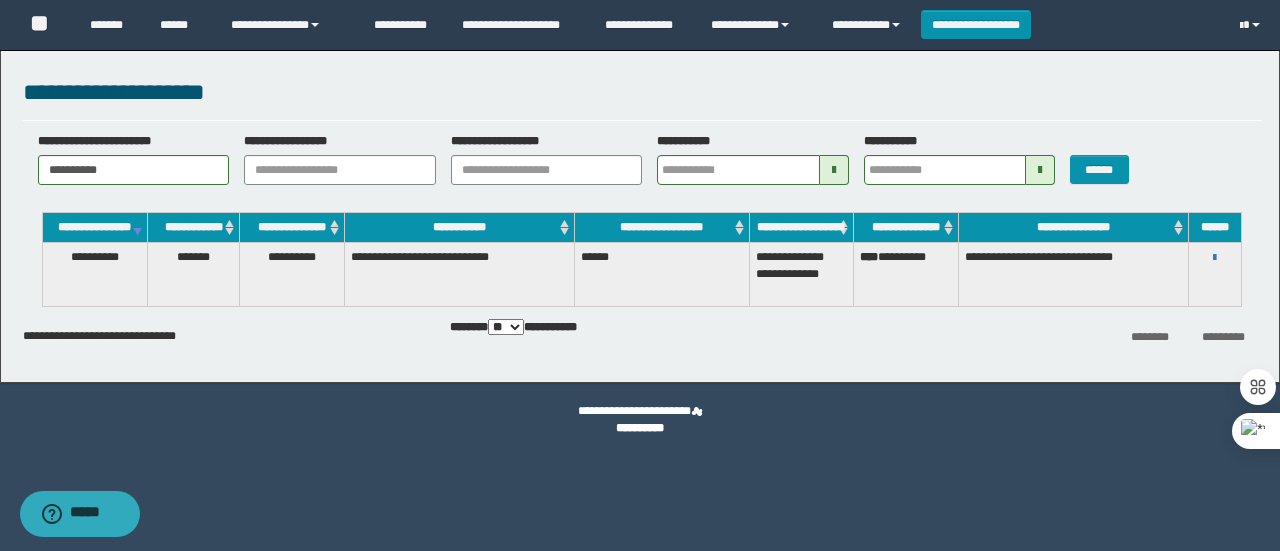 click on "**********" at bounding box center (640, 275) 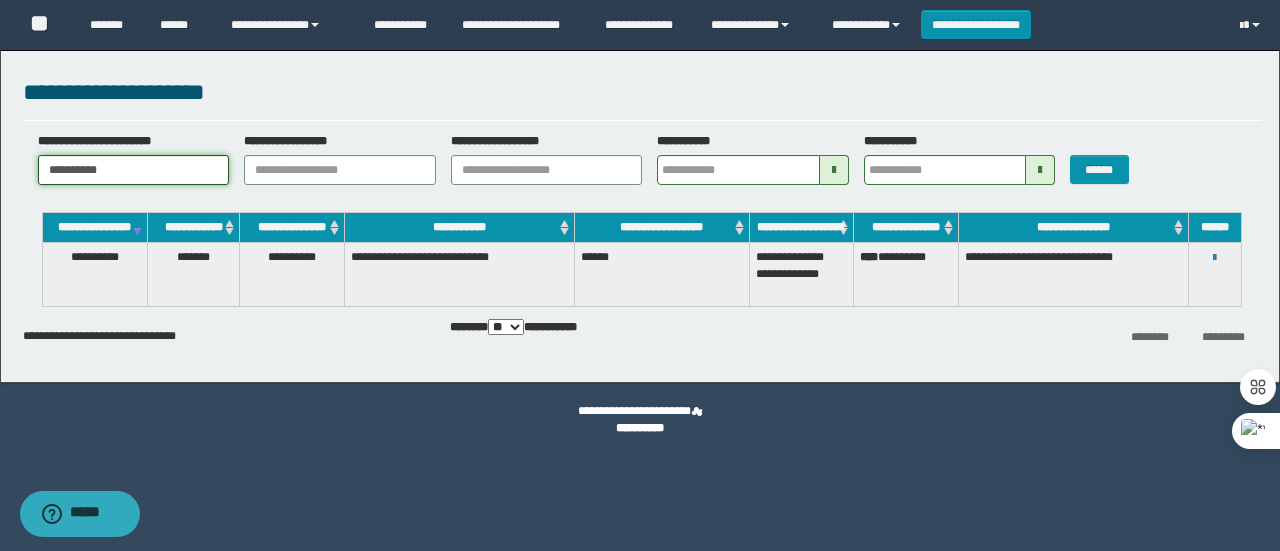 click on "**********" at bounding box center [134, 170] 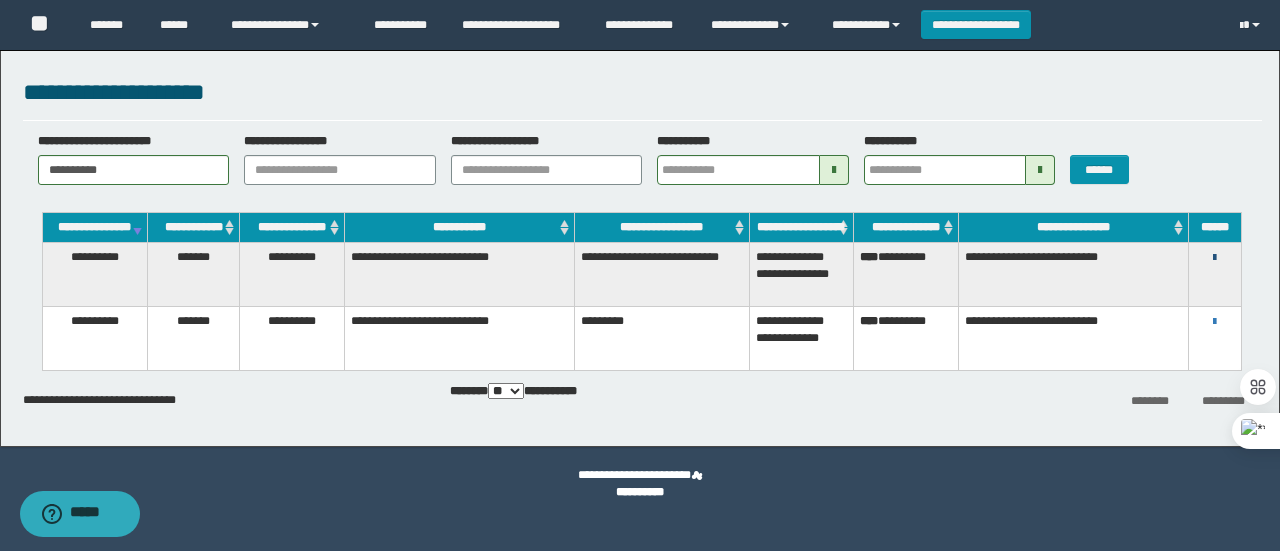 click at bounding box center [1214, 258] 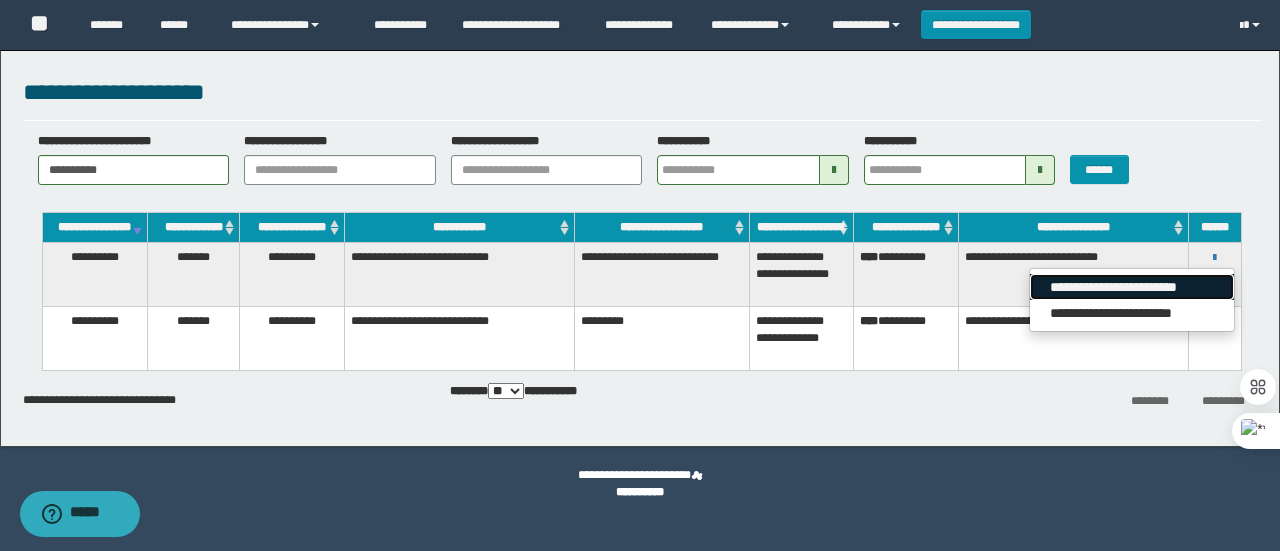 click on "**********" at bounding box center (1131, 287) 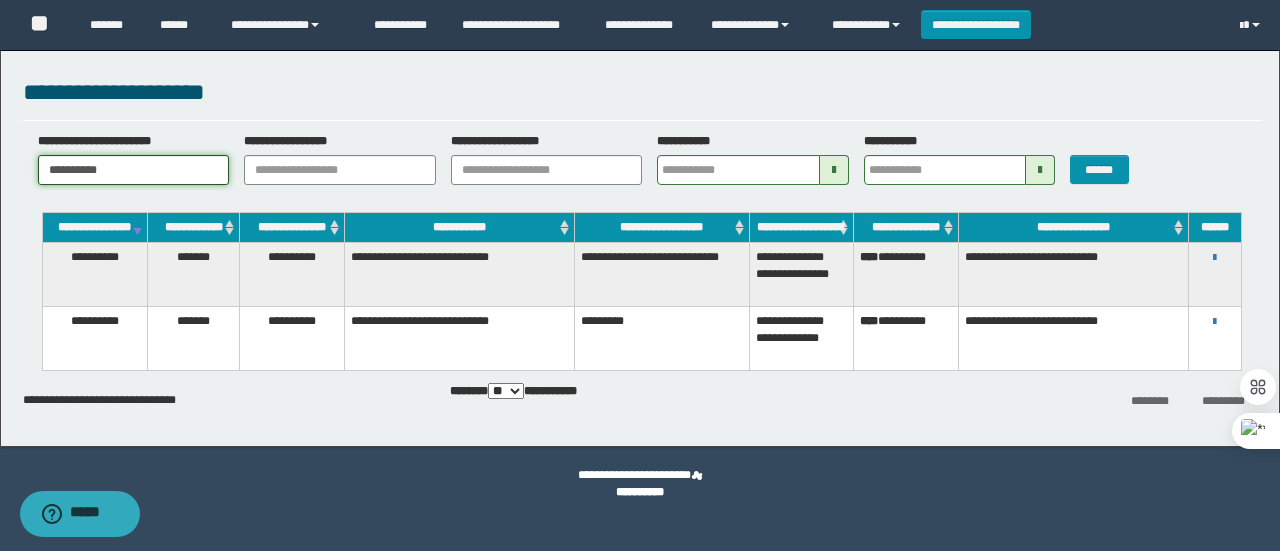 click on "**********" at bounding box center (134, 170) 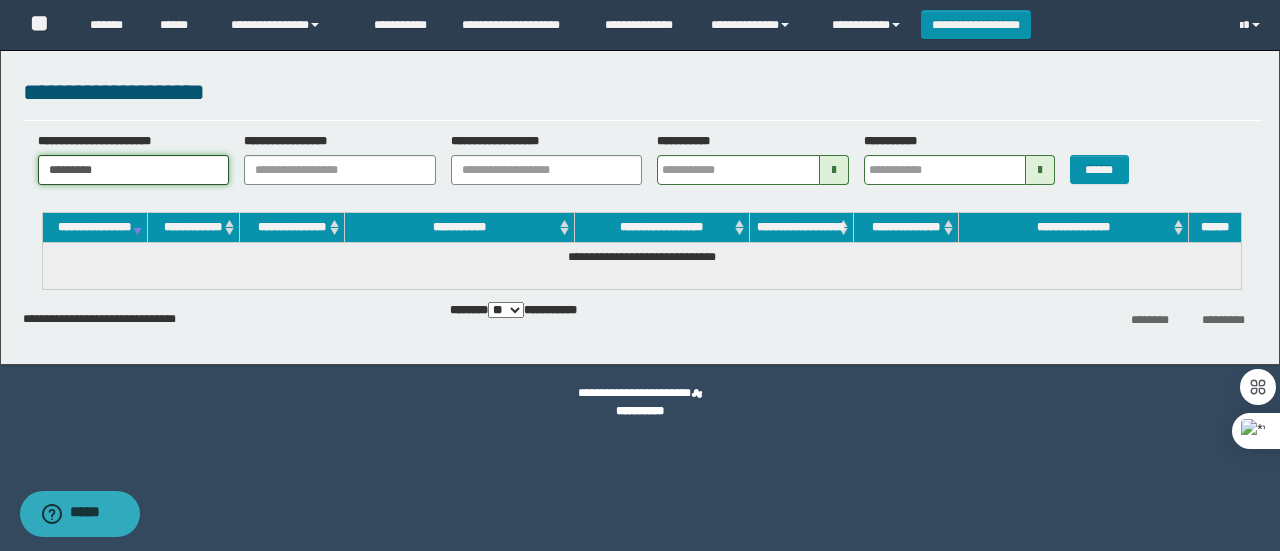 click on "*********" at bounding box center [134, 170] 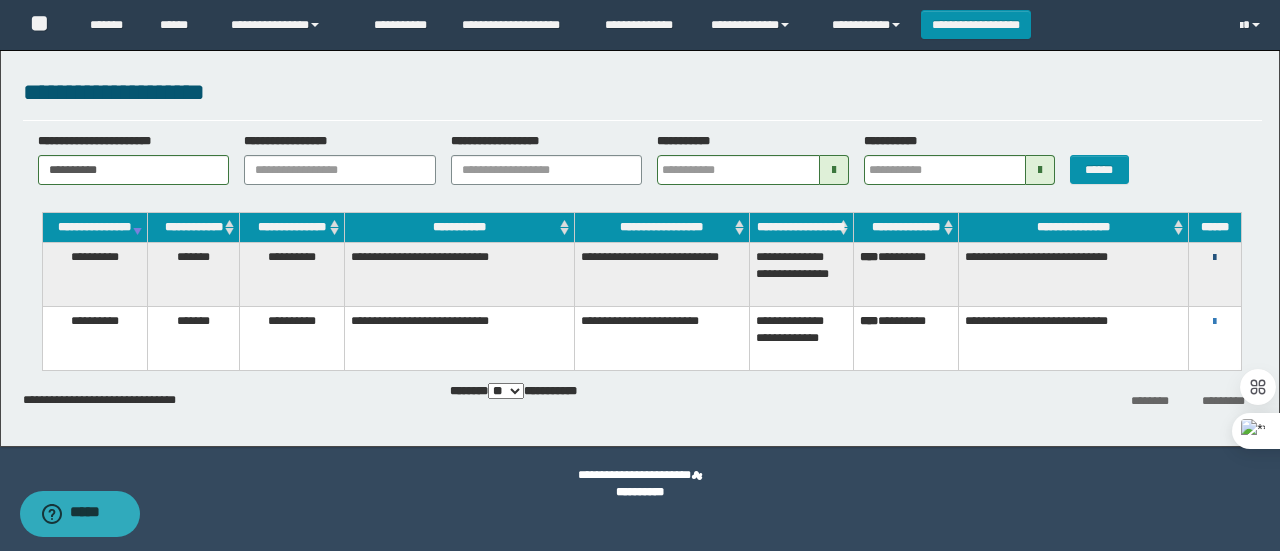 click at bounding box center (1214, 258) 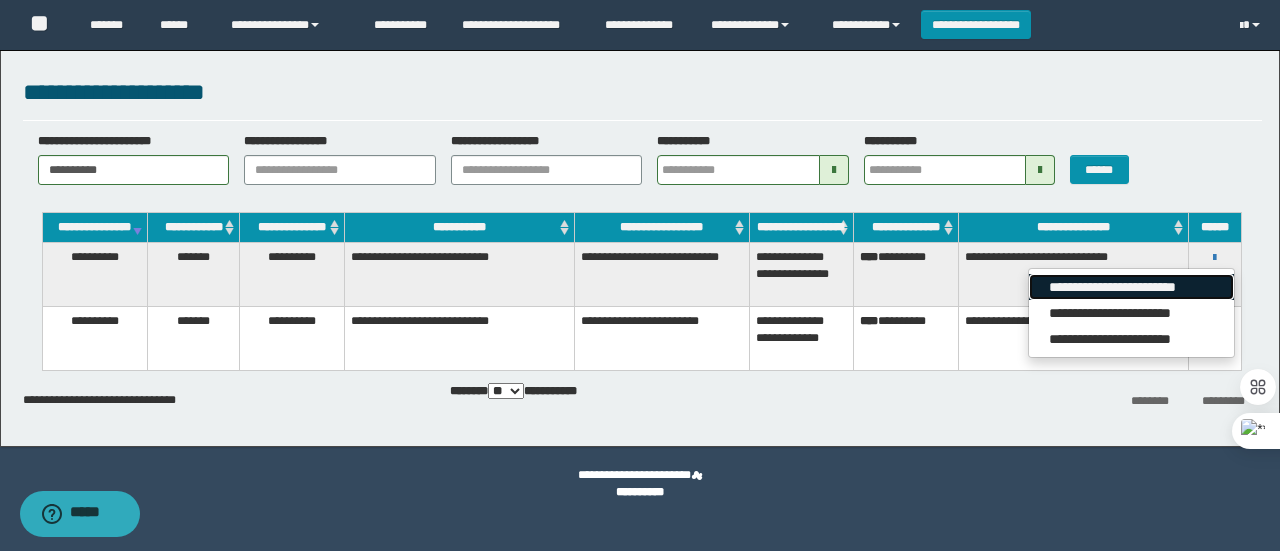 click on "**********" at bounding box center (1131, 287) 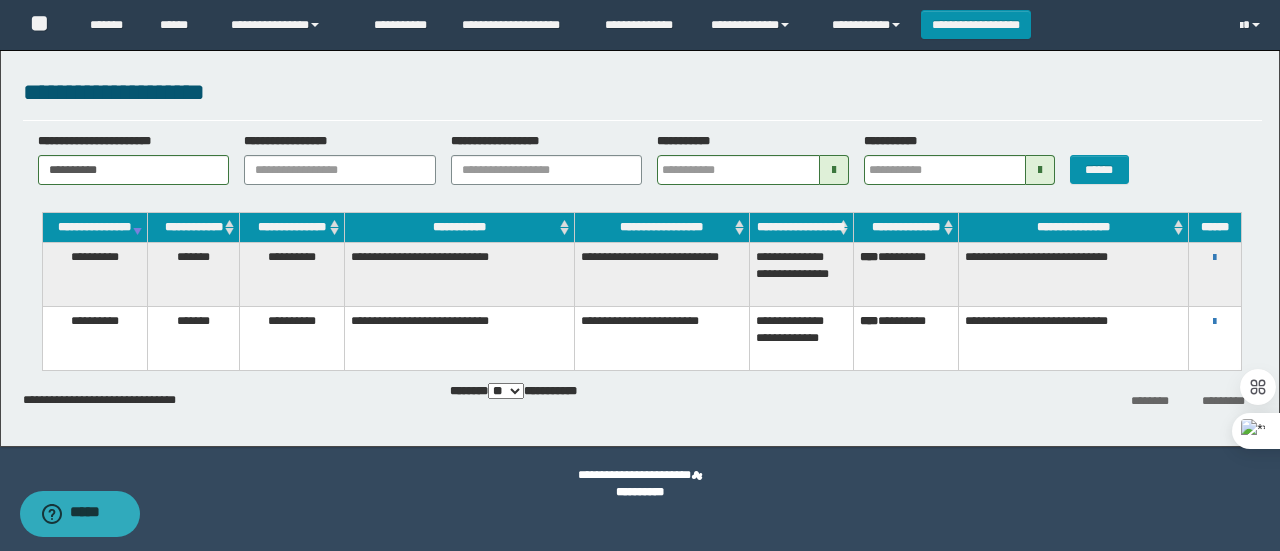 click on "**********" at bounding box center (126, 159) 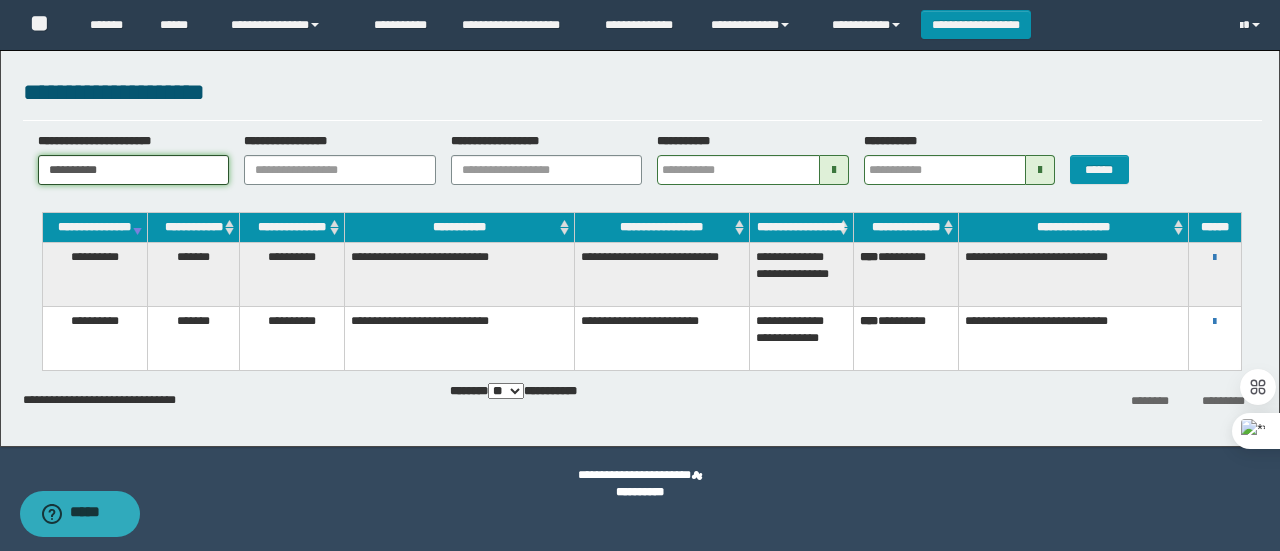 click on "**********" at bounding box center (134, 170) 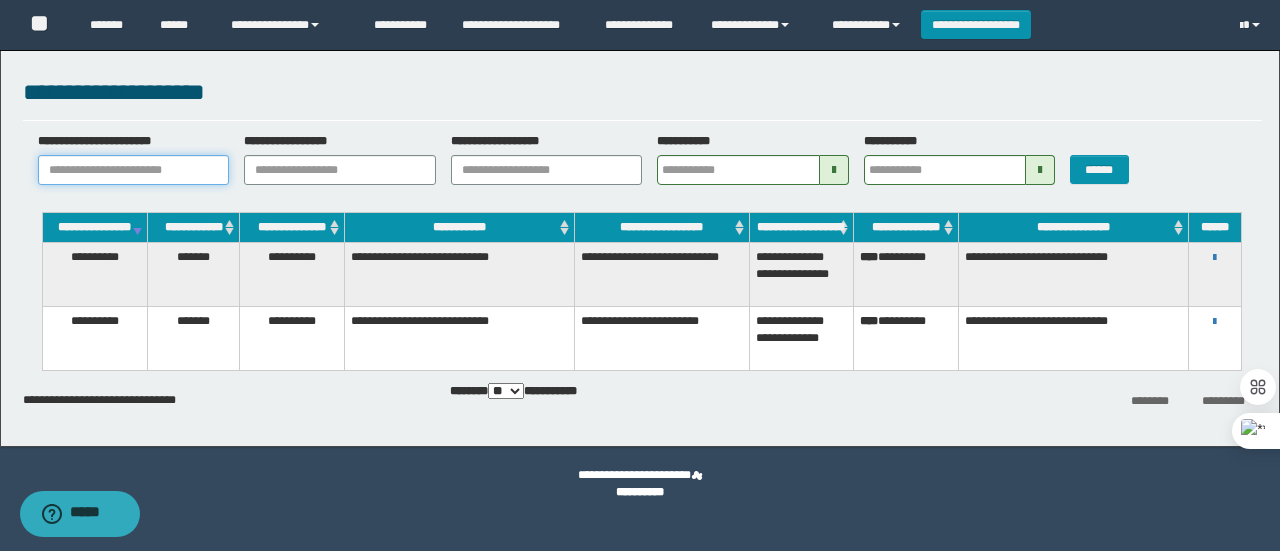 click on "**********" at bounding box center [134, 170] 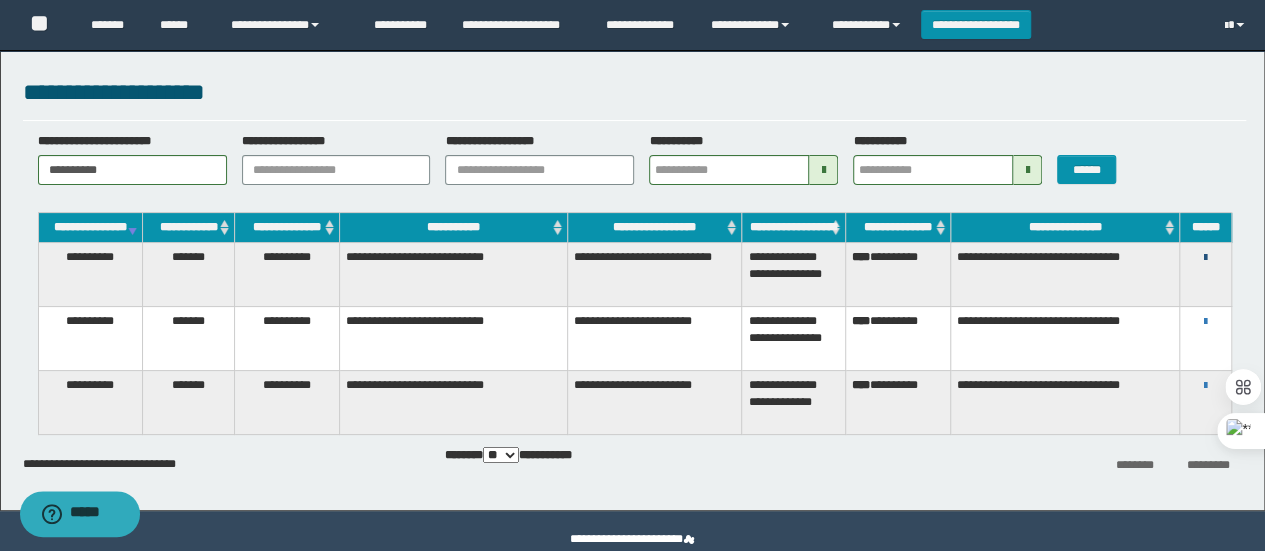click at bounding box center (1205, 258) 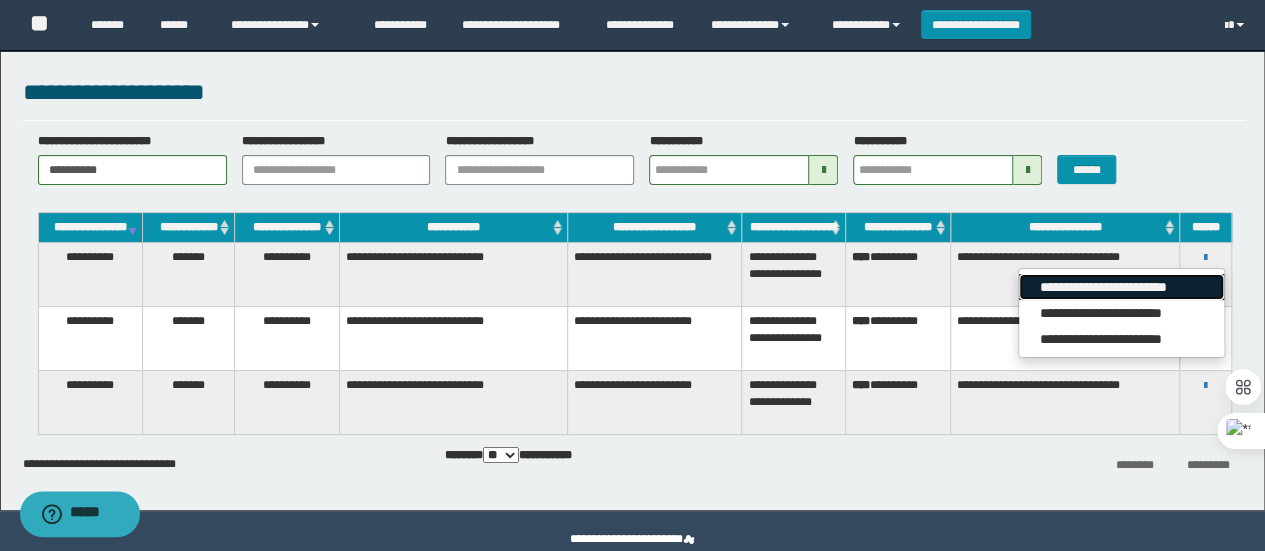 click on "**********" at bounding box center (1121, 287) 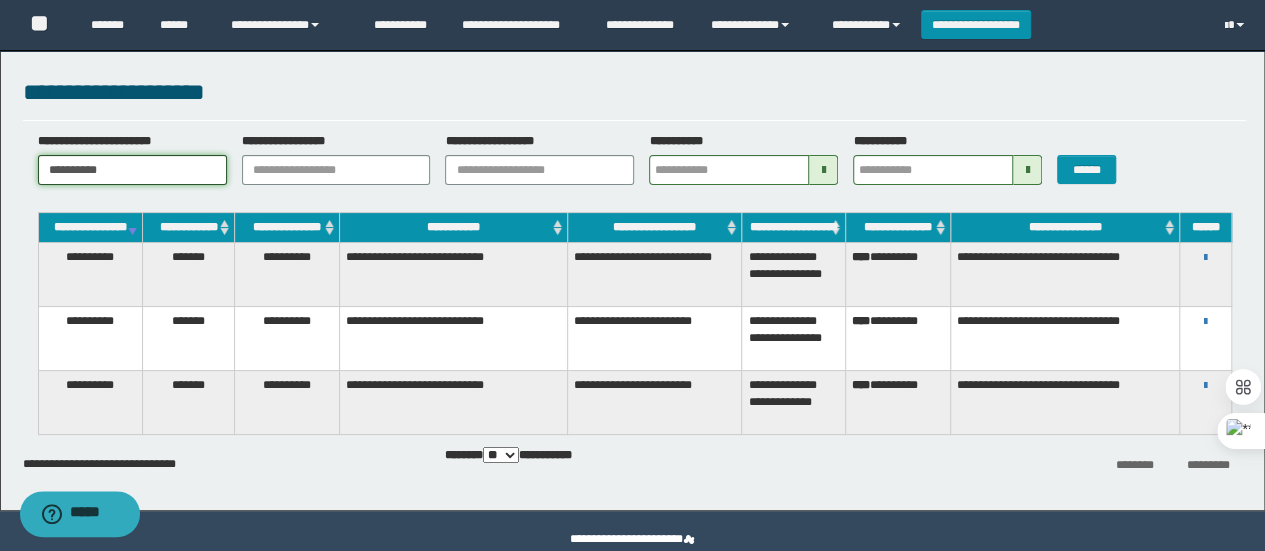 click on "**********" at bounding box center (132, 170) 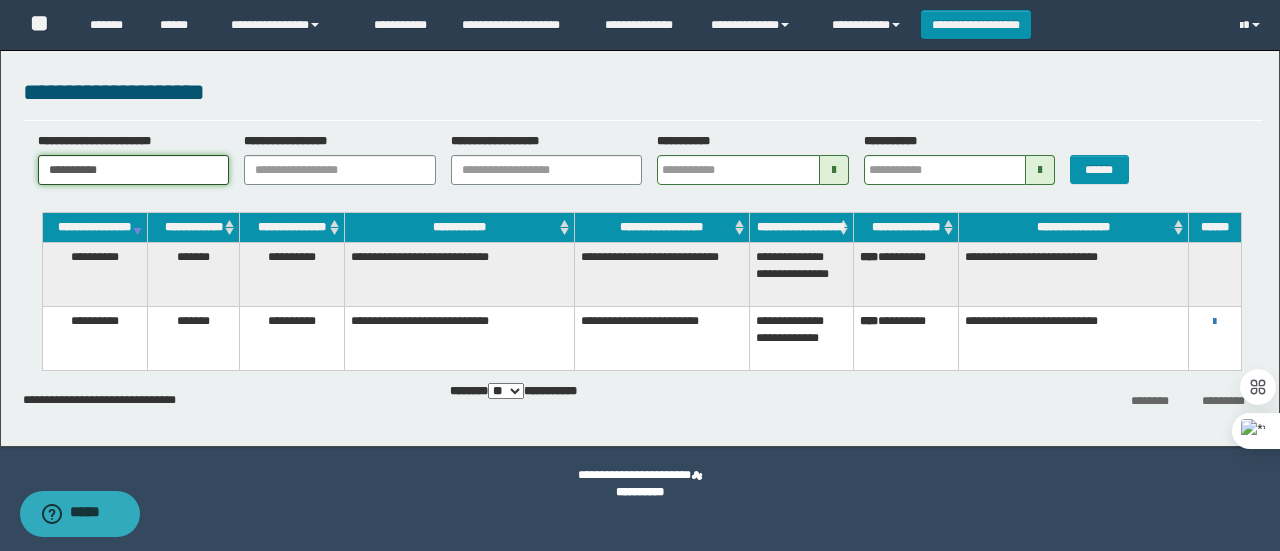 click on "**********" at bounding box center (134, 170) 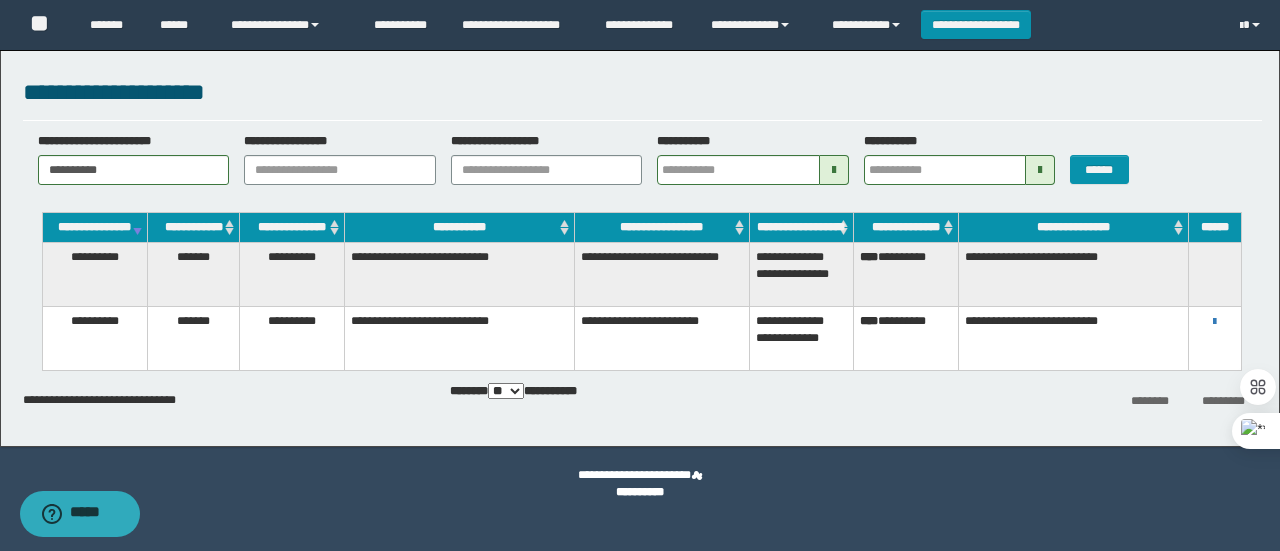 click at bounding box center (1214, 275) 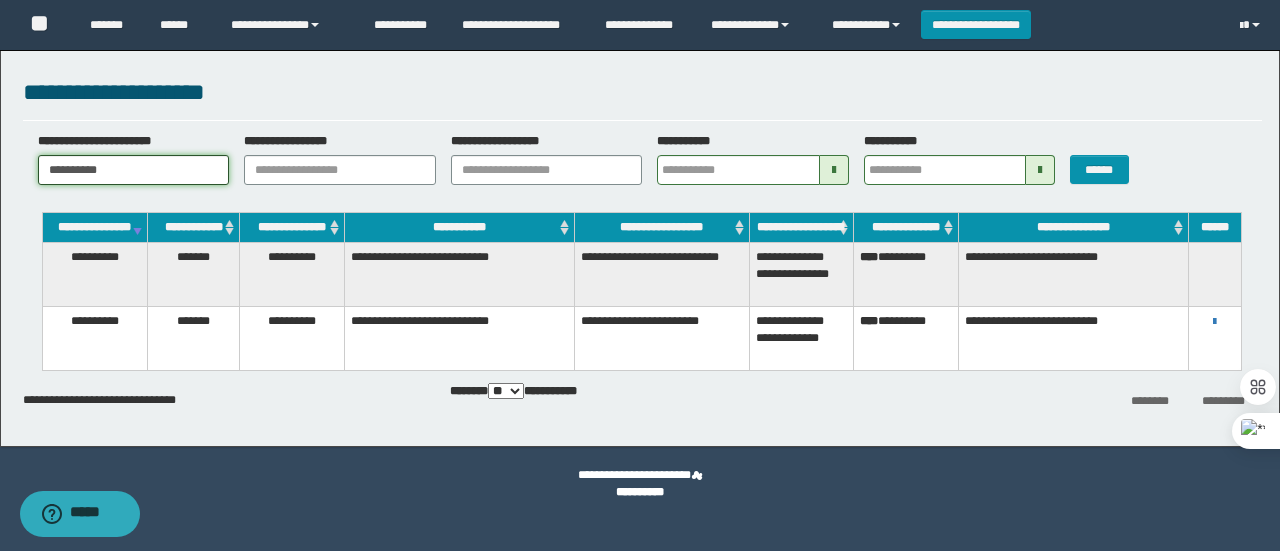 click on "**********" at bounding box center (134, 170) 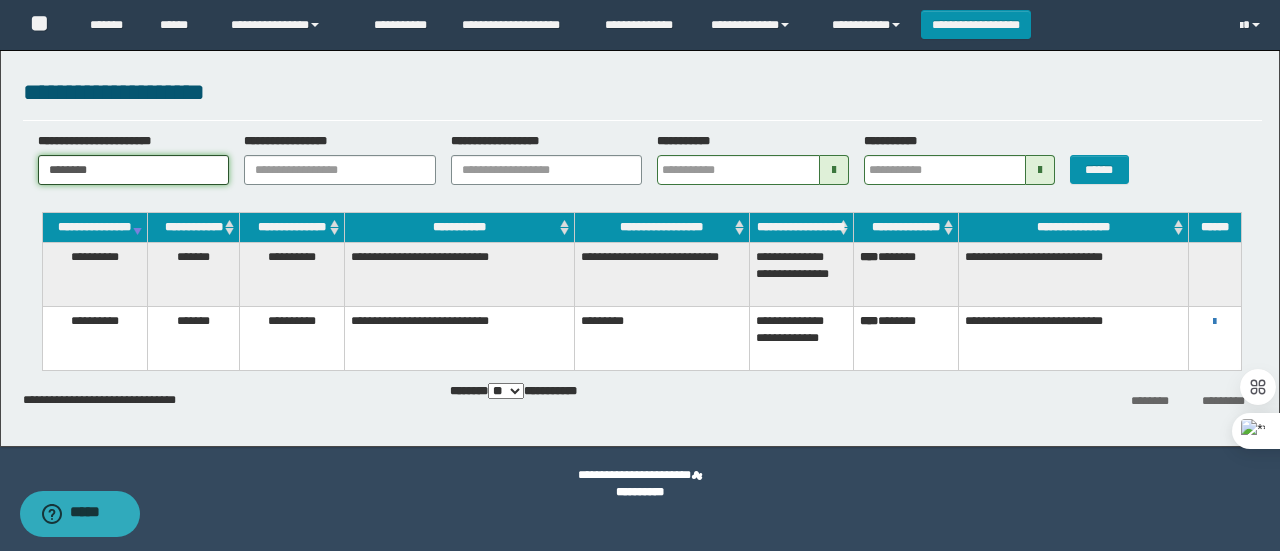 click on "********" at bounding box center (134, 170) 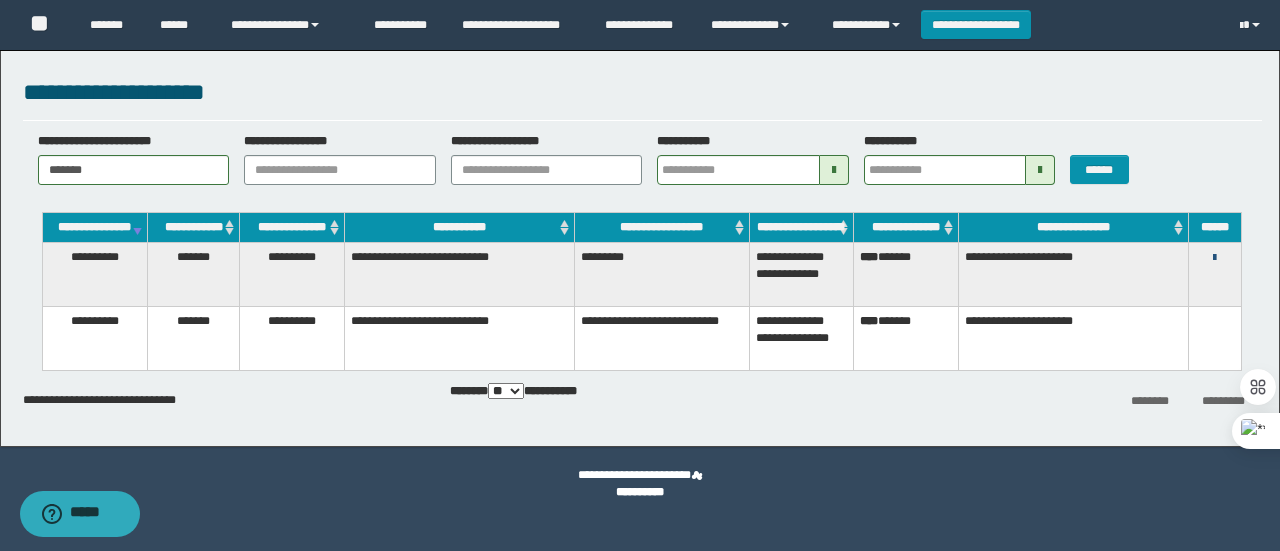 click at bounding box center (1214, 258) 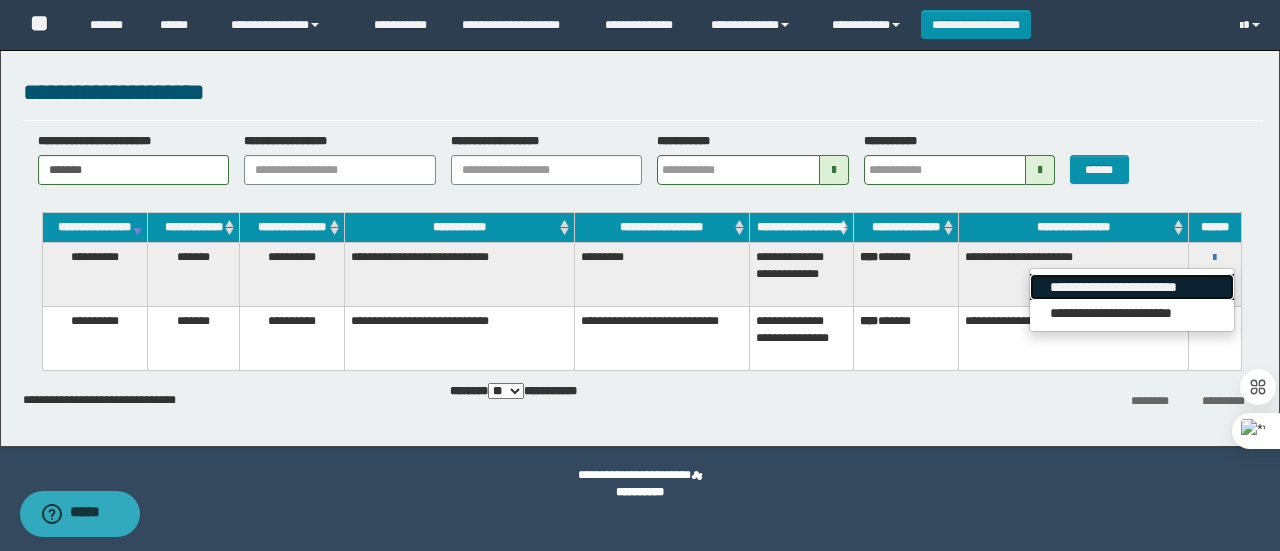 click on "**********" at bounding box center [1131, 287] 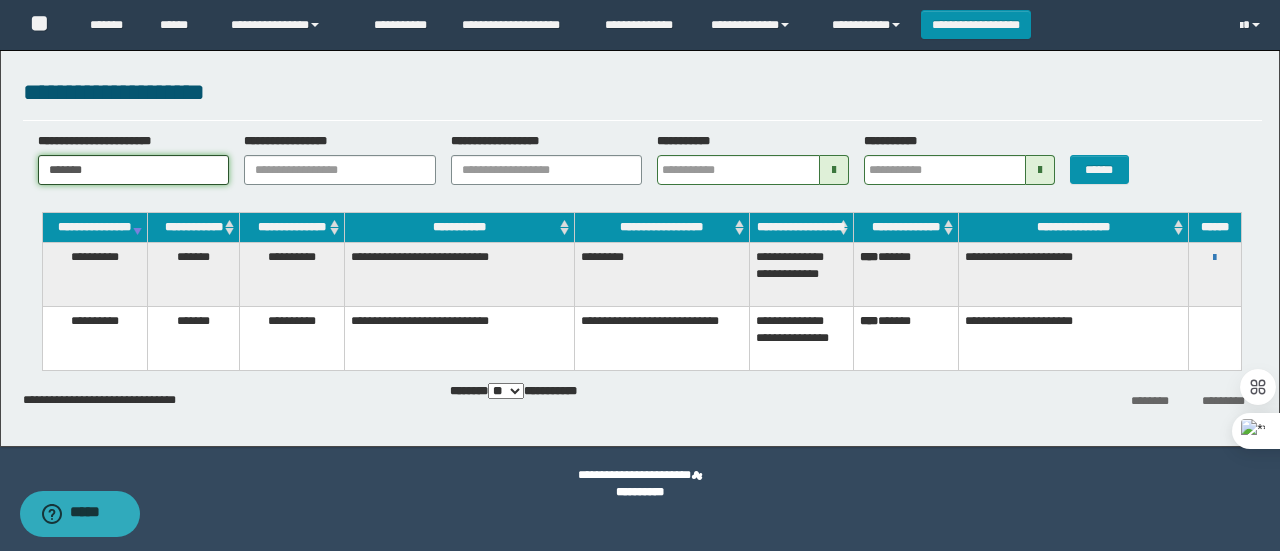 click on "*******" at bounding box center [134, 170] 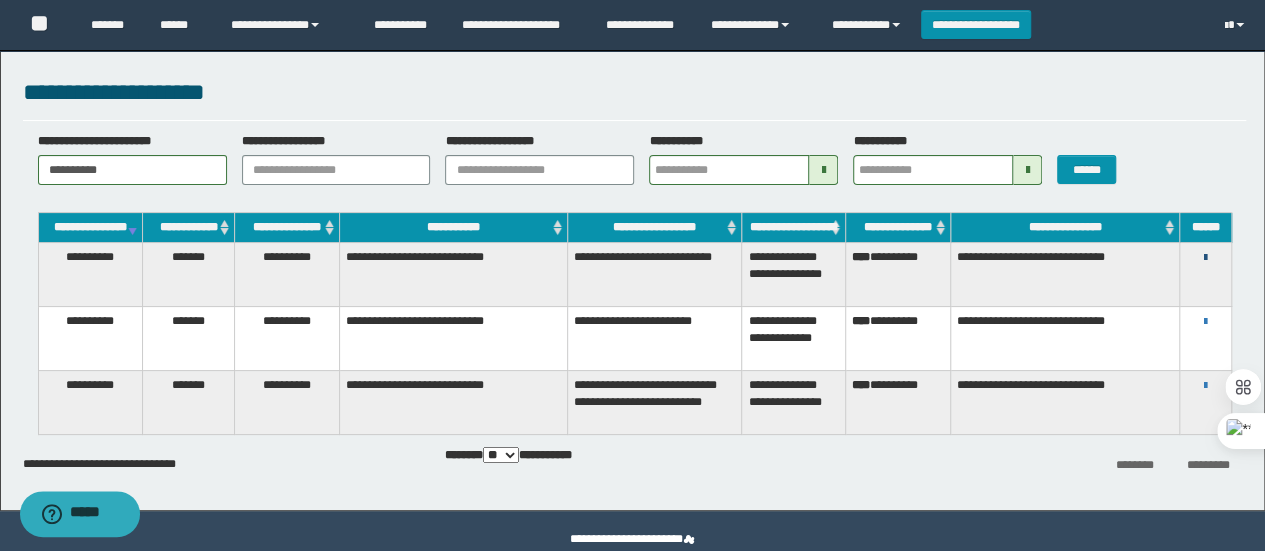 click at bounding box center [1205, 258] 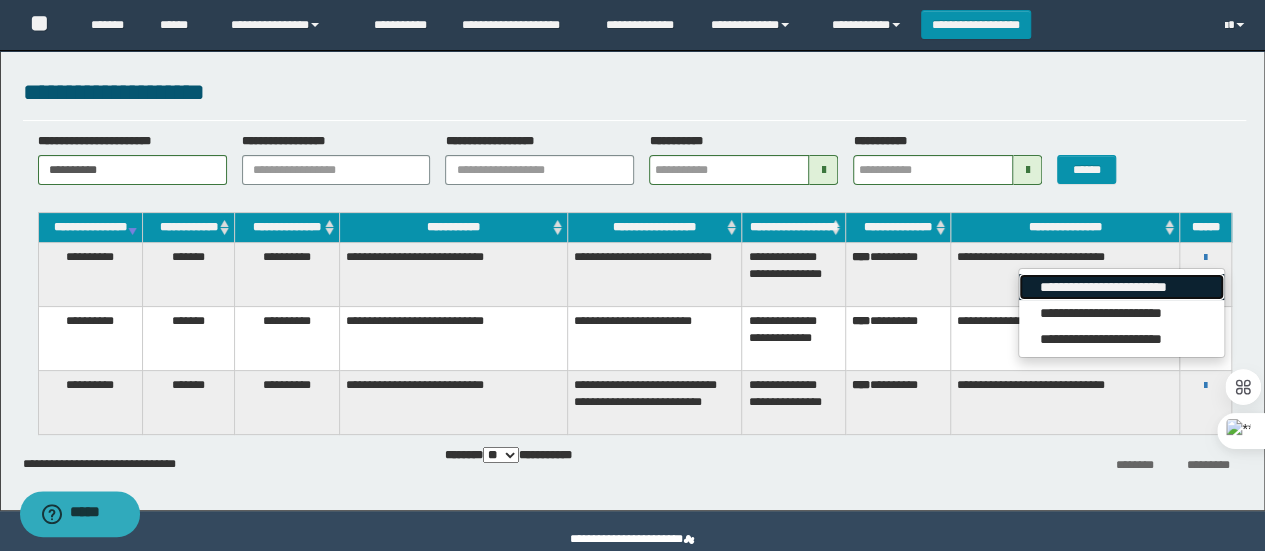 click on "**********" at bounding box center (1121, 287) 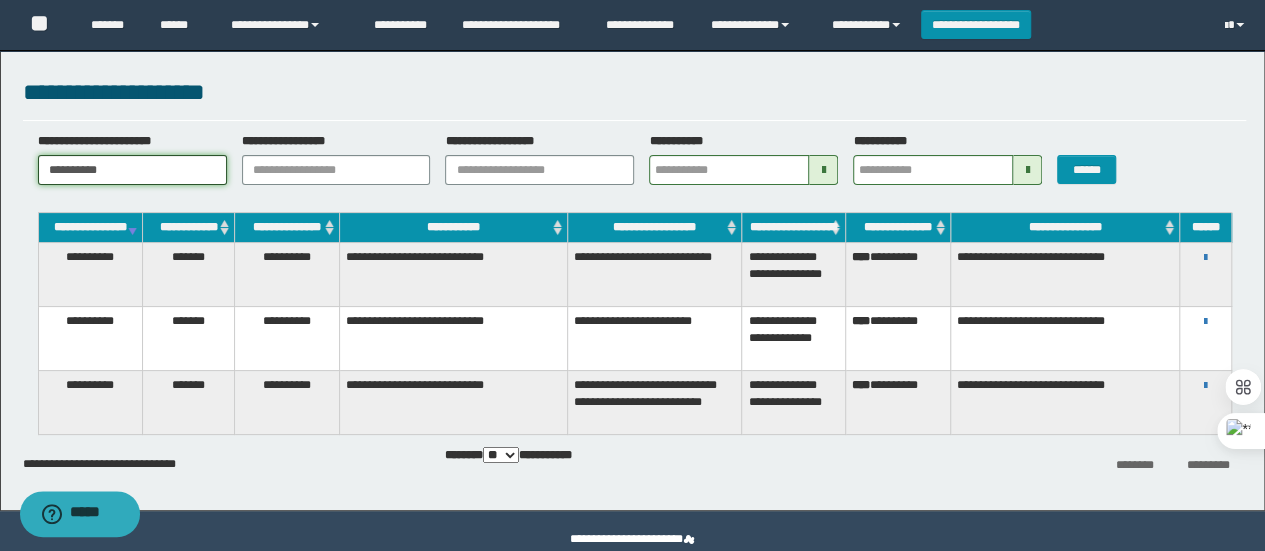 click on "**********" at bounding box center [132, 170] 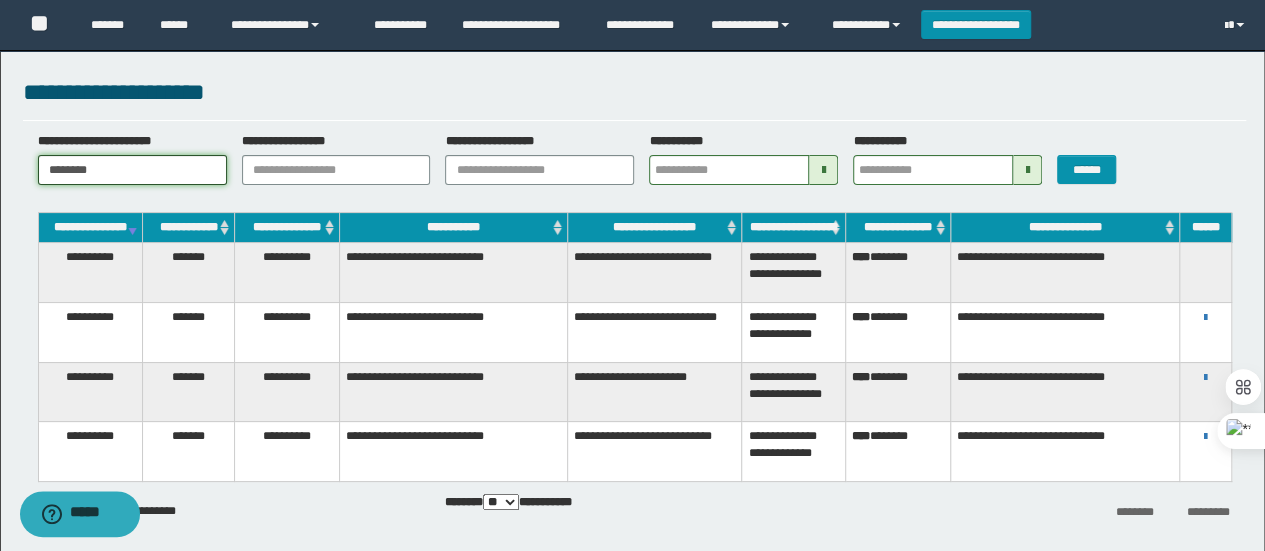click on "********" at bounding box center (132, 170) 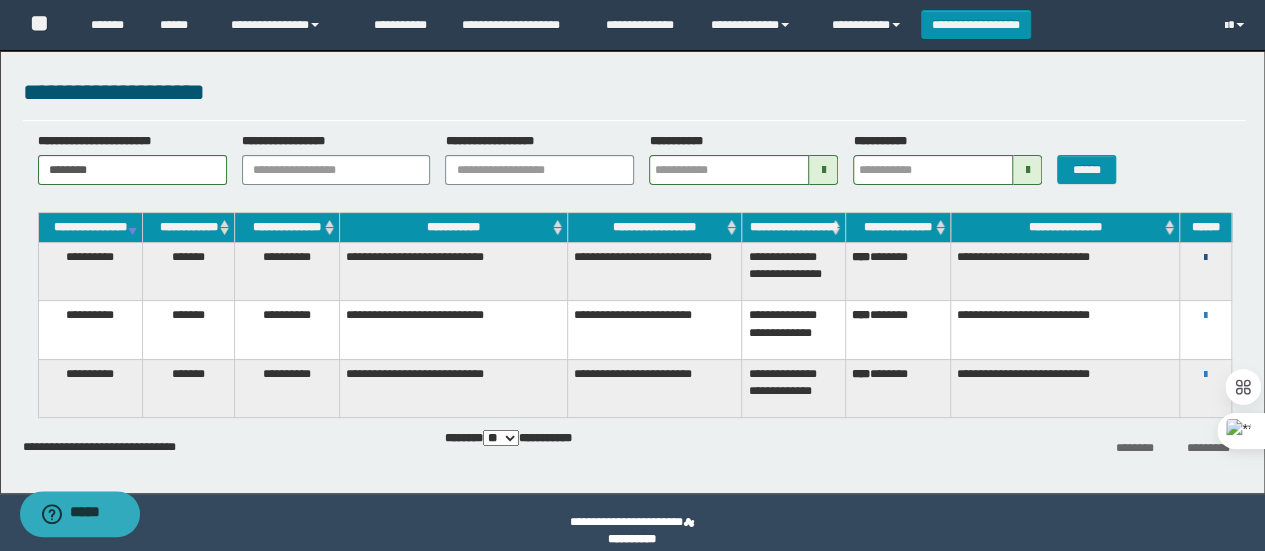 click at bounding box center (1205, 258) 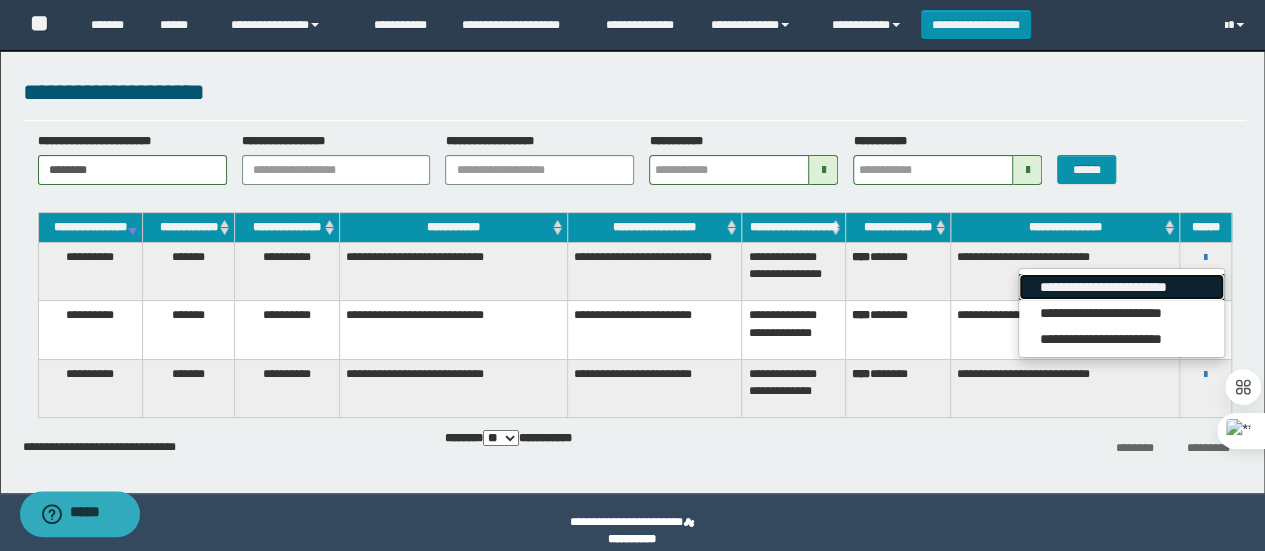 click on "**********" at bounding box center (1121, 287) 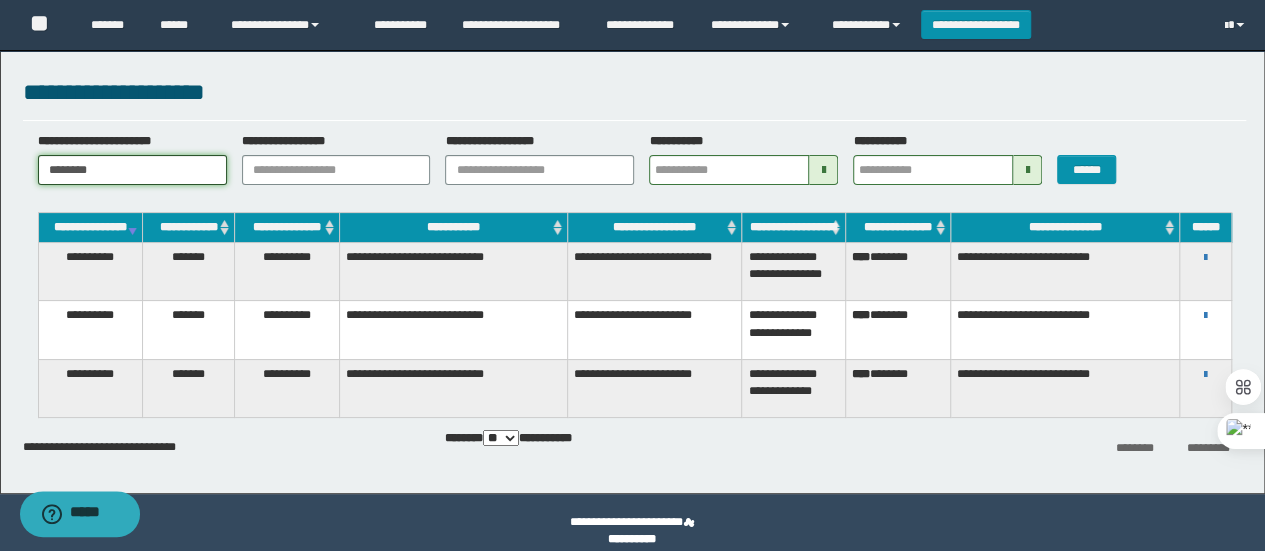 click on "********" at bounding box center (132, 170) 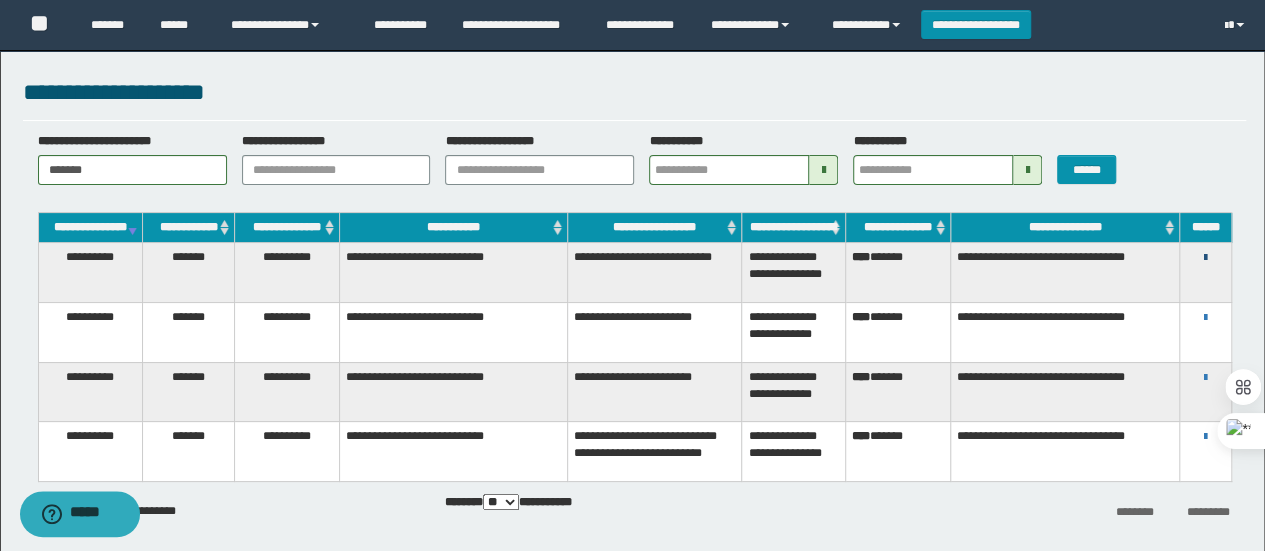 click at bounding box center (1205, 258) 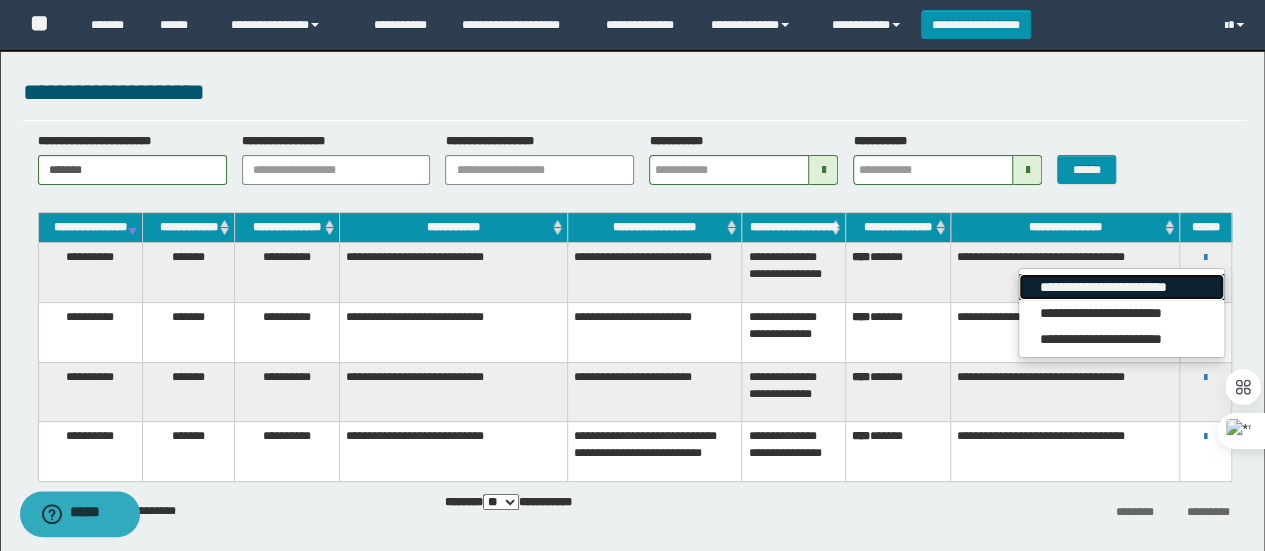 click on "**********" at bounding box center [1121, 287] 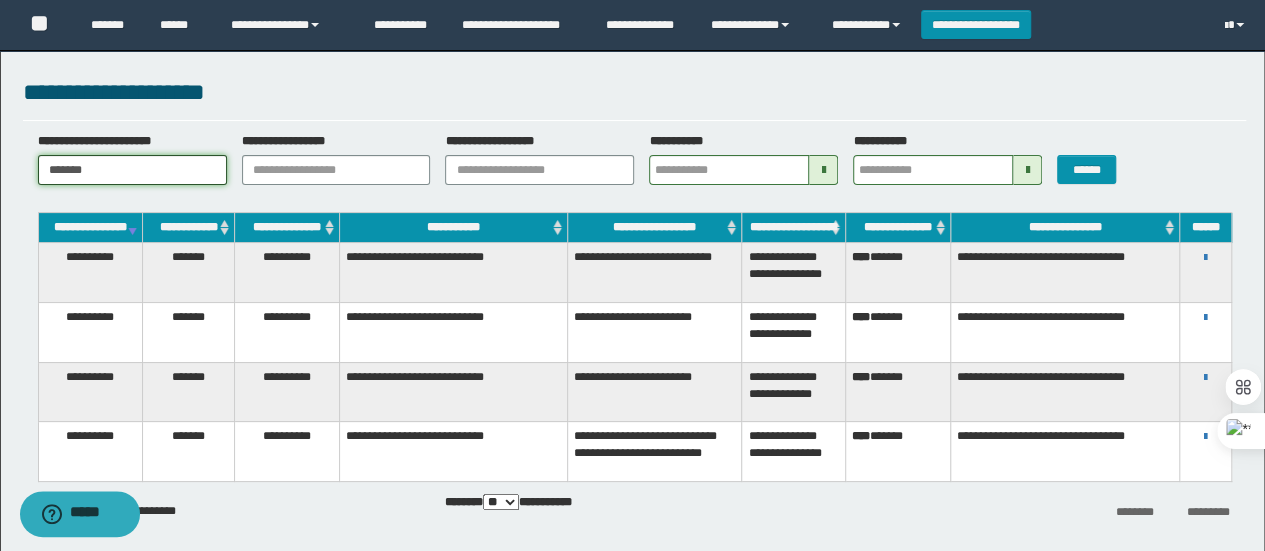 click on "*******" at bounding box center (132, 170) 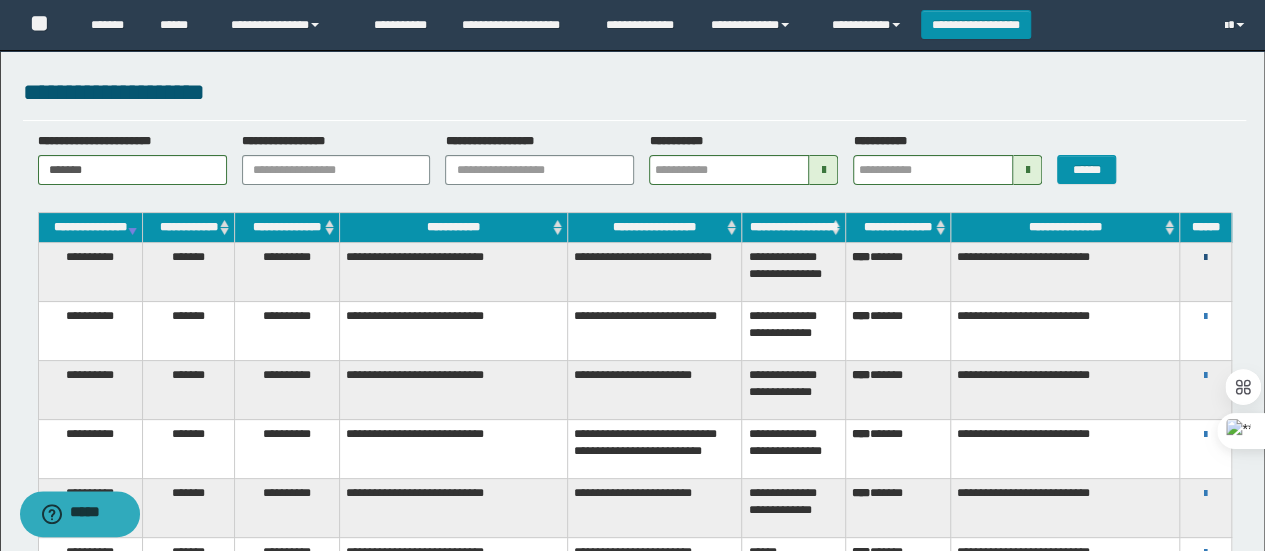 click at bounding box center (1205, 258) 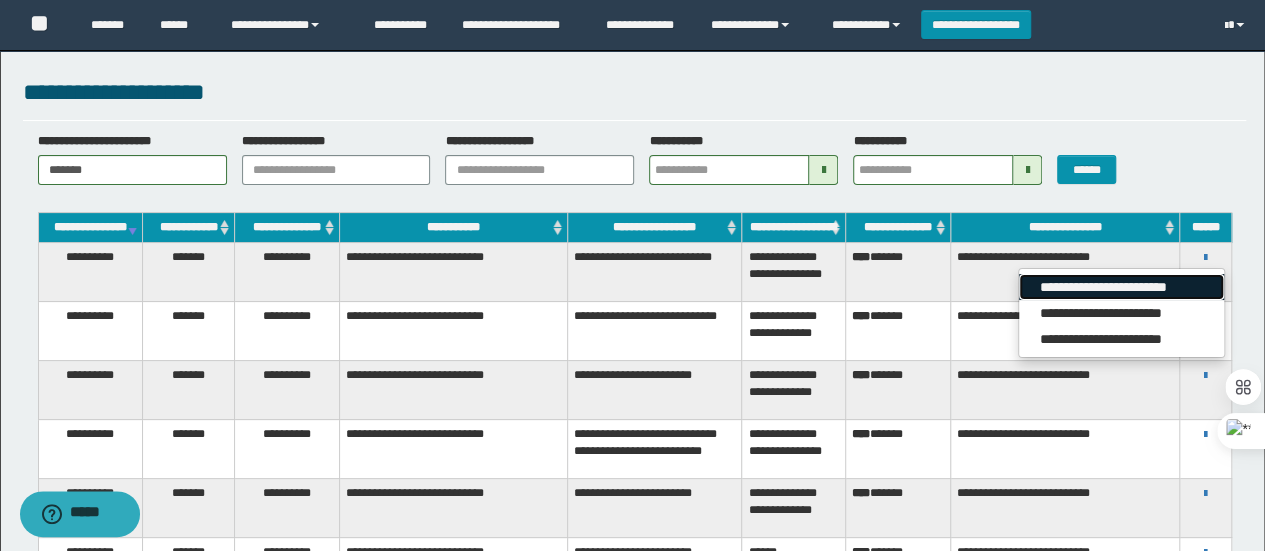 click on "**********" at bounding box center (1121, 287) 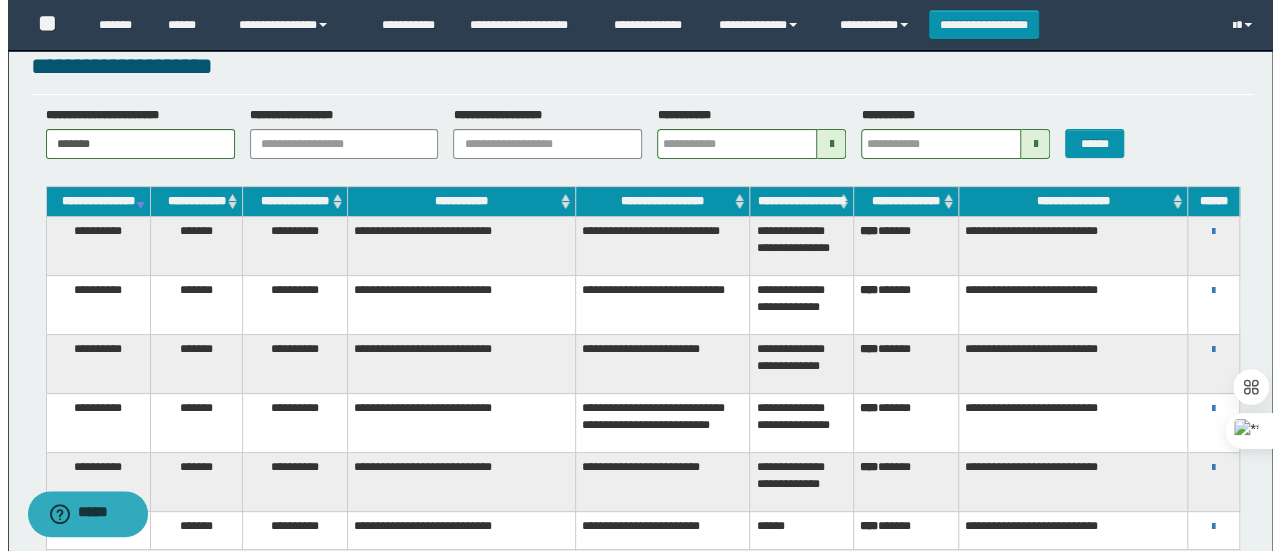 scroll, scrollTop: 0, scrollLeft: 0, axis: both 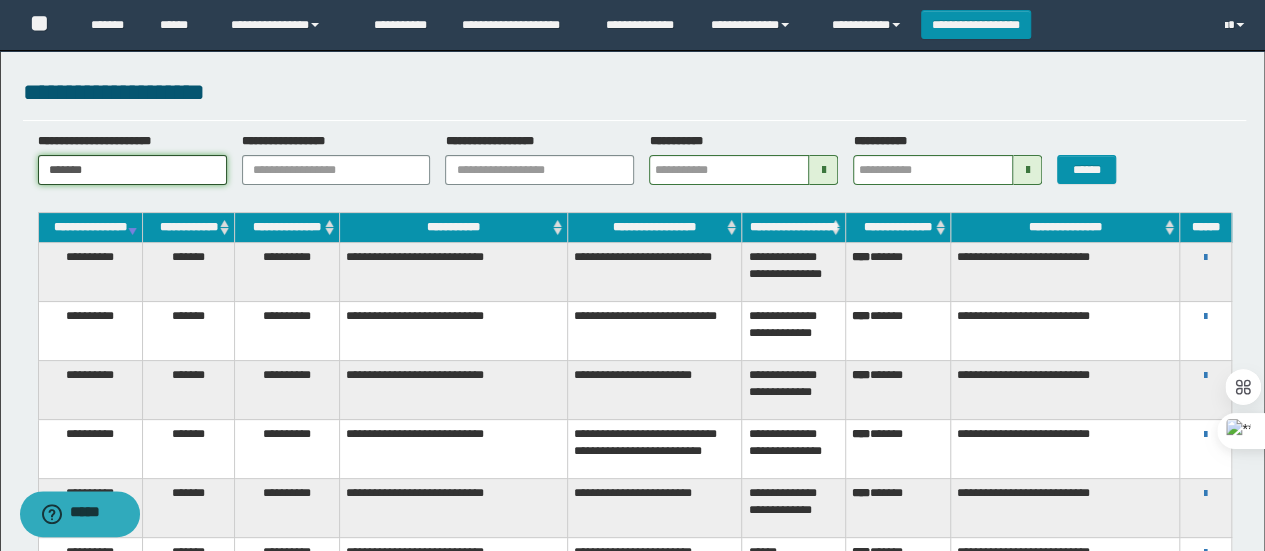 click on "*******" at bounding box center [132, 170] 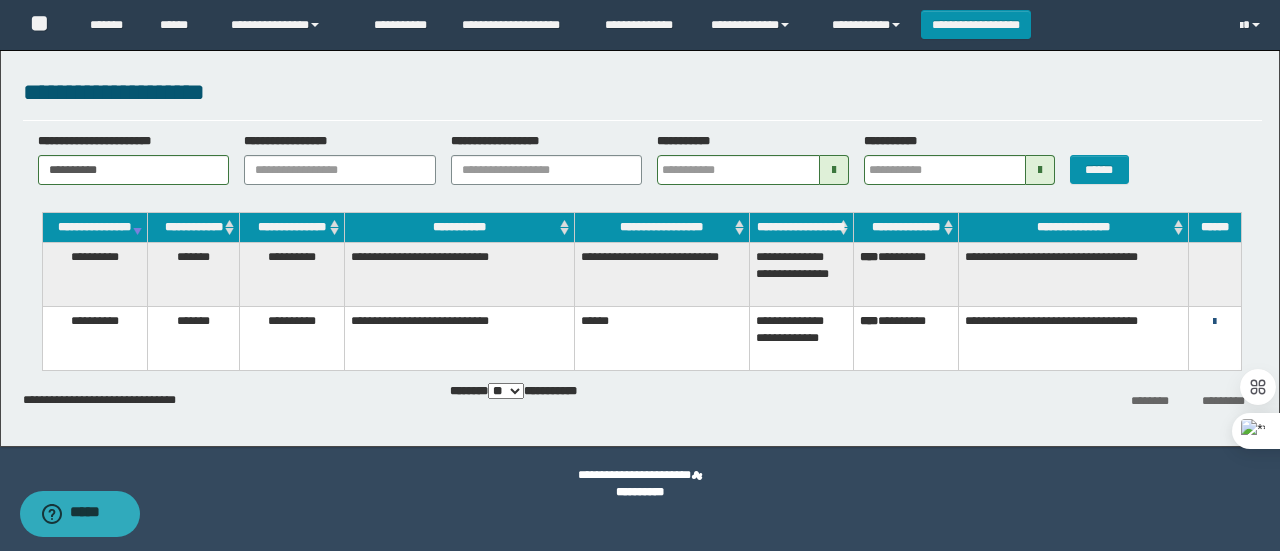 click at bounding box center [1214, 322] 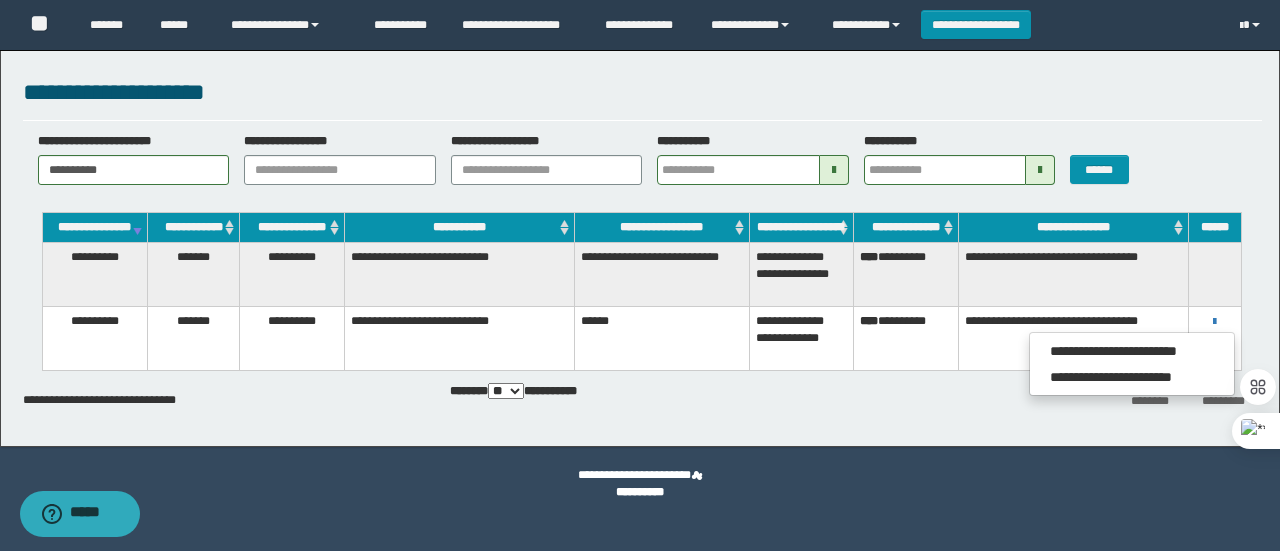 click at bounding box center (1214, 275) 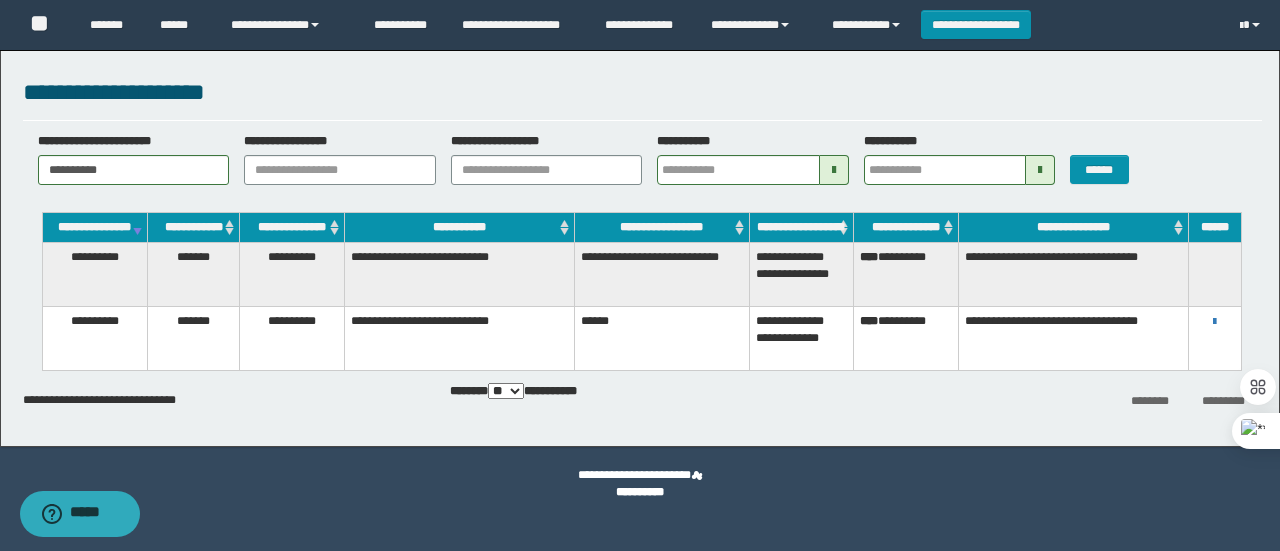 click at bounding box center (1214, 275) 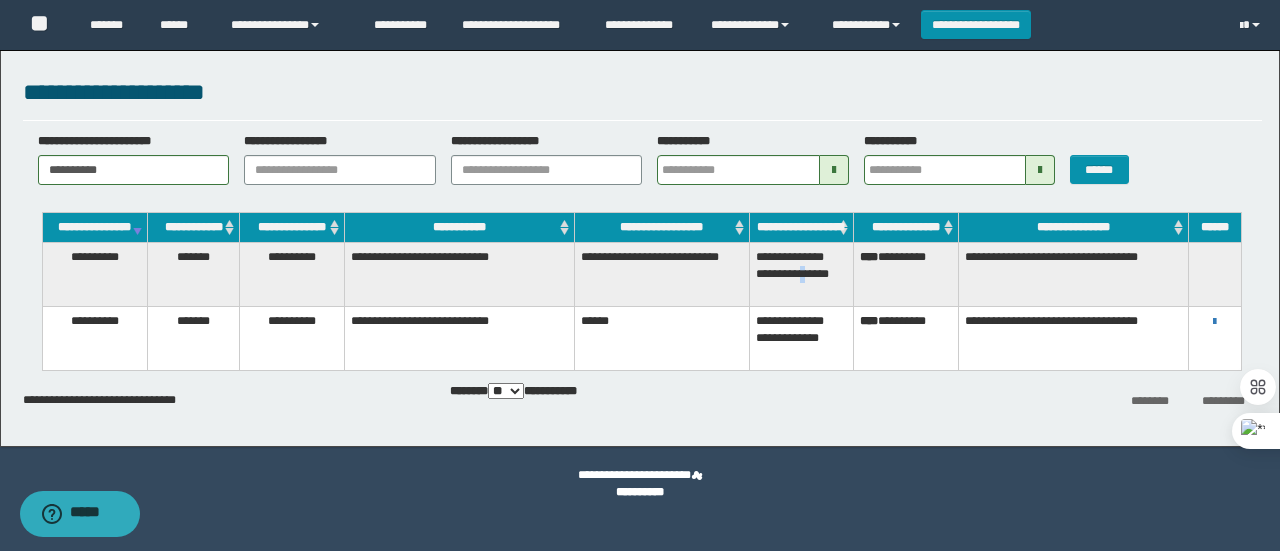 click on "**********" at bounding box center (801, 275) 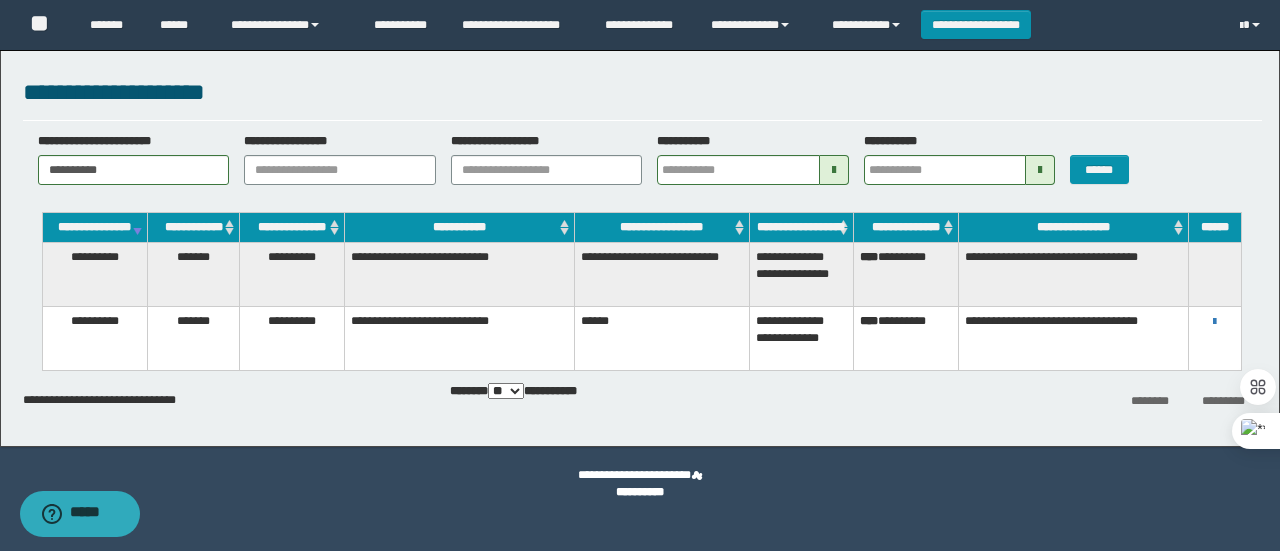 click on "**********" at bounding box center [801, 275] 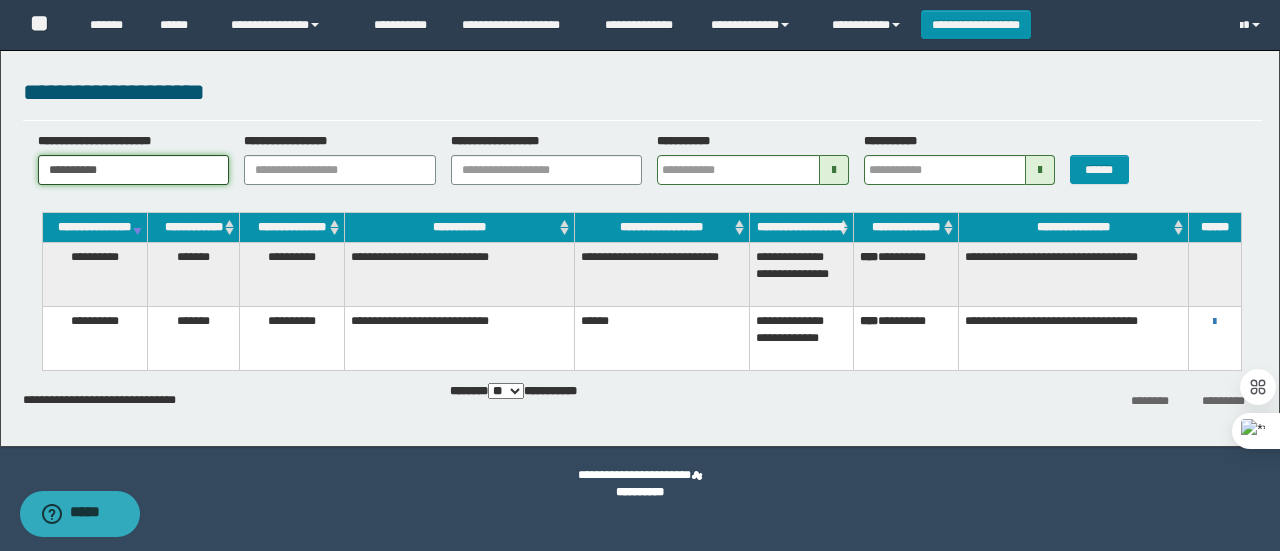 click on "**********" at bounding box center [134, 170] 